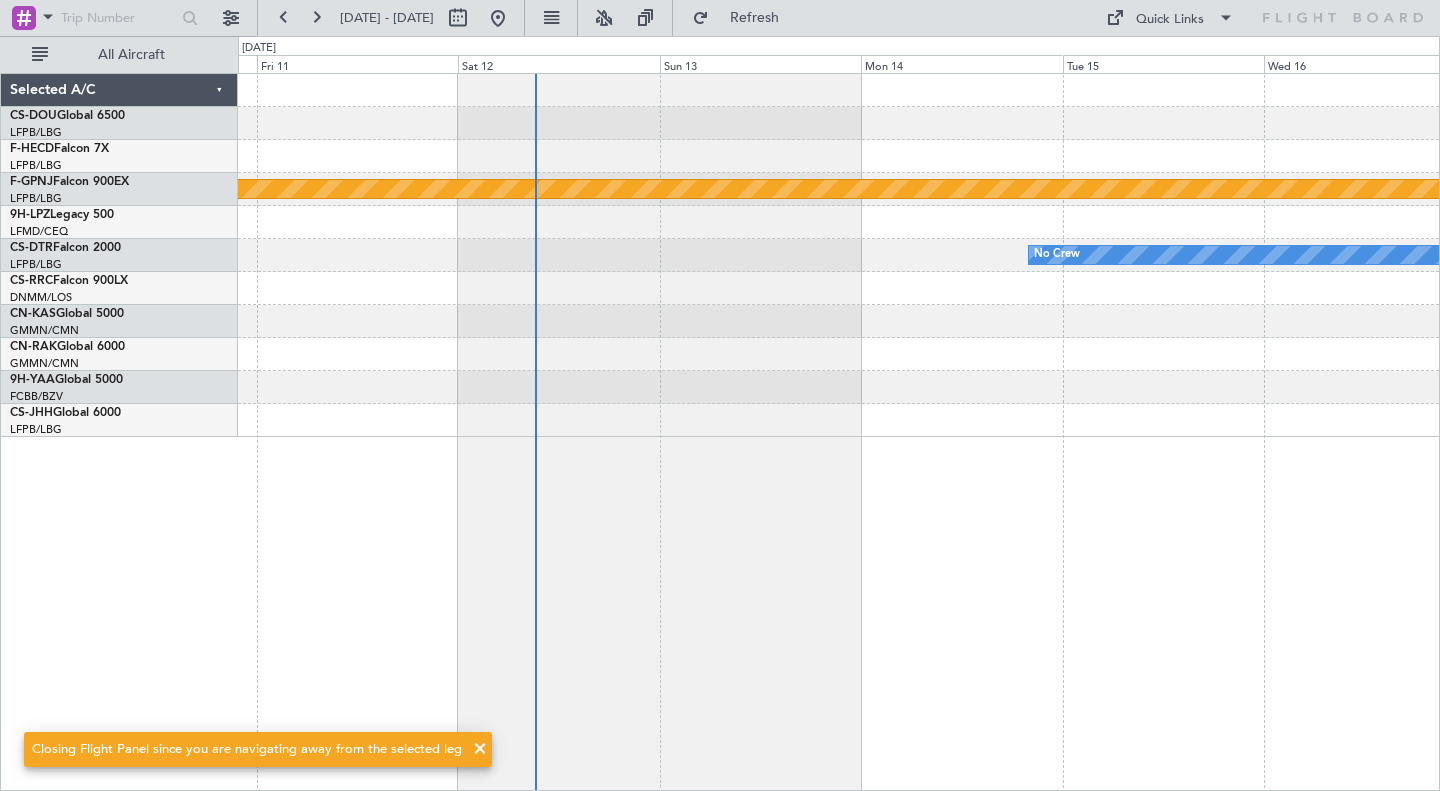 scroll, scrollTop: 0, scrollLeft: 0, axis: both 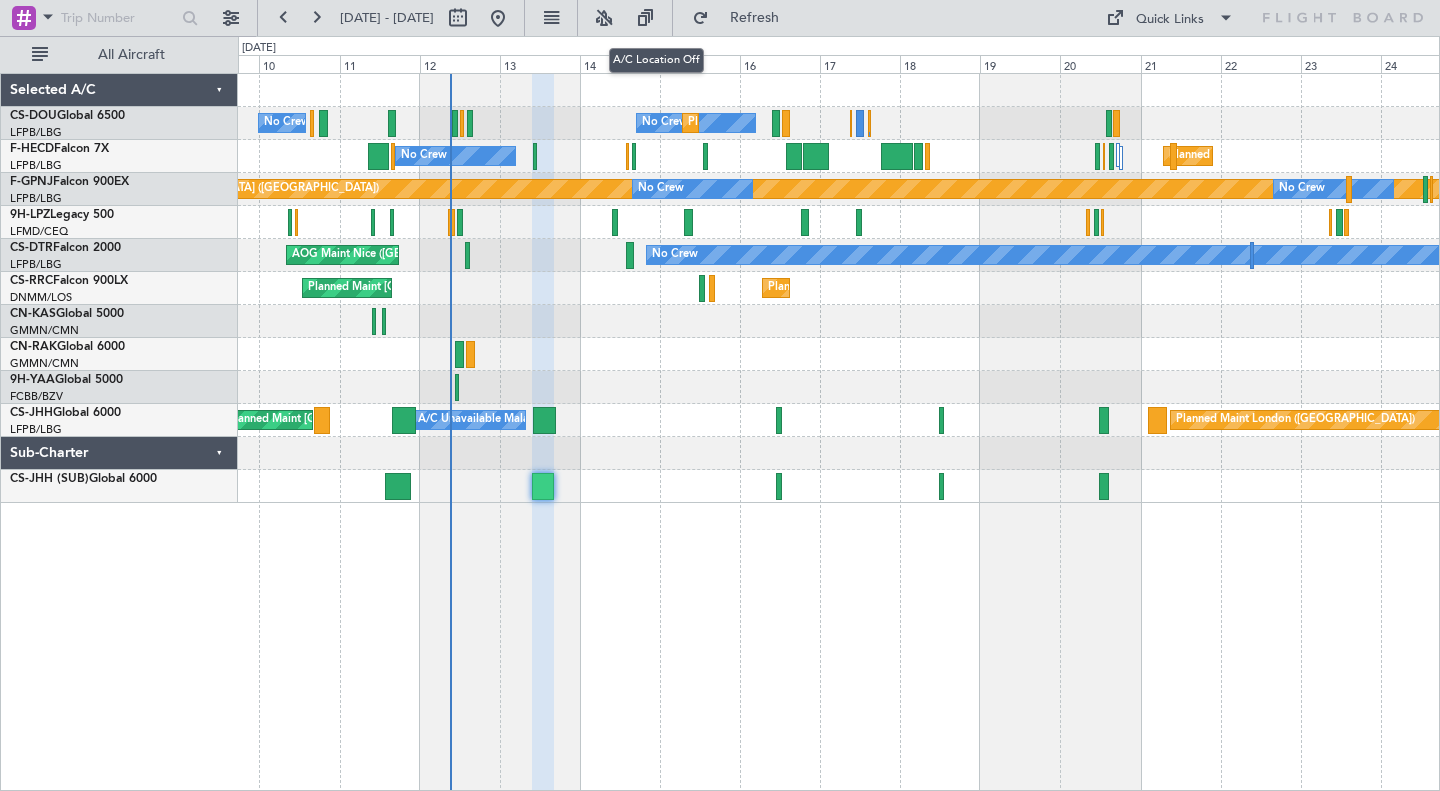 click 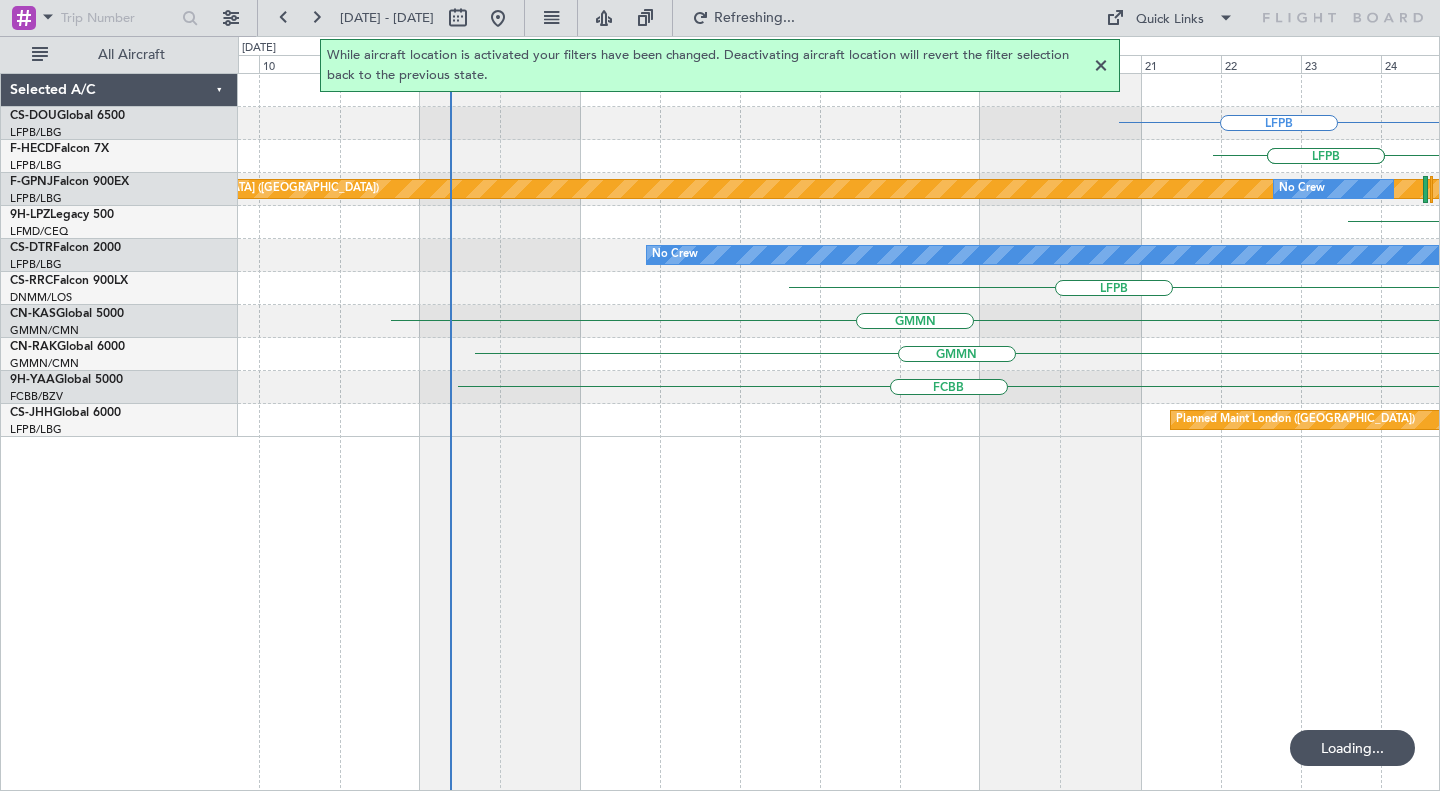 click 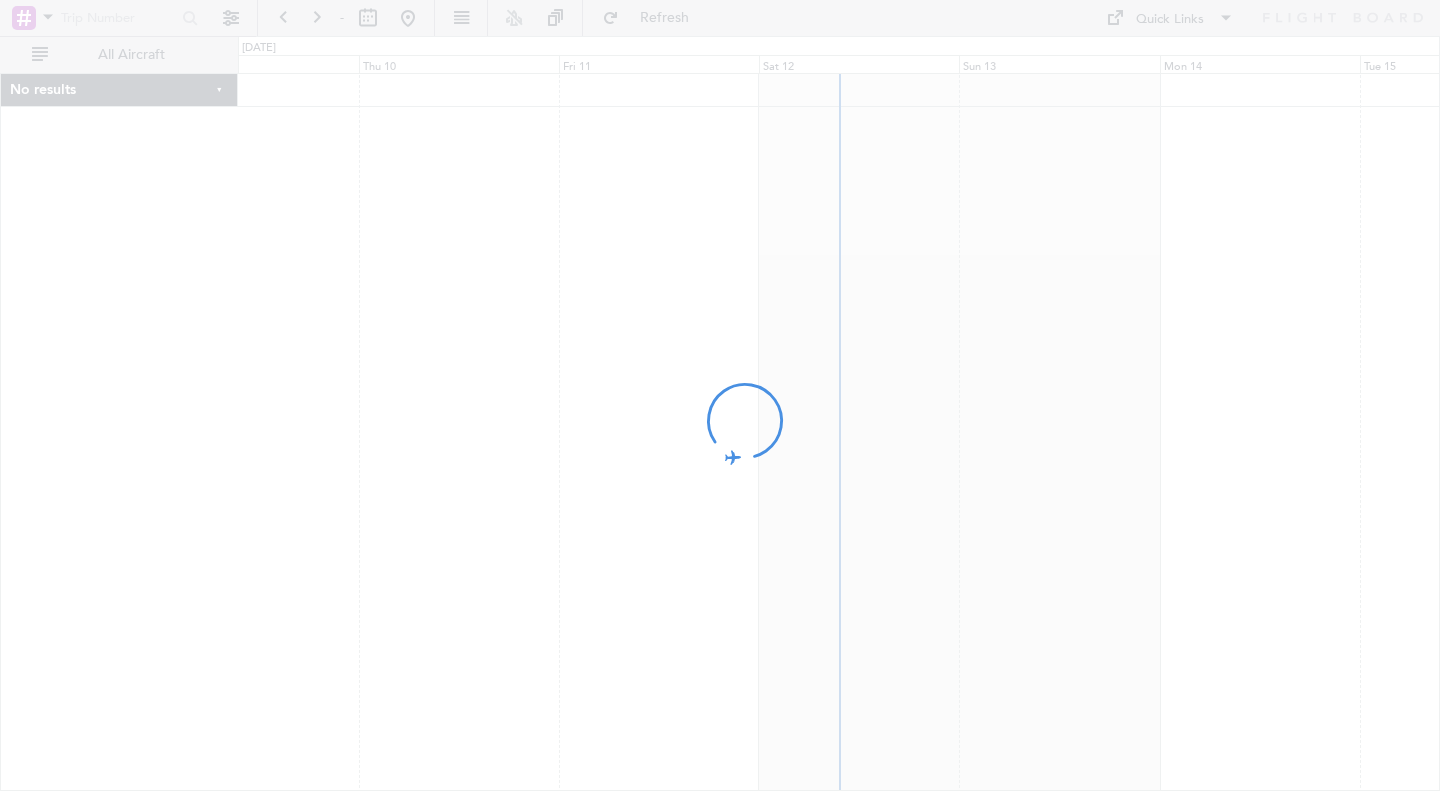 scroll, scrollTop: 0, scrollLeft: 0, axis: both 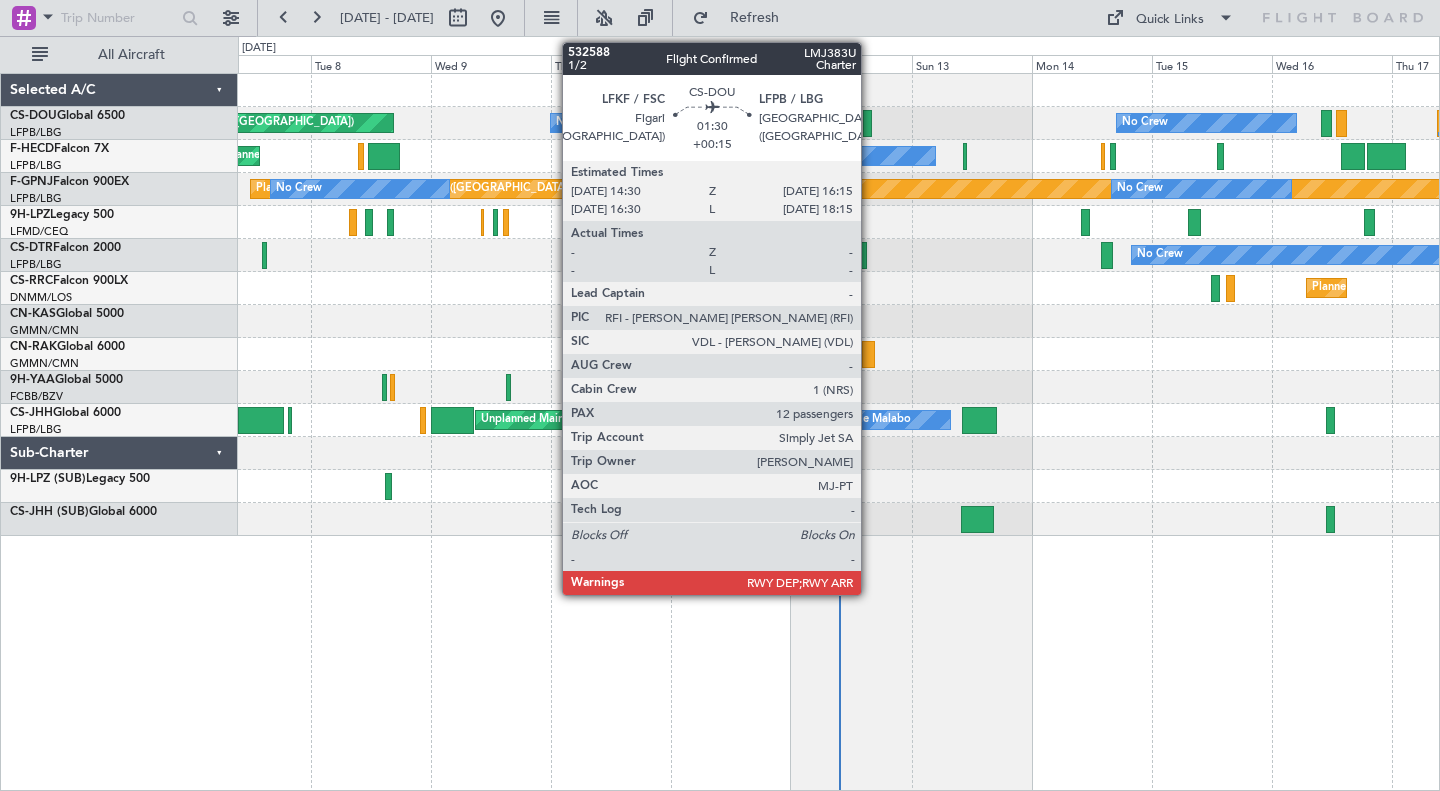 click 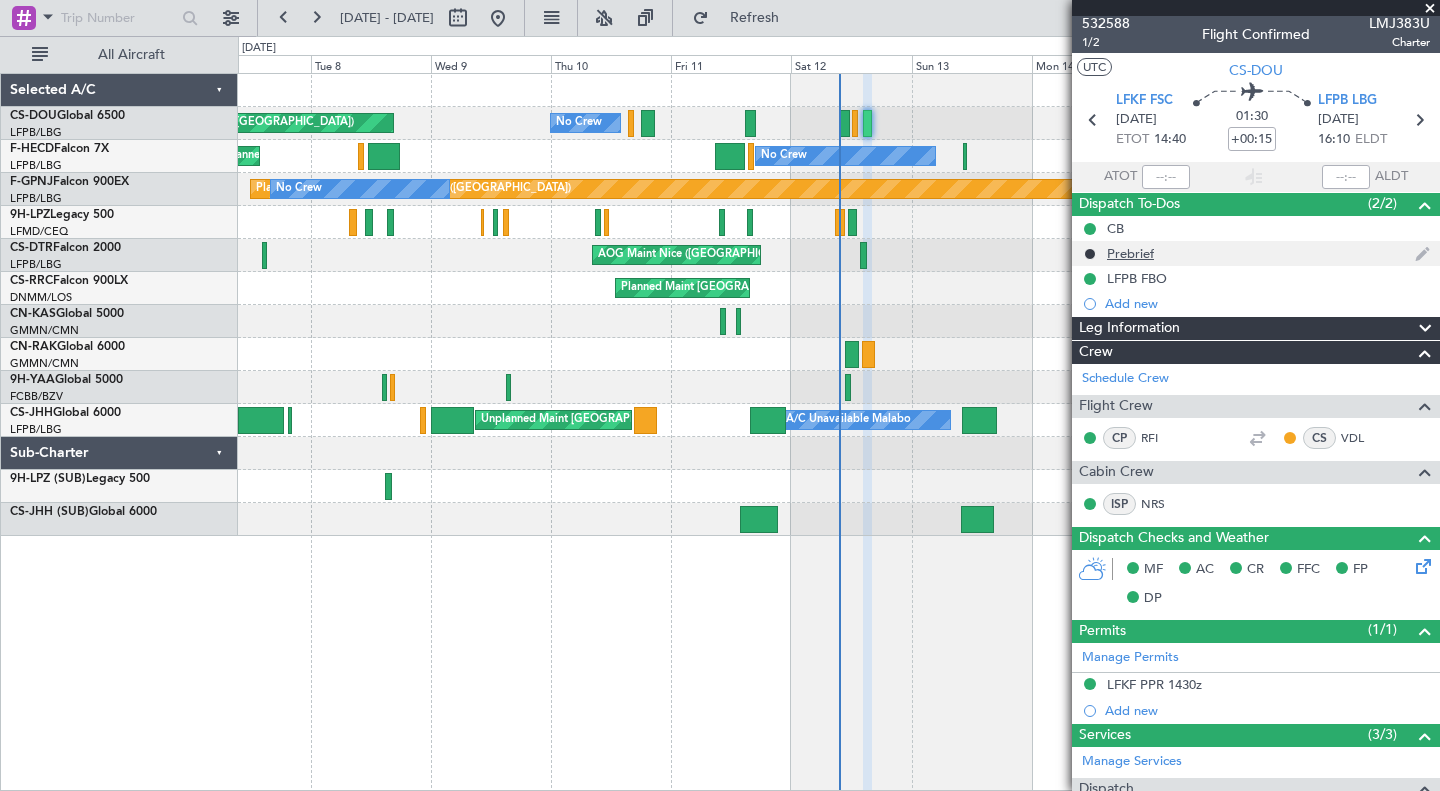scroll, scrollTop: 0, scrollLeft: 0, axis: both 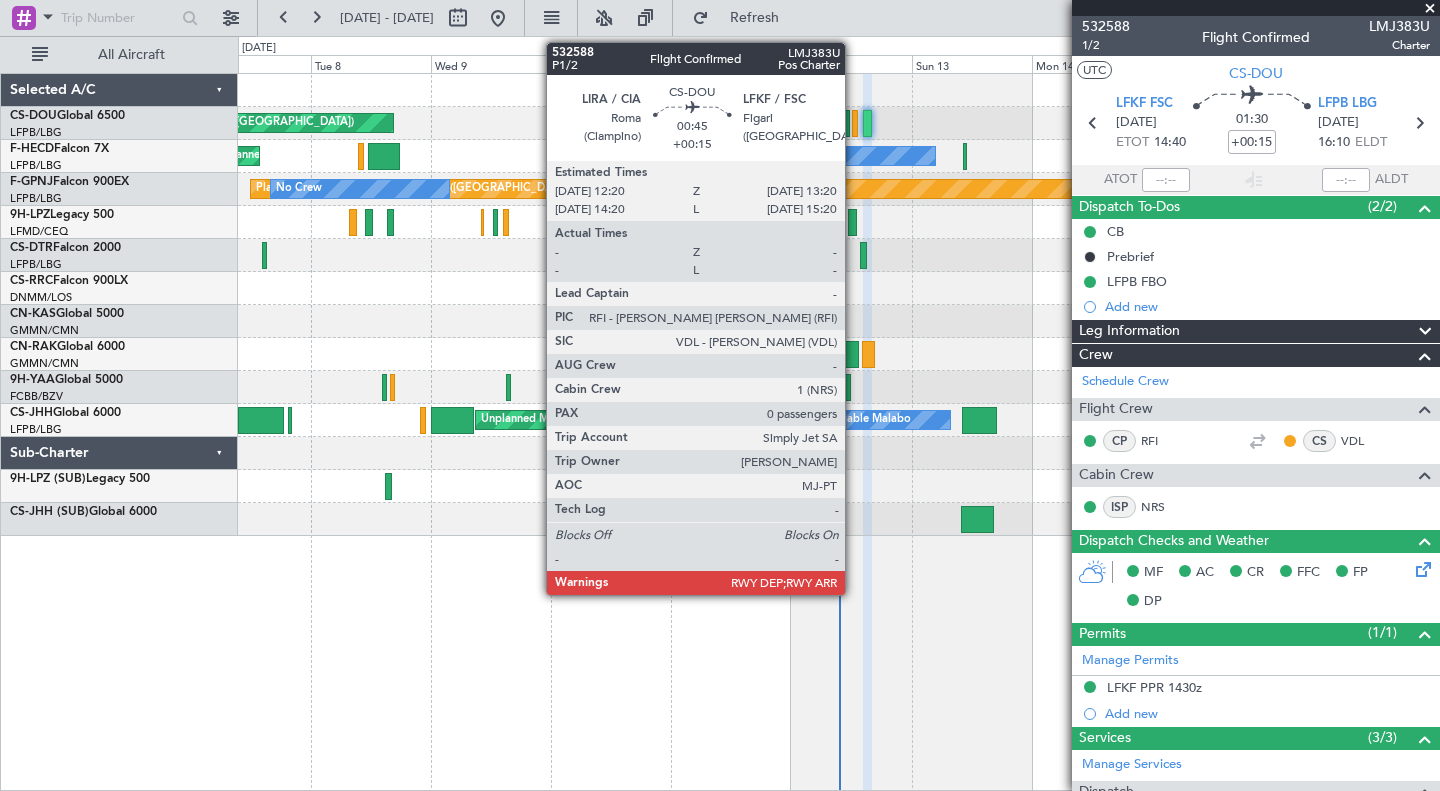 click 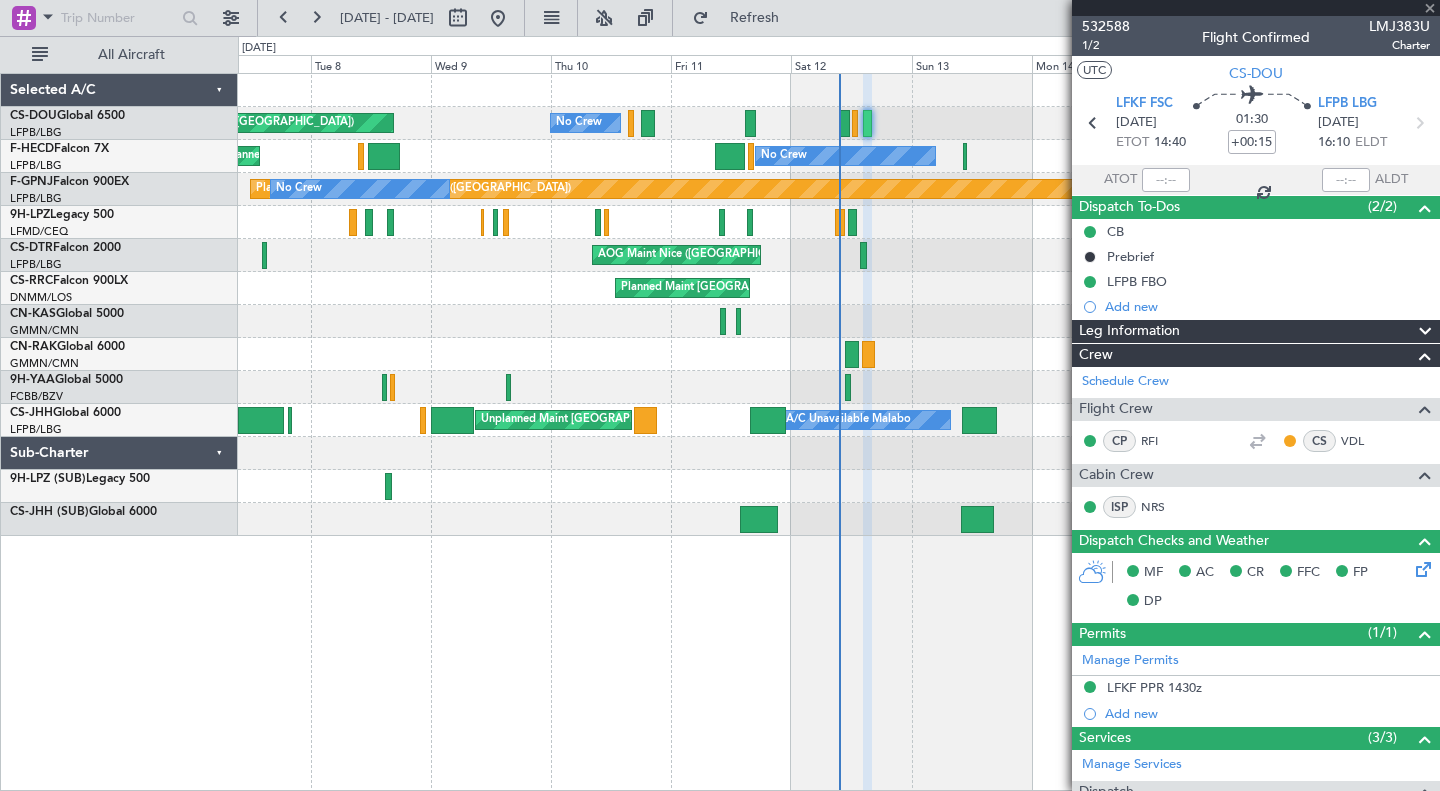 type on "0" 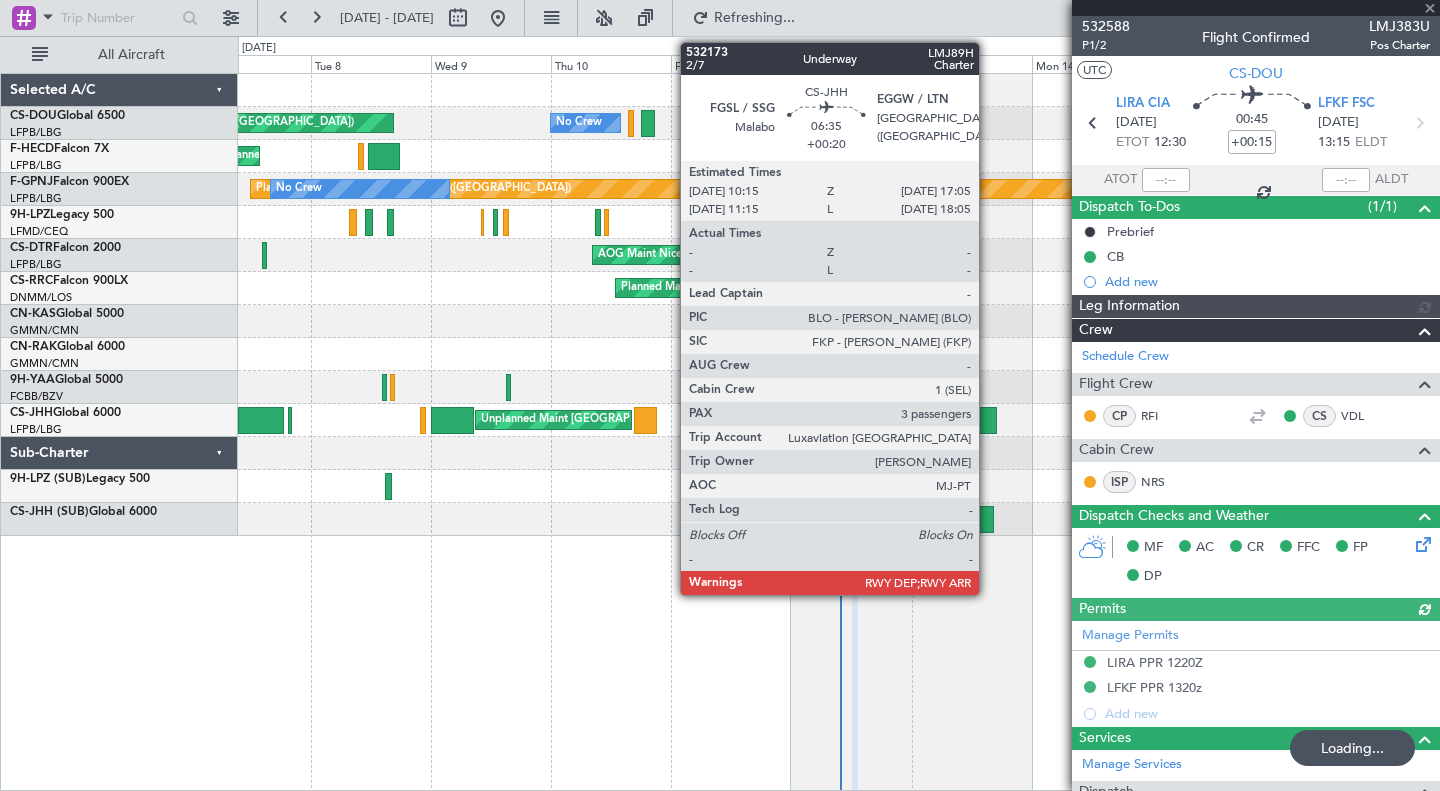 click on "Planned Maint
No Crew
No Crew
Unplanned Maint Paris (Le Bourget)
A/C Unavailable
No Crew
Planned Maint Paris (Le Bourget)
A/C Unavailable
Planned Maint Paris (Le Bourget)
No Crew
No Crew
A/C Unavailable
No Crew
AOG Maint Nice (Côte d'Azur Airport)
Planned Maint Paris (Le Bourget)
Planned Maint Paris (Le Bourget)
Unplanned Maint London (Luton)
A/C Unavailable Malabo" 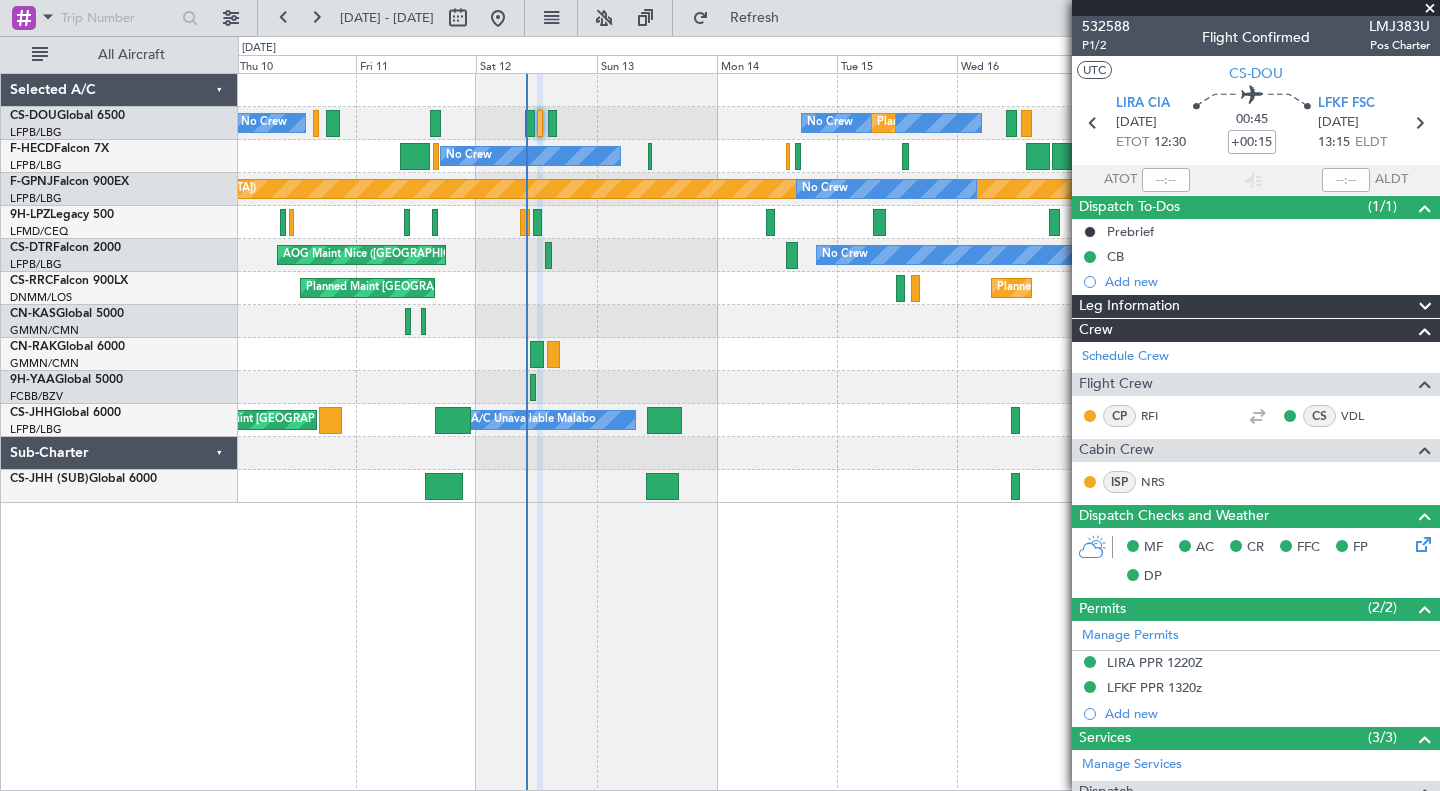 click at bounding box center (1430, 9) 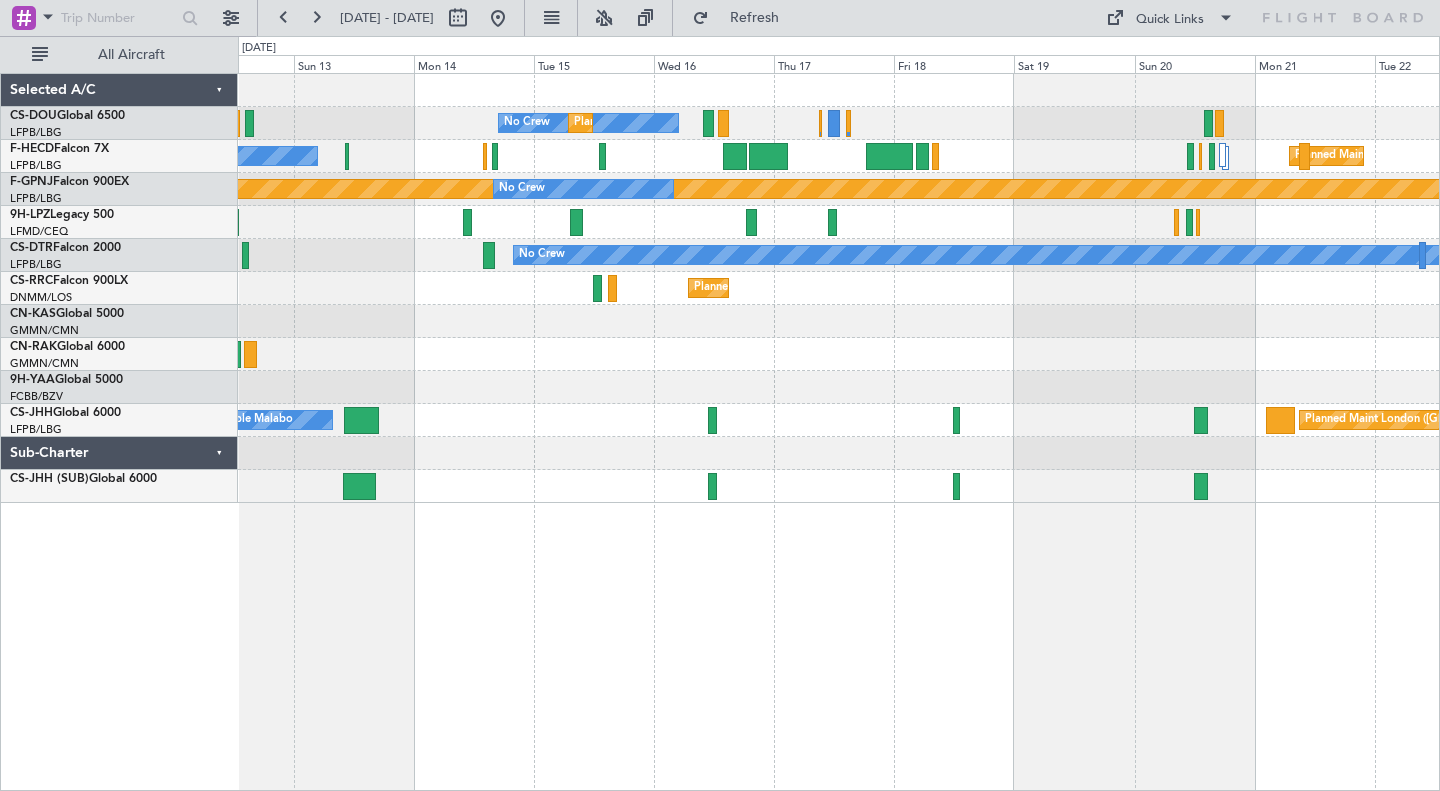 click on "No Crew
Planned Maint
No Crew
No Crew
Planned Maint Paris (Le Bourget)
Planned Maint Paris (Le Bourget)
No Crew
No Crew
No Crew
AOG Maint Nice (Côte d'Azur Airport)
Planned Maint Paris (Le Bourget)
Planned Maint Paris (Le Bourget)
A/C Unavailable Malabo
Planned Maint London (Biggin Hill)
Unplanned Maint London (Luton)" 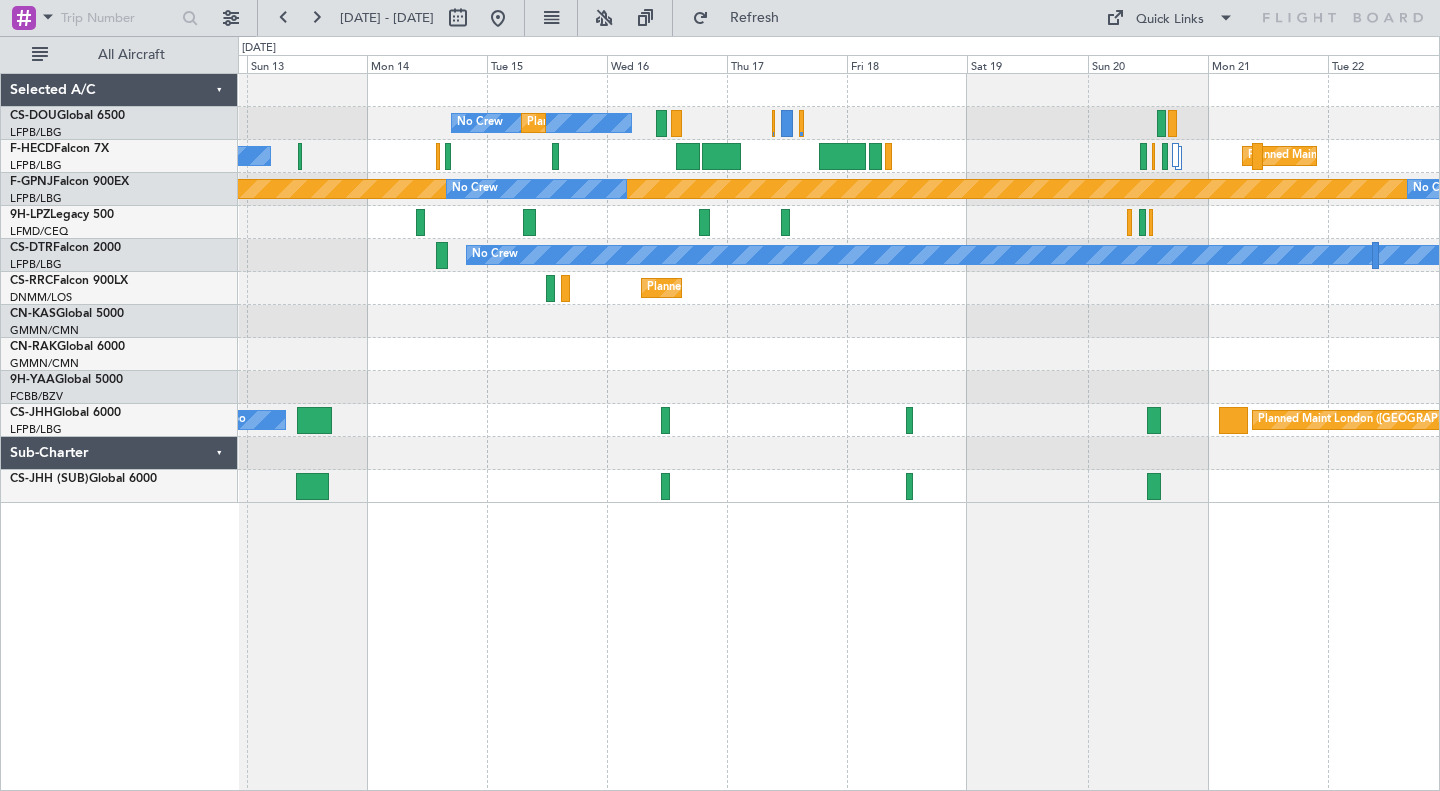 click on "No Crew
Planned Maint
No Crew
No Crew
Planned Maint Paris (Le Bourget)
Planned Maint Paris (Le Bourget)
No Crew
No Crew
No Crew
AOG Maint Nice (Côte d'Azur Airport)
Planned Maint Paris (Le Bourget)
Planned Maint Paris (Le Bourget)
A/C Unavailable Malabo
Planned Maint London (Biggin Hill)
Unplanned Maint London (Luton)" 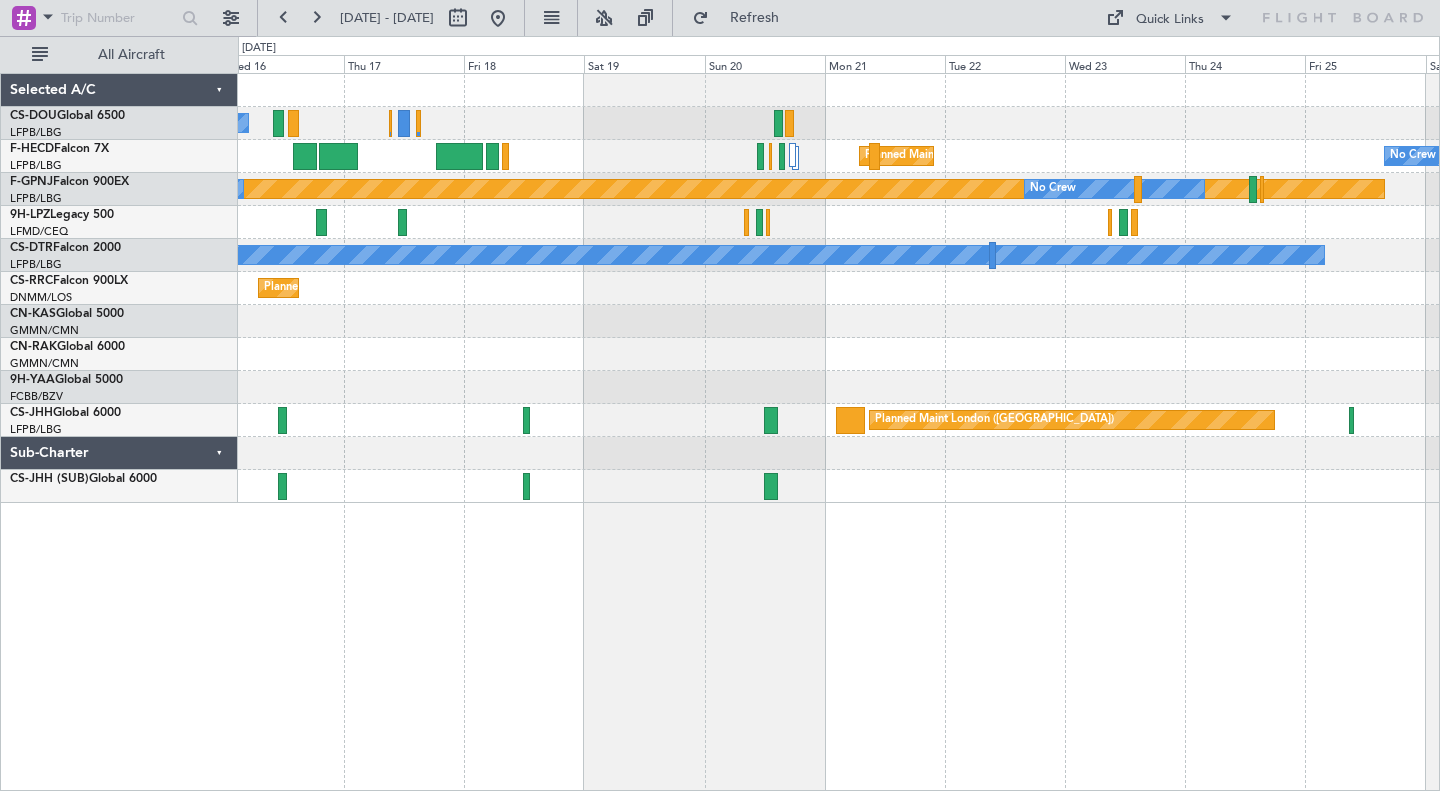 click on "No Crew
Planned Maint
Planned Maint Paris (Le Bourget)
No Crew
Planned Maint Paris (Le Bourget)
No Crew
No Crew
No Crew
No Crew
Planned Maint Paris (Le Bourget)
Planned Maint London (Biggin Hill)" 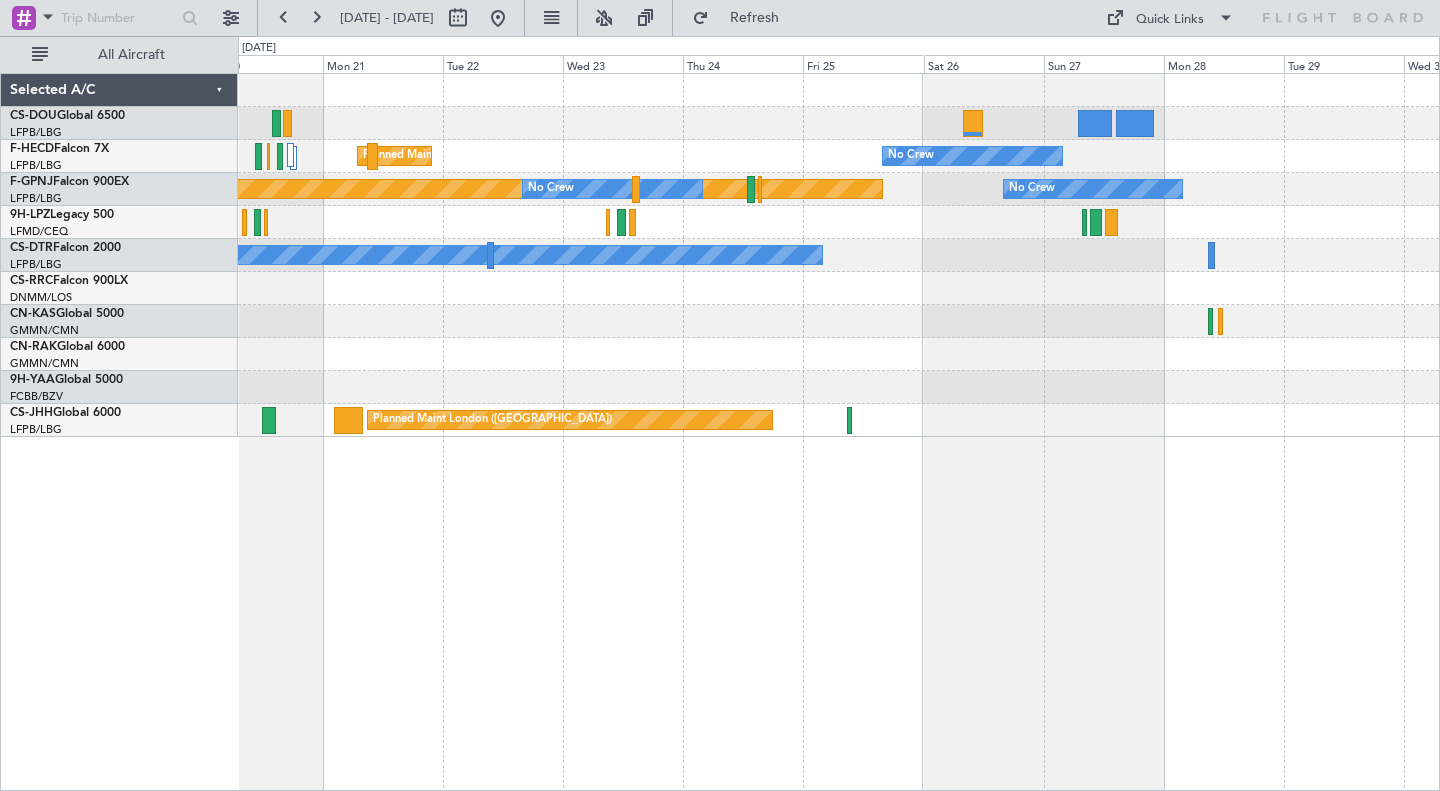 click on "No Crew
Planned Maint Paris (Le Bourget)
Planned Maint Paris (Le Bourget)
No Crew
No Crew
No Crew
Planned Maint London (Biggin Hill)" 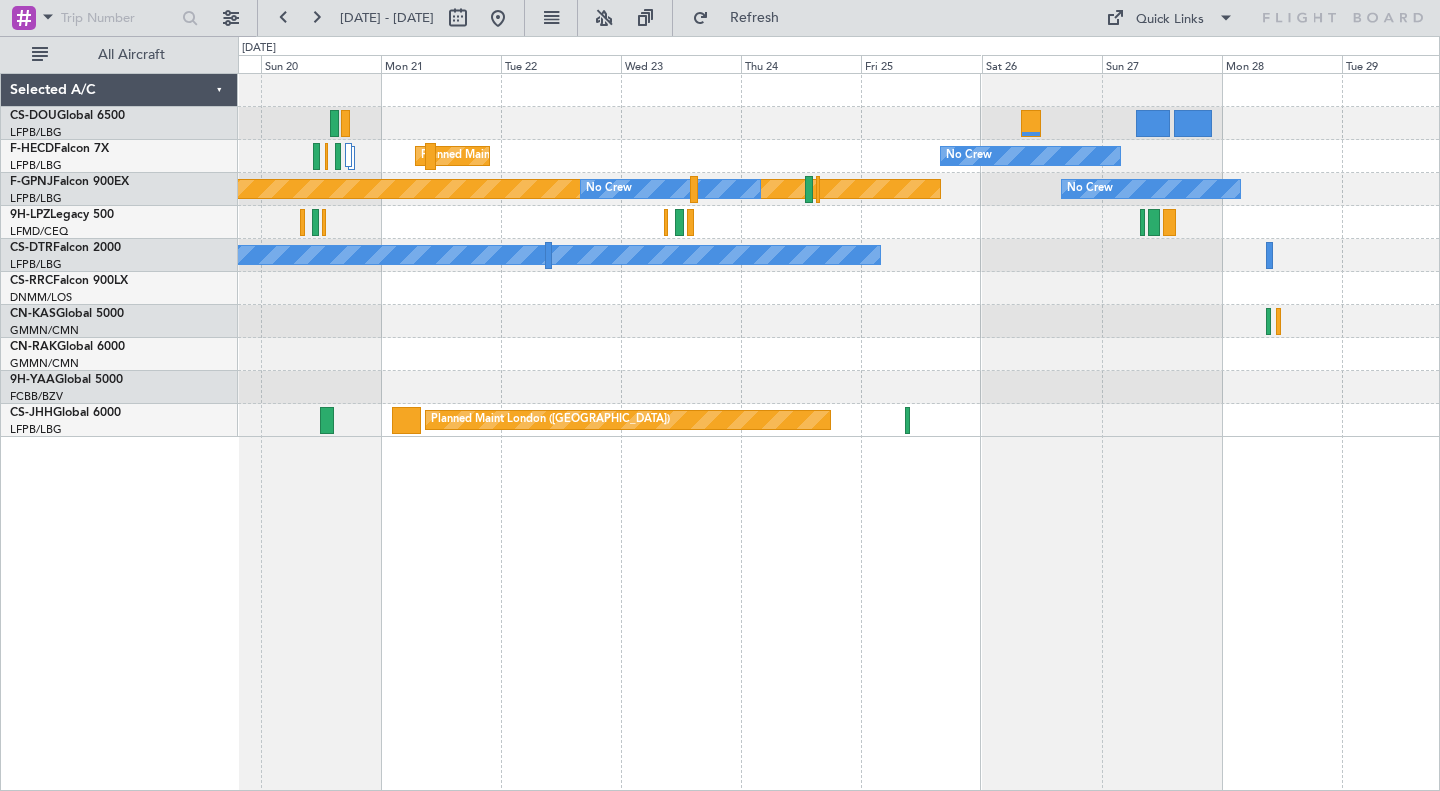click on "No Crew
Planned Maint Paris (Le Bourget)
Planned Maint Paris (Le Bourget)
No Crew
No Crew
No Crew
Planned Maint London (Biggin Hill)" 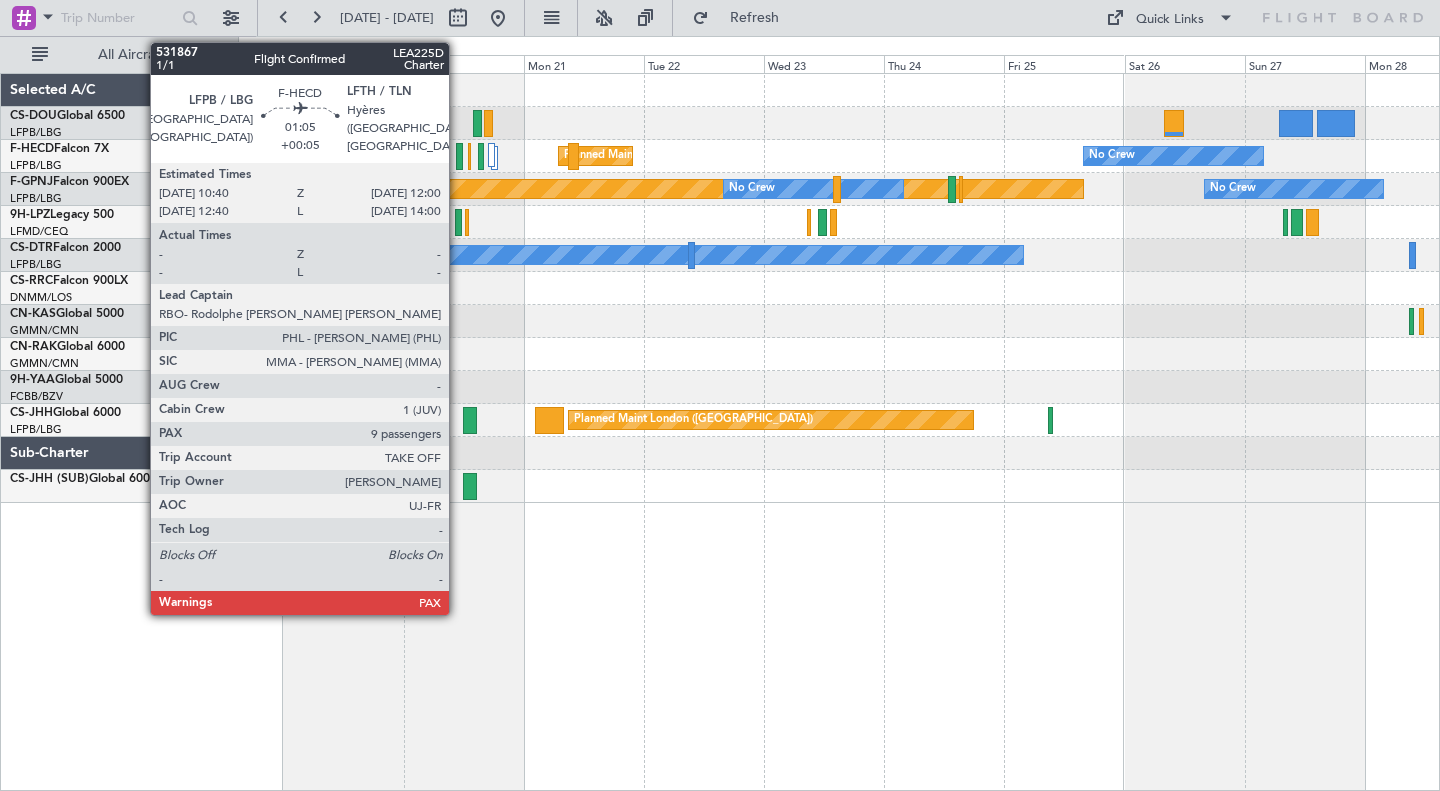 click 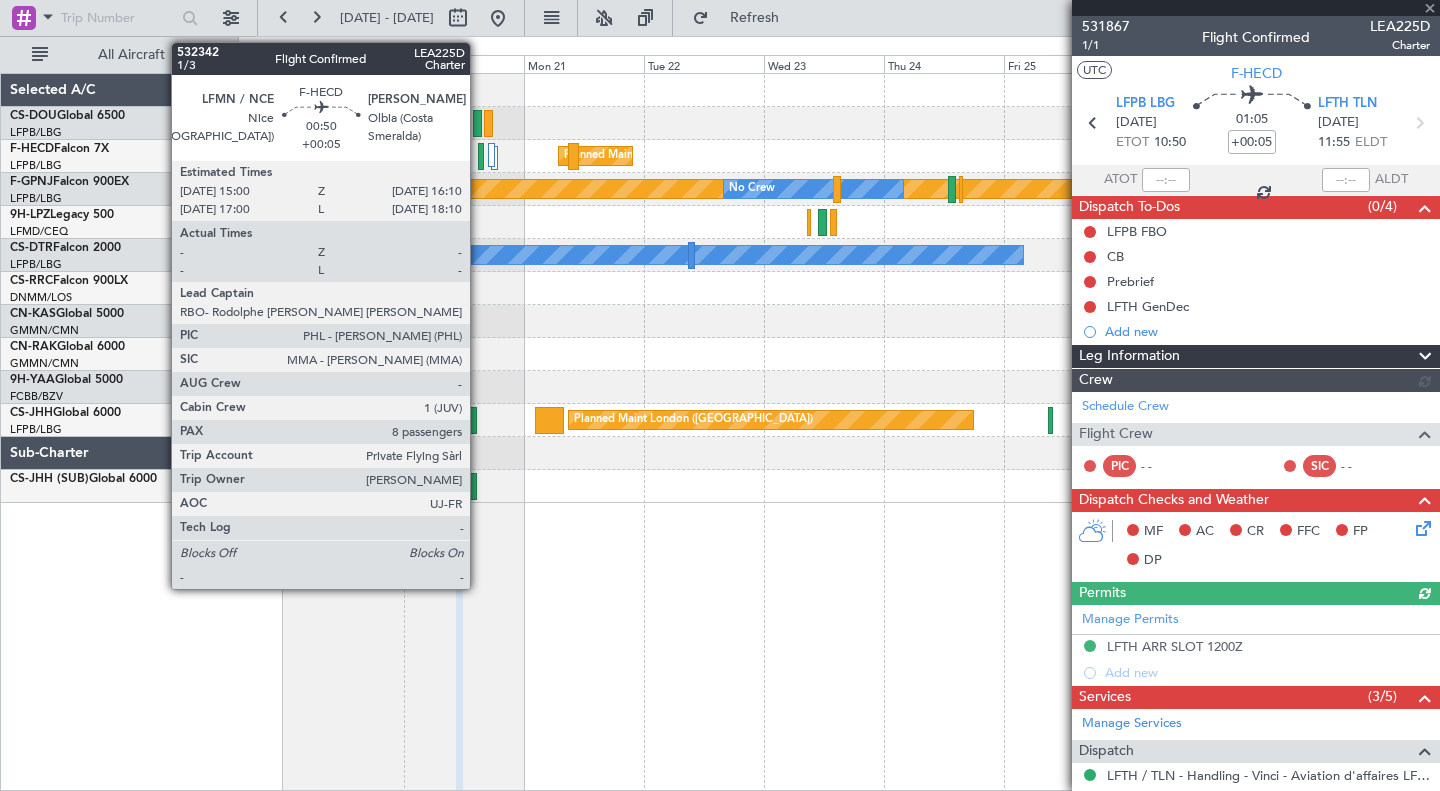 click 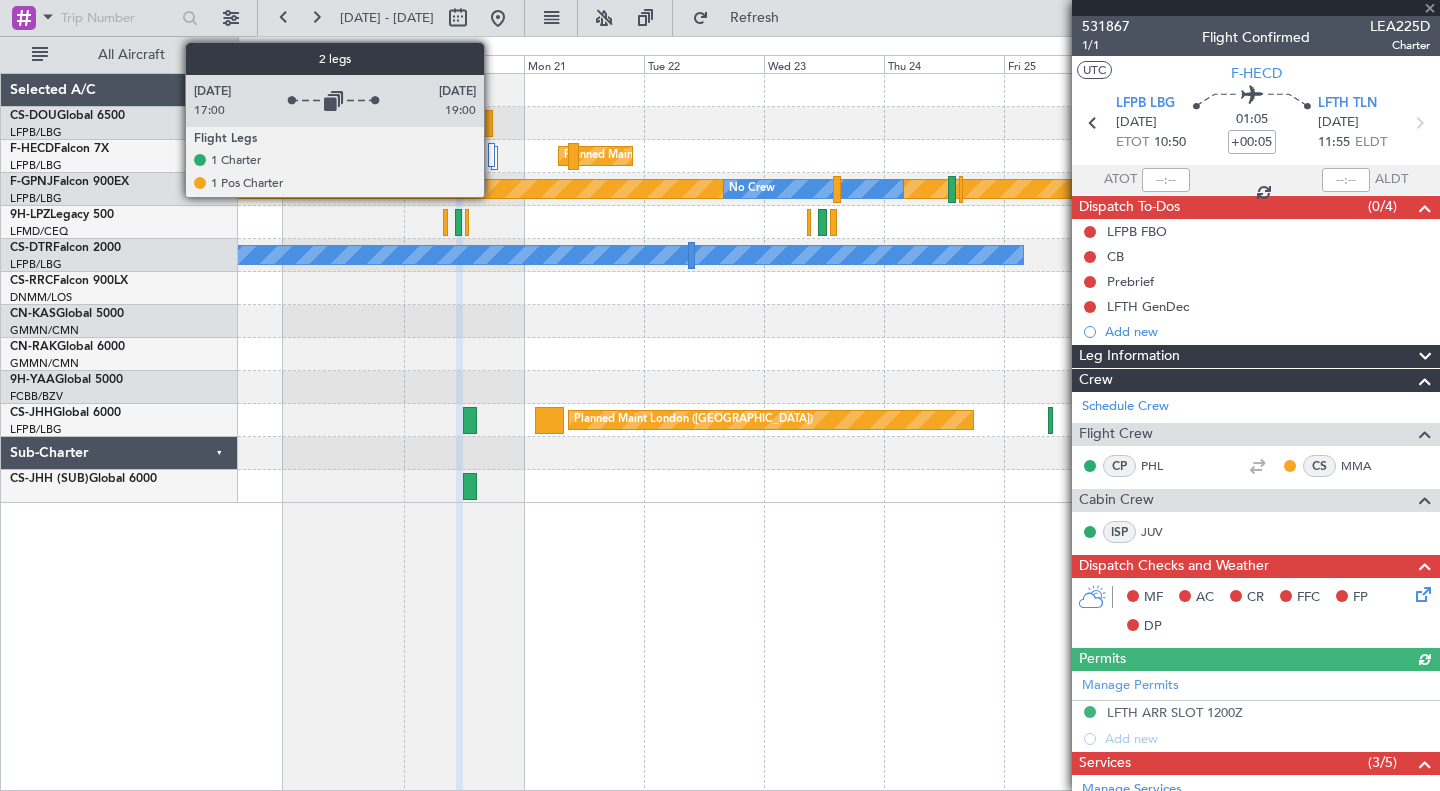 type on "8" 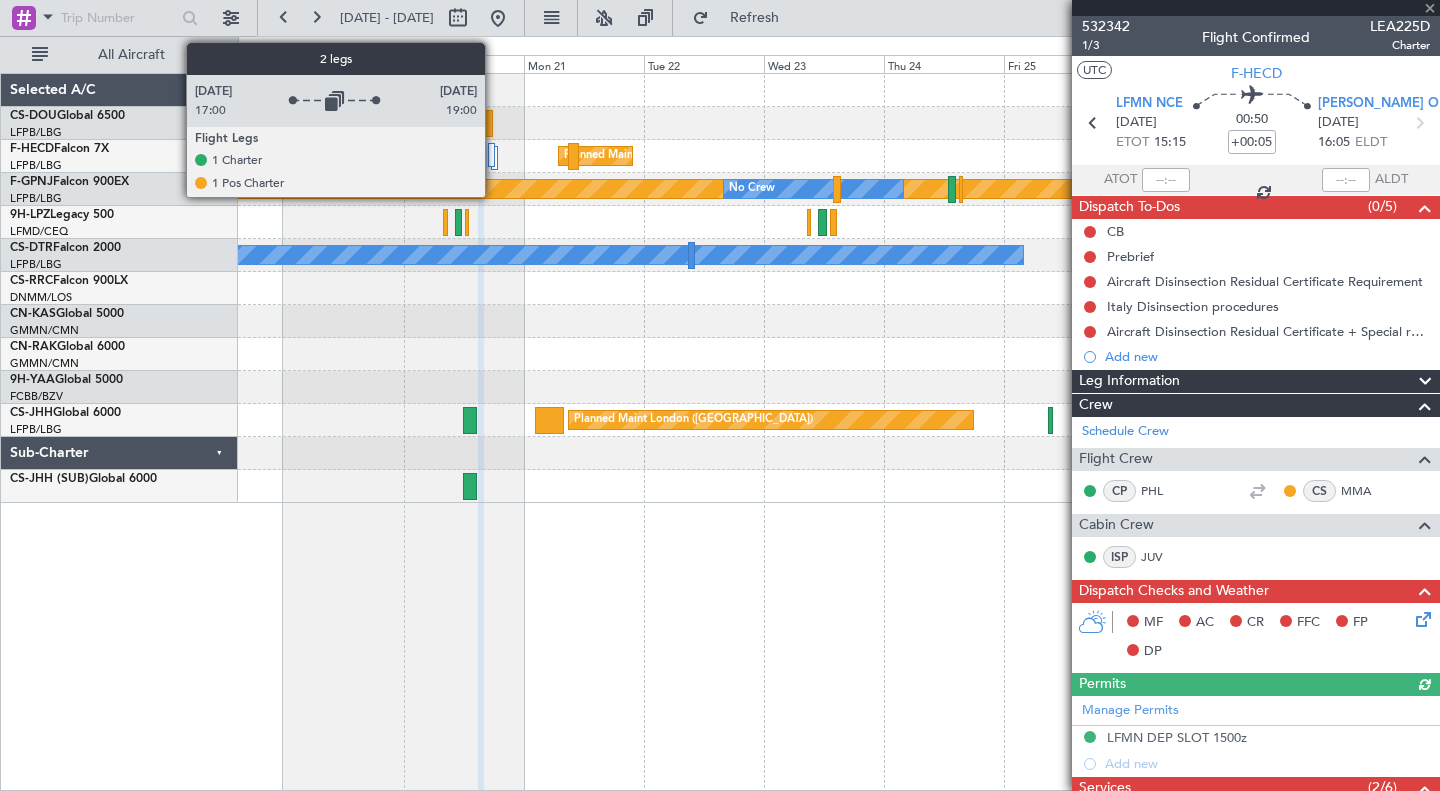click 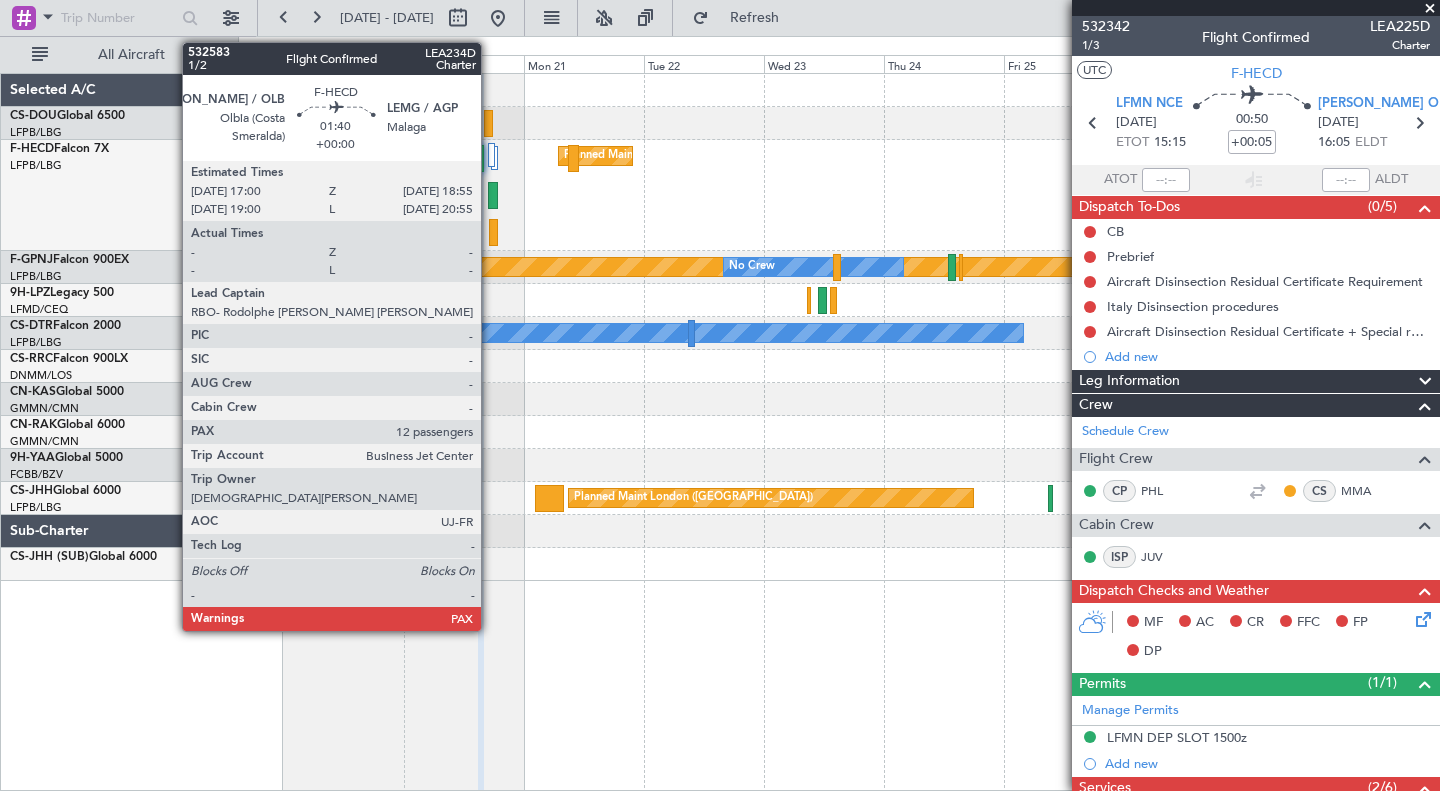 click 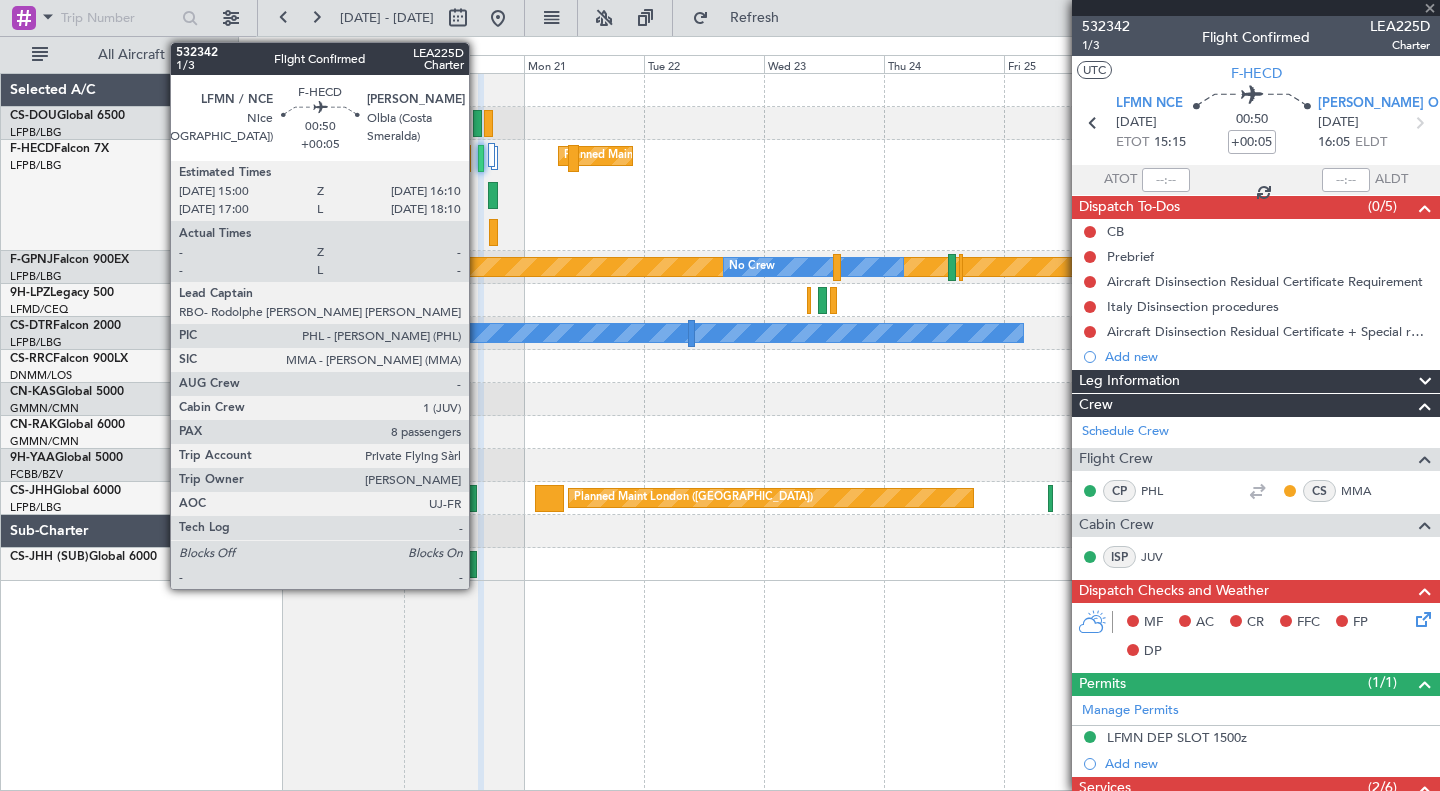 type 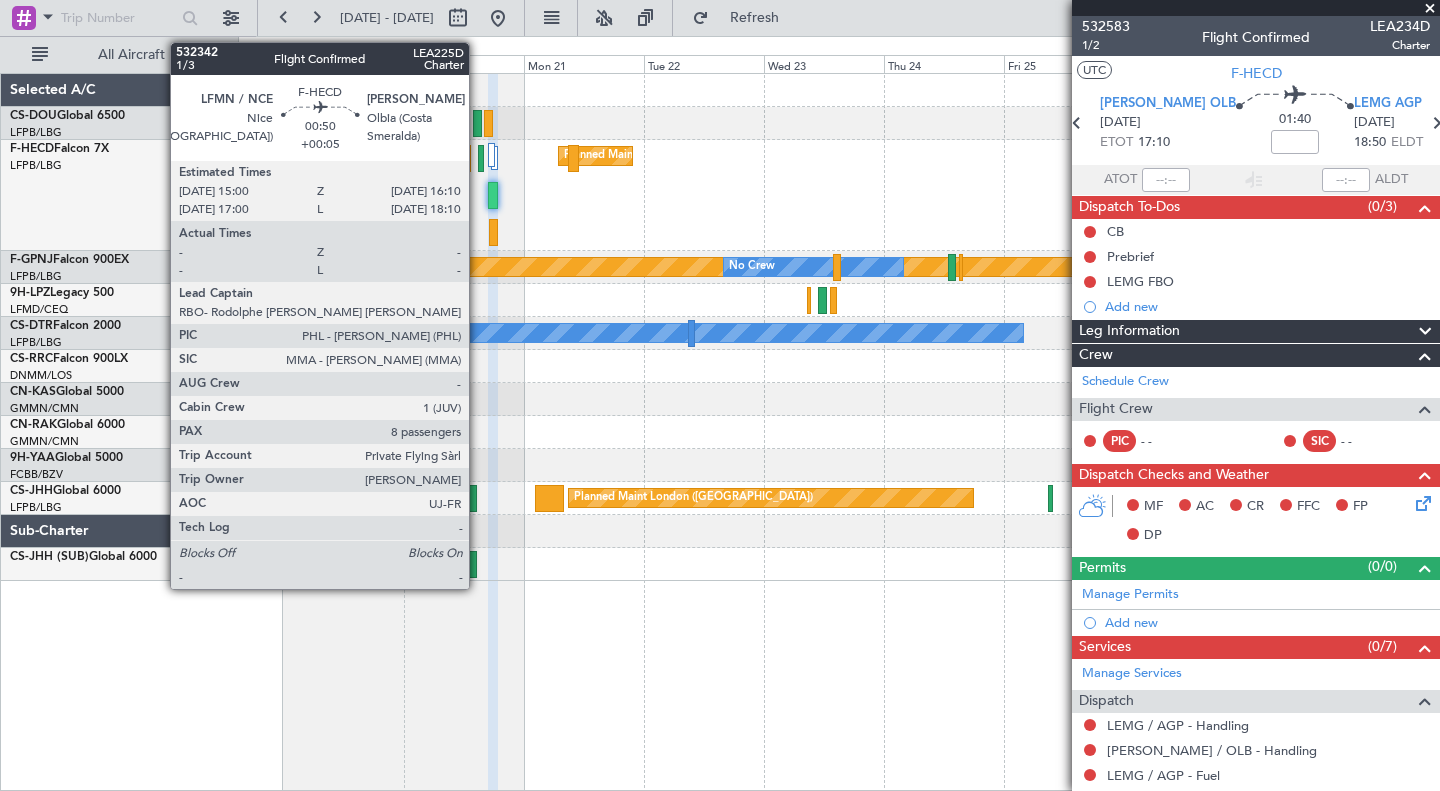 click 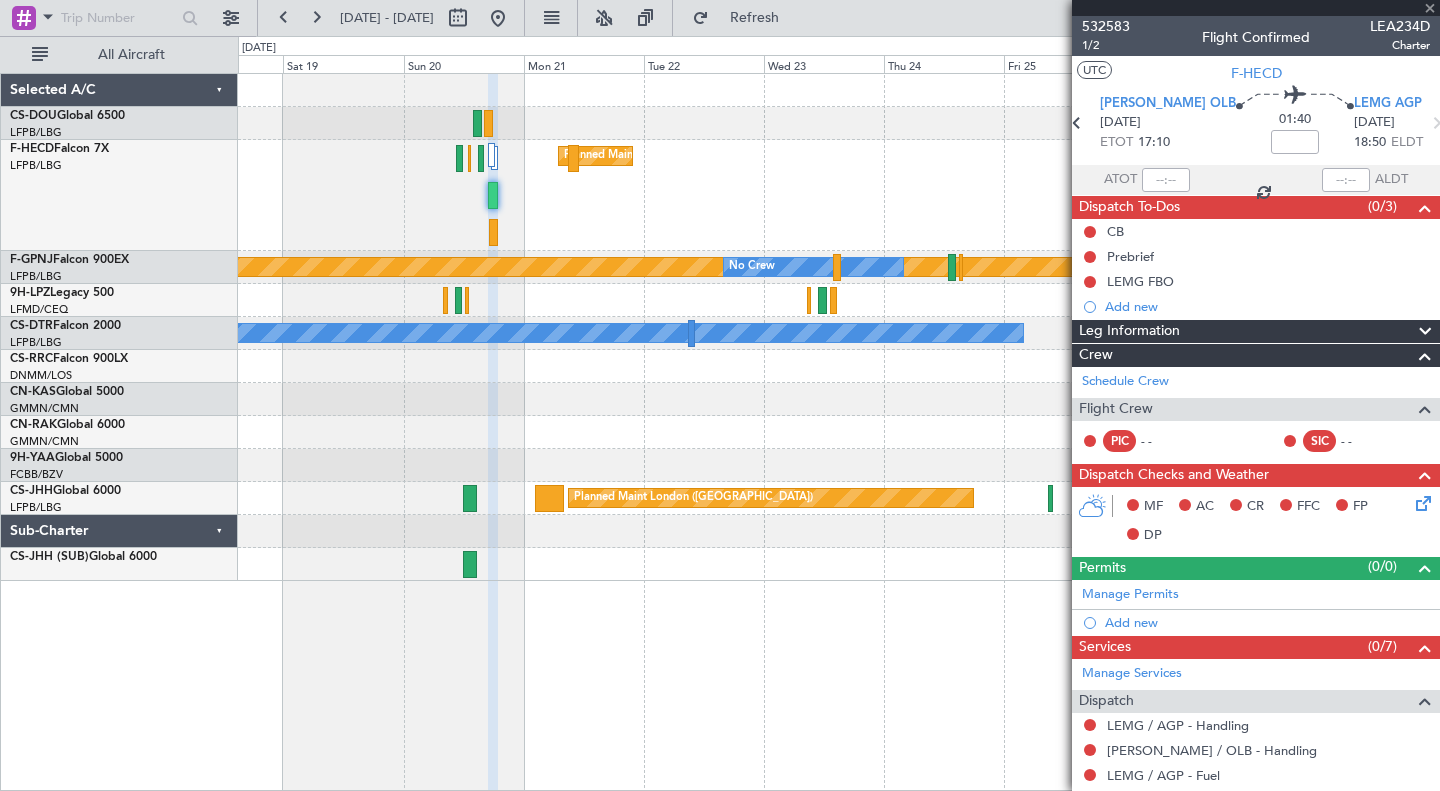 type on "+00:05" 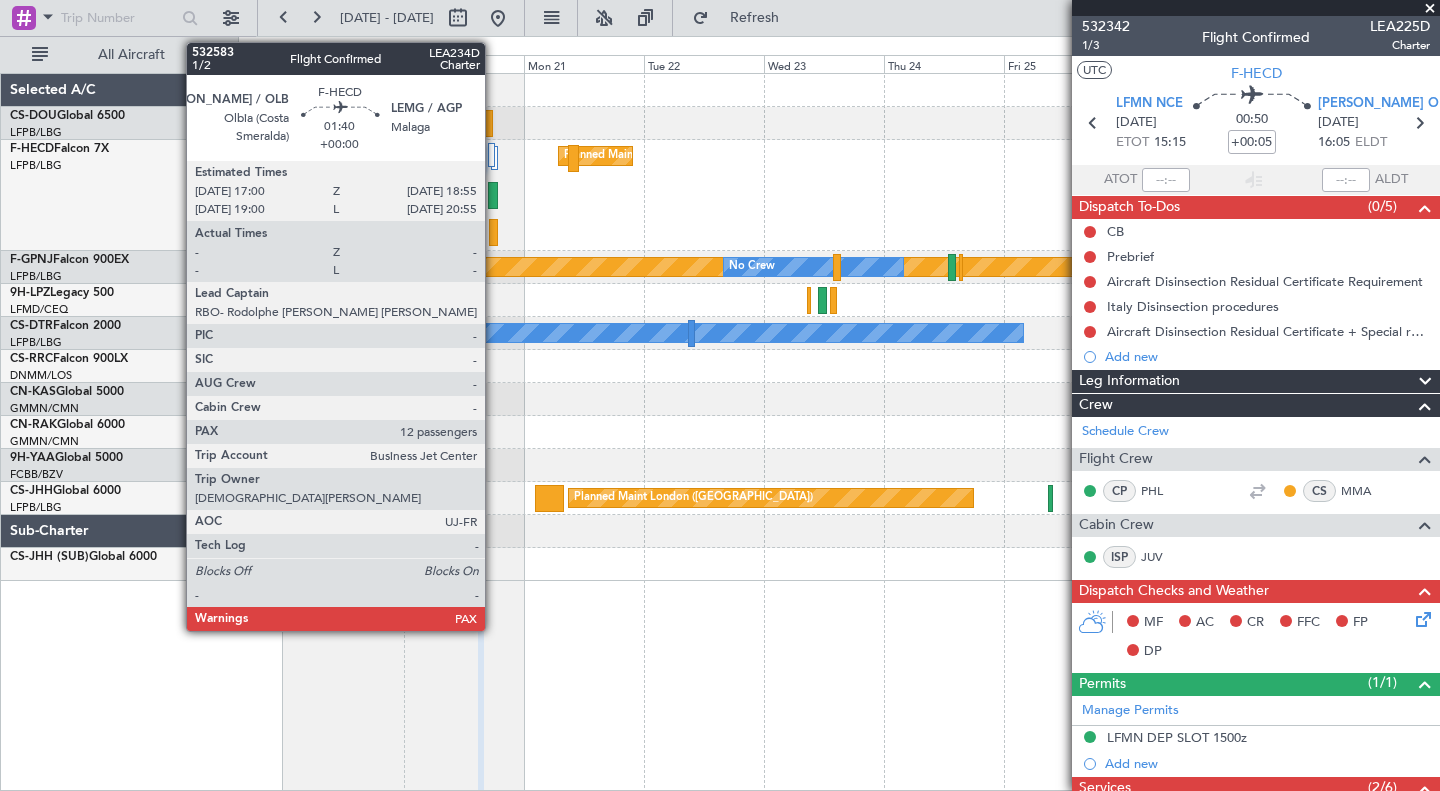 click 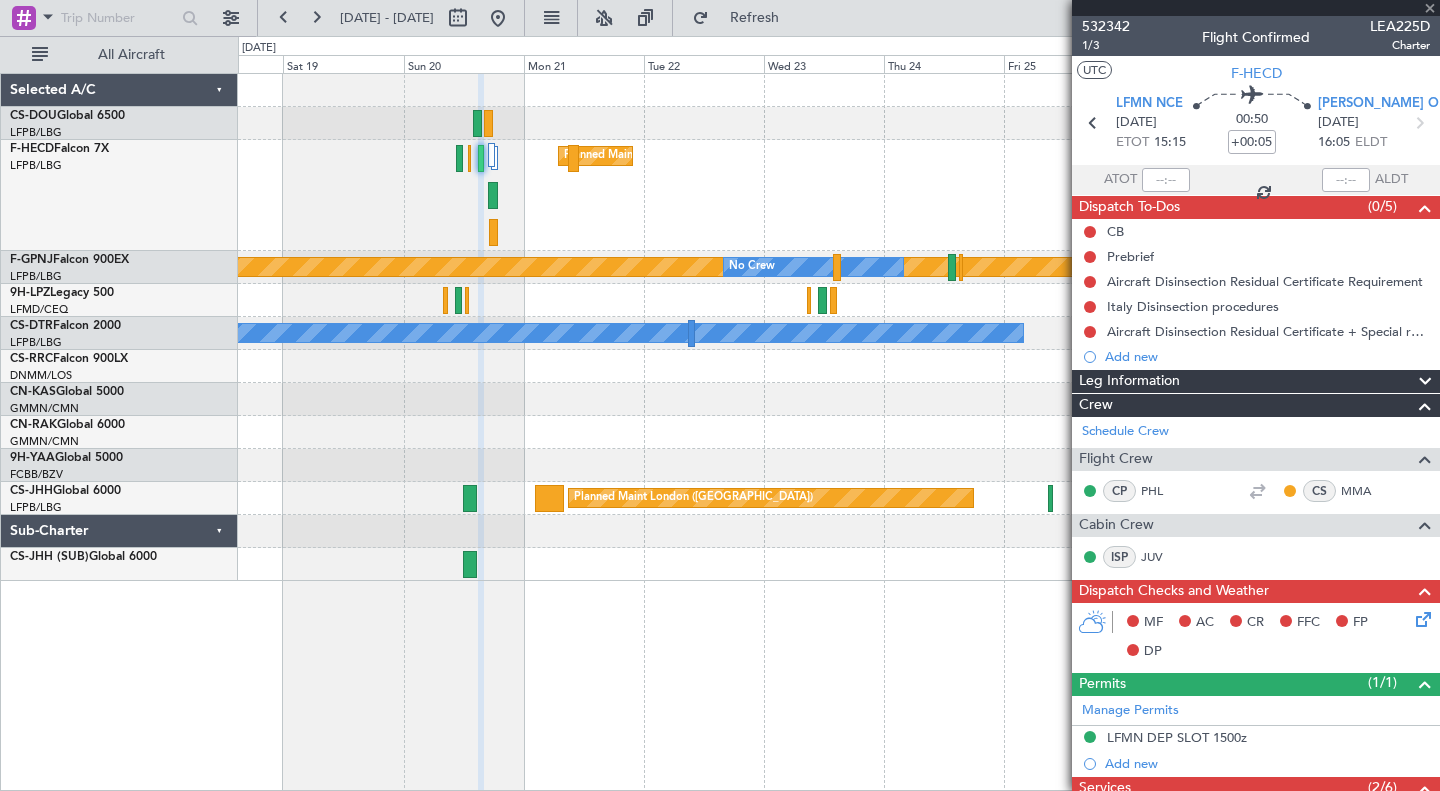 type 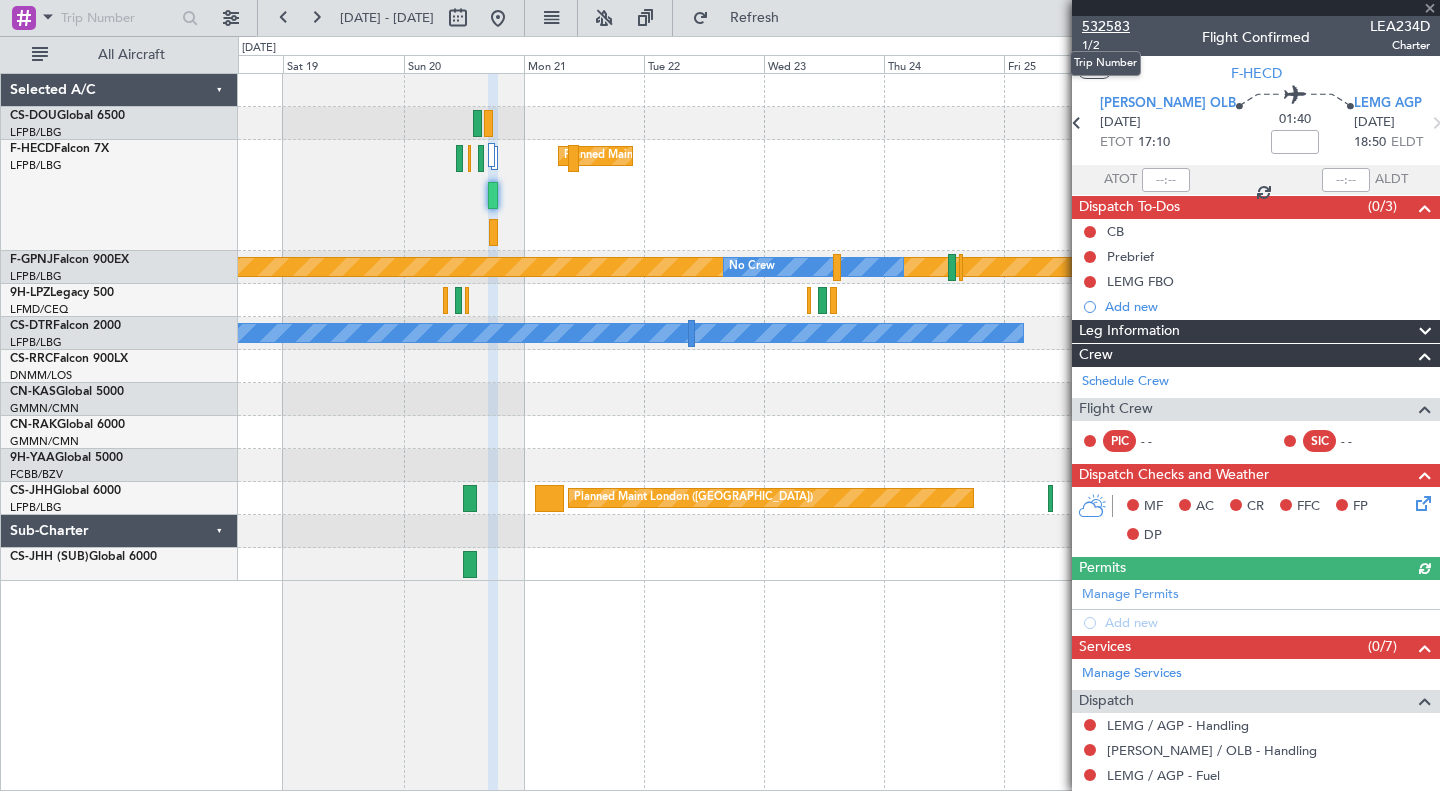 click on "532583" at bounding box center (1106, 26) 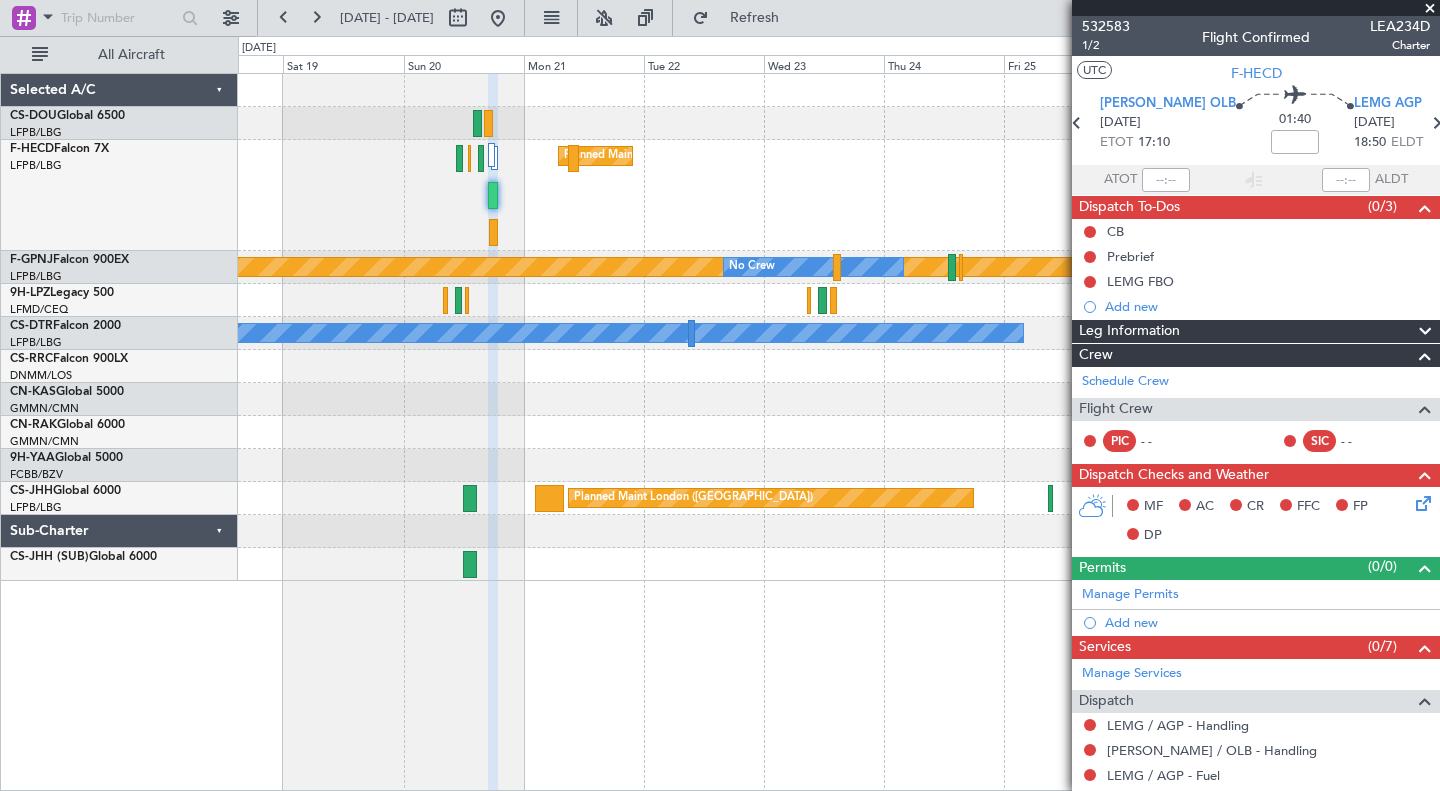 click at bounding box center [1430, 9] 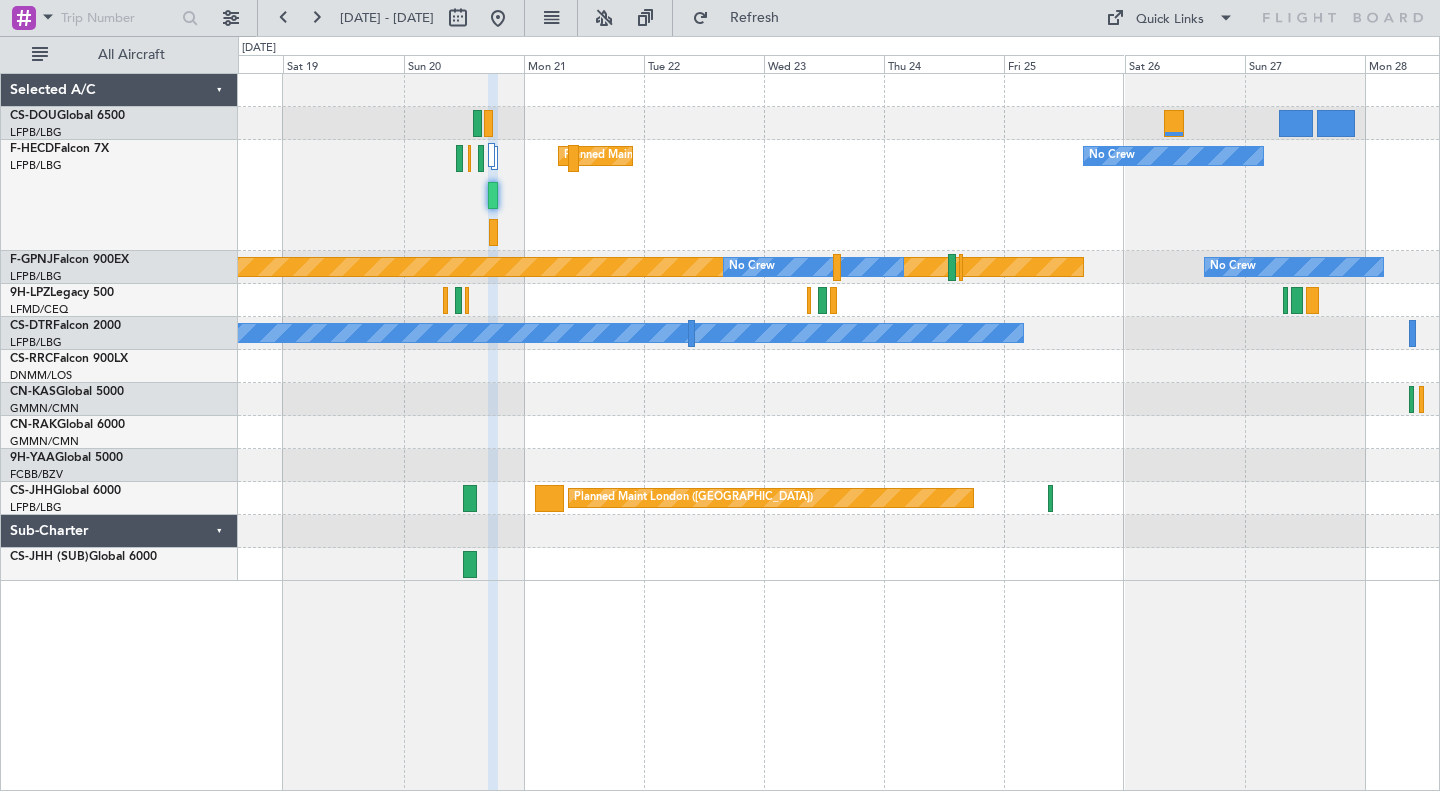type on "0" 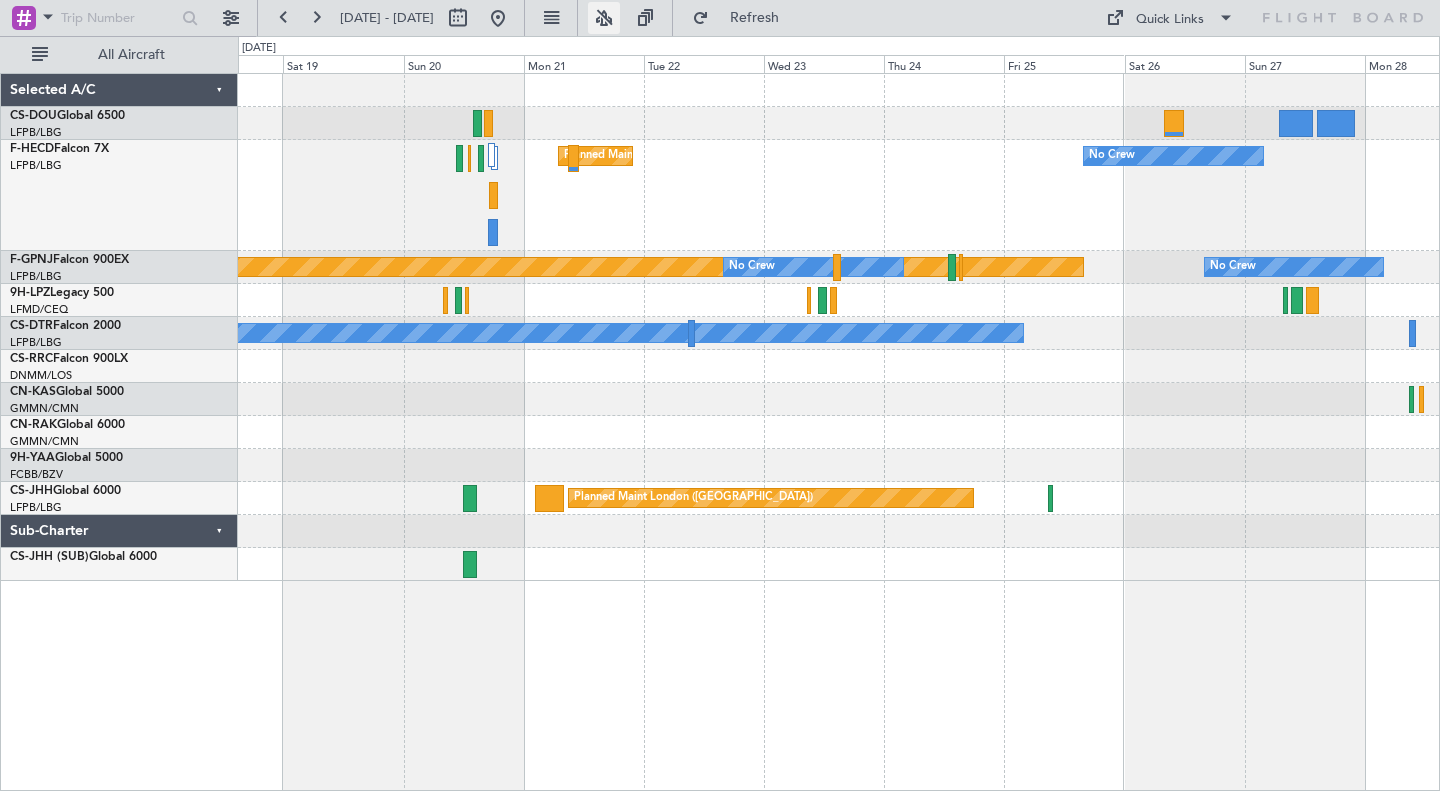 click 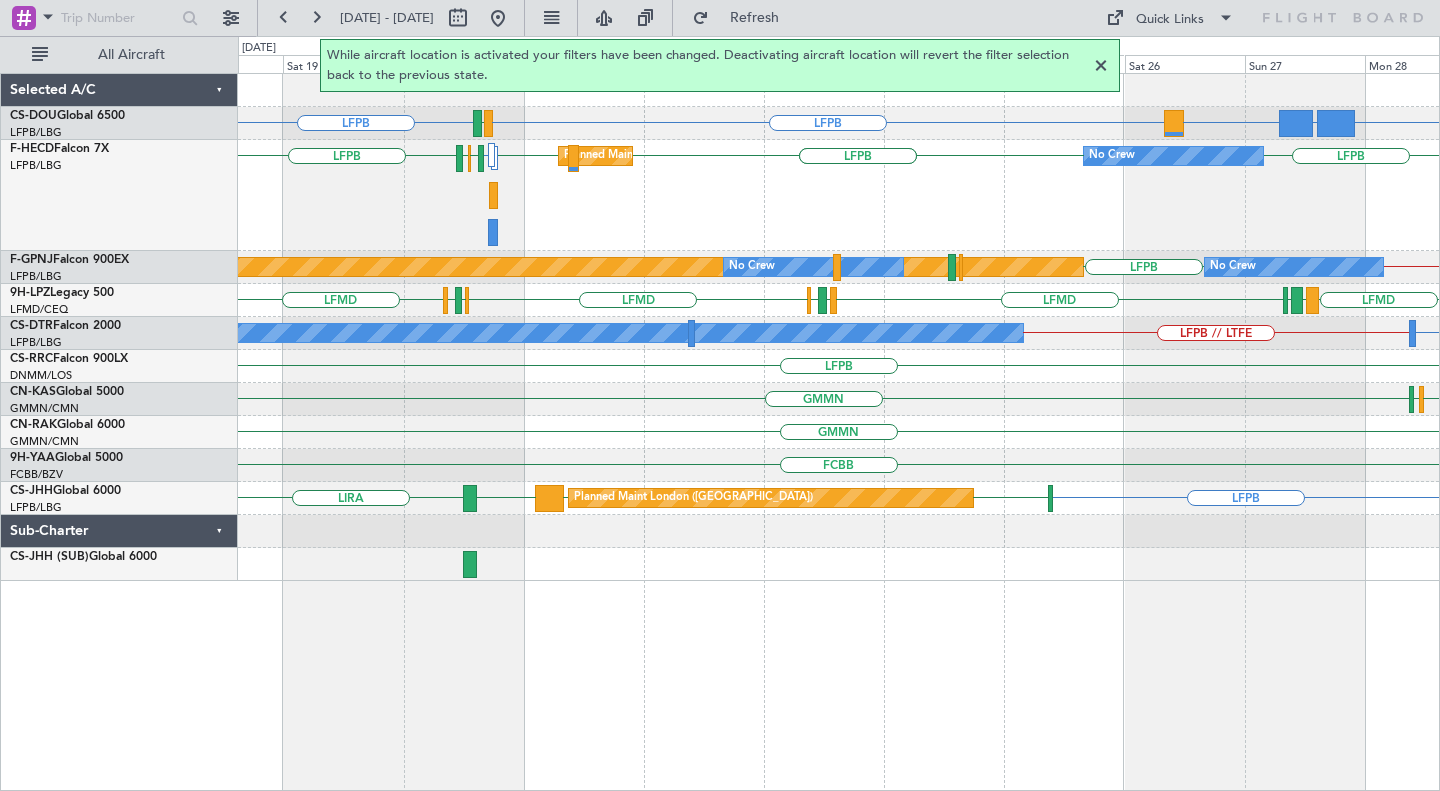click 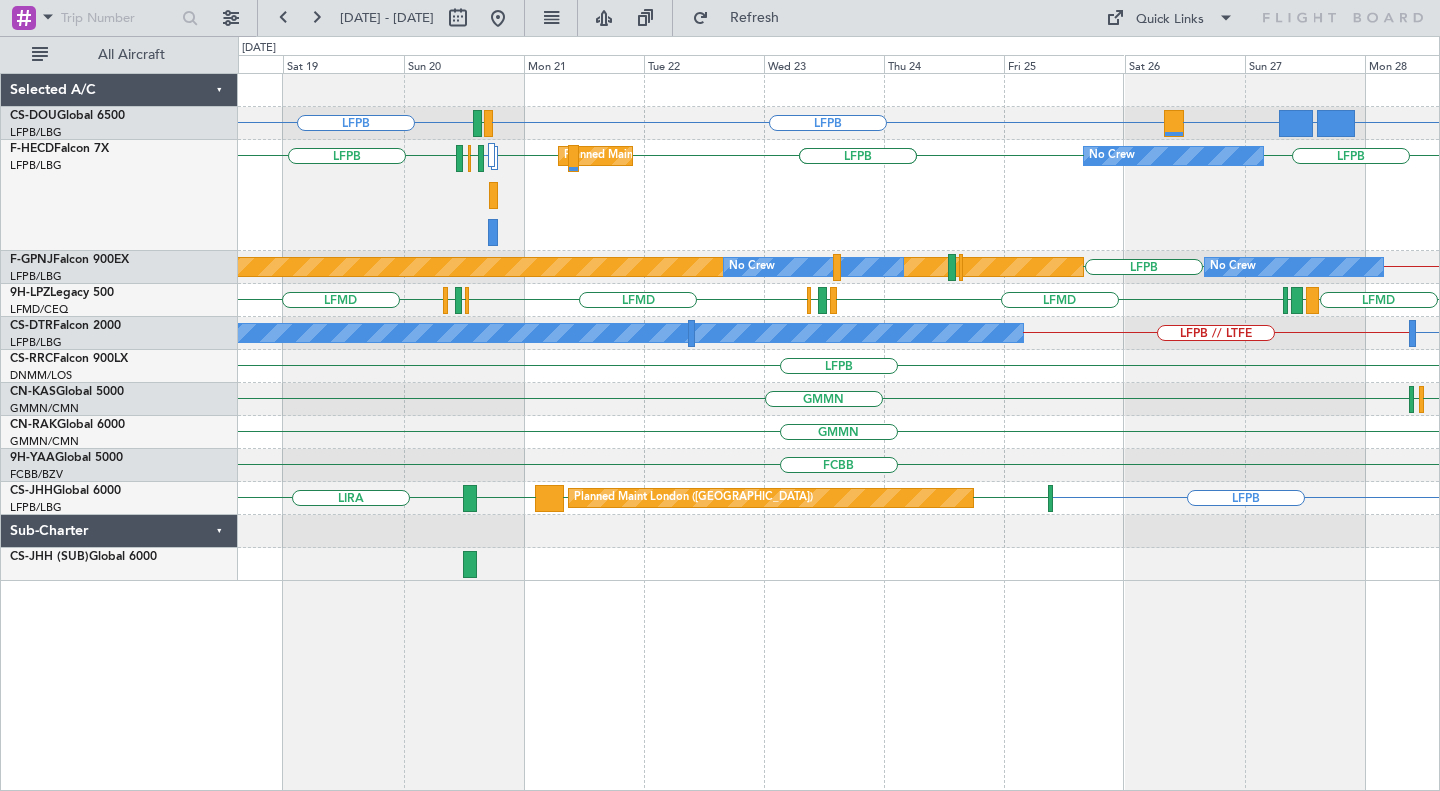 click 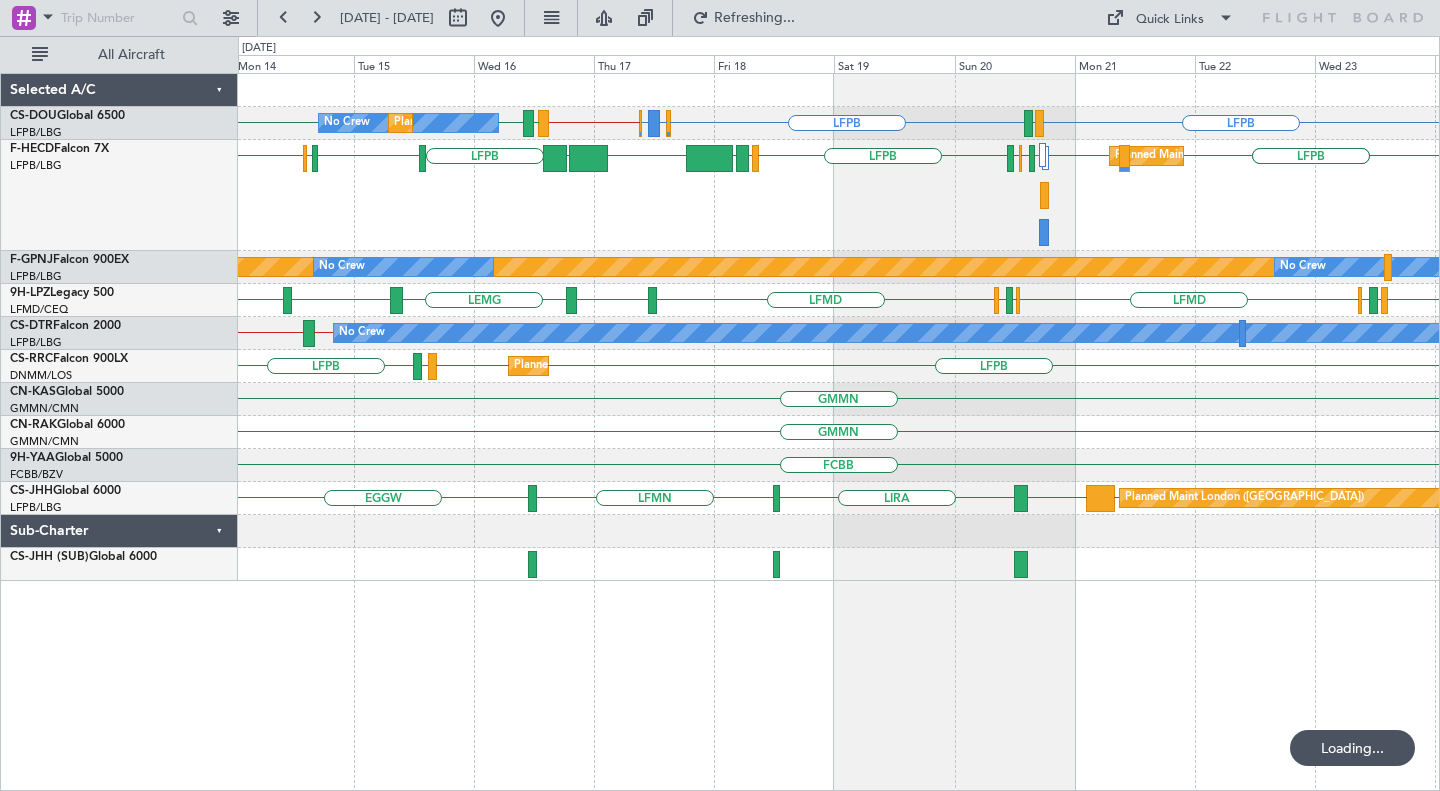 click on "Planned Maint Paris (Le Bourget)
No Crew
No Crew" 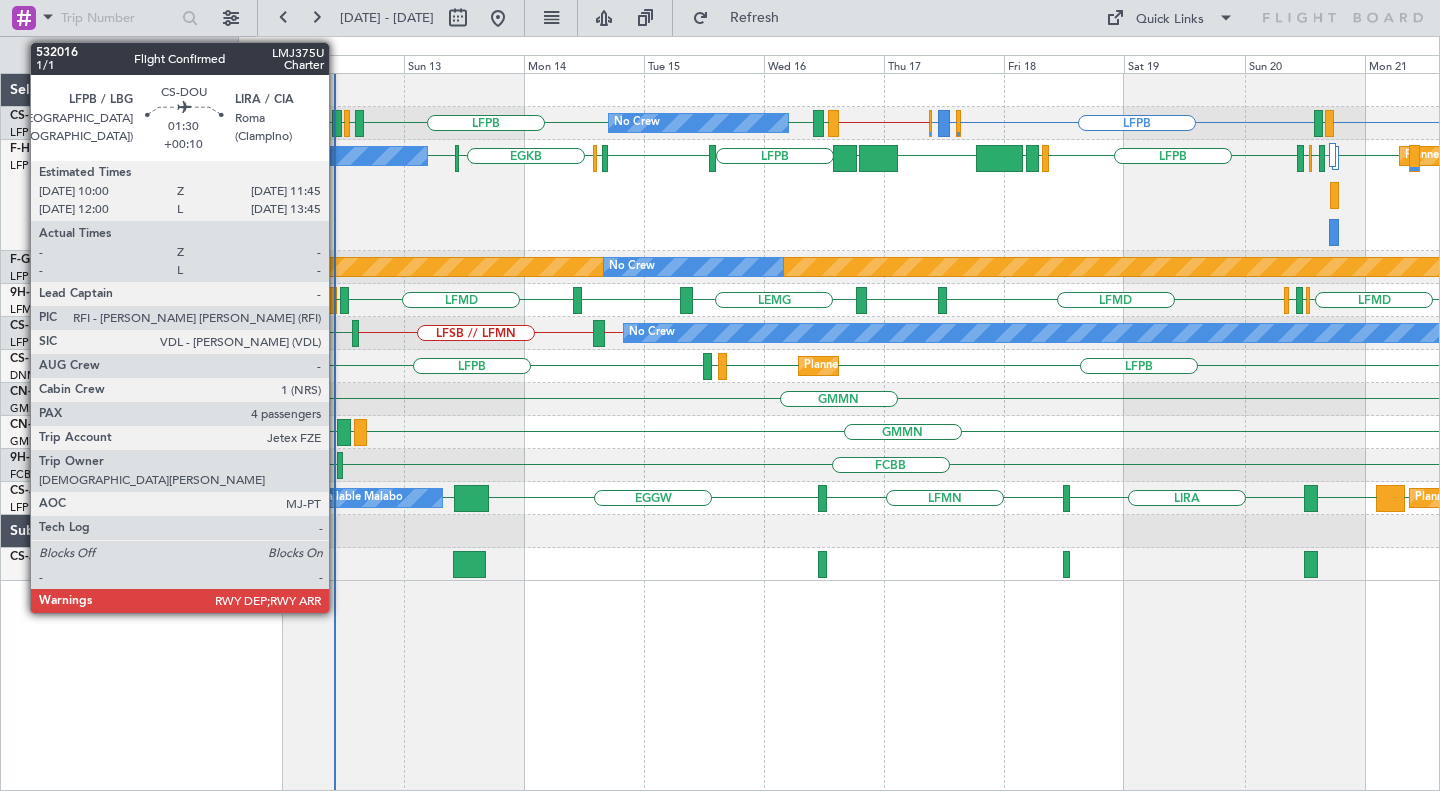 click 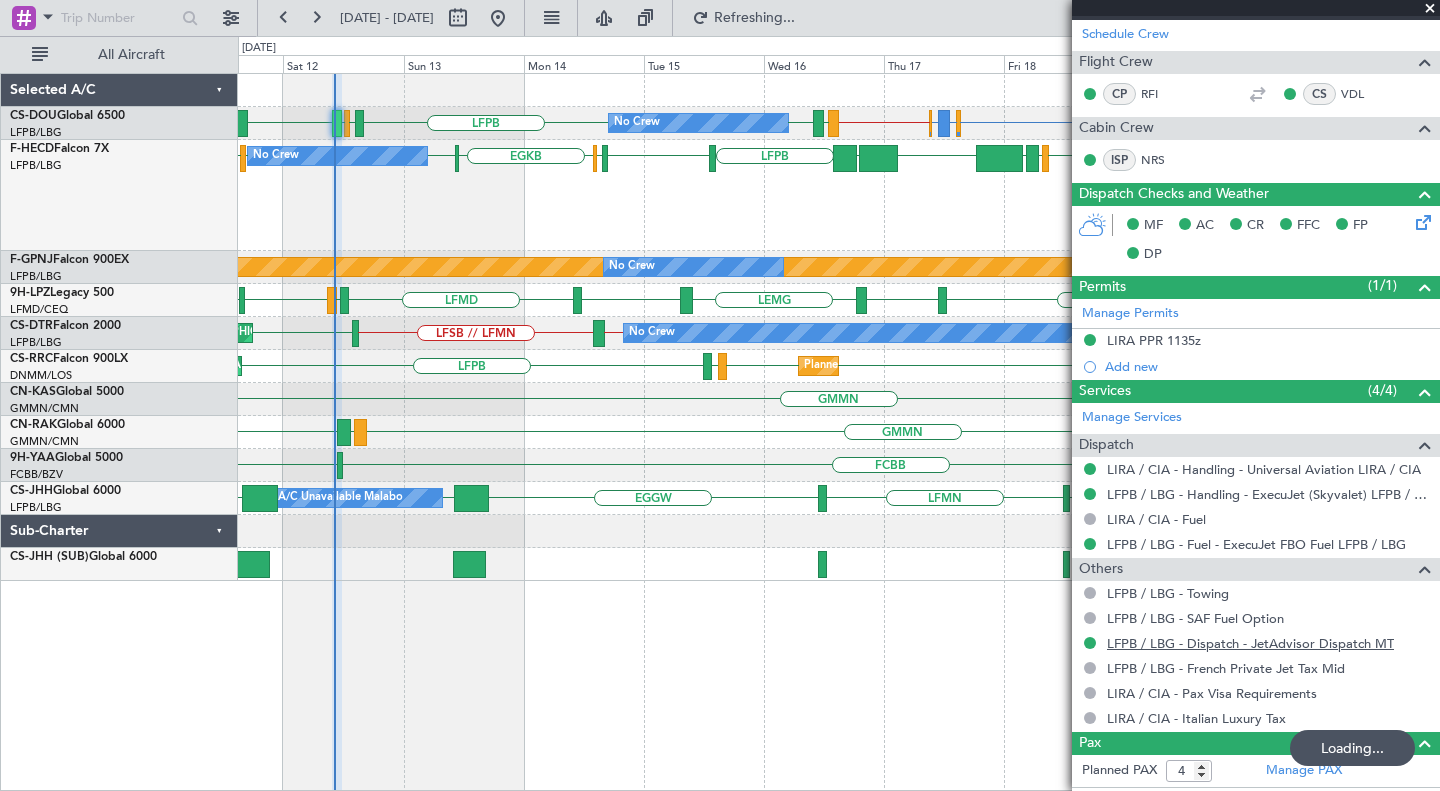 scroll, scrollTop: 647, scrollLeft: 0, axis: vertical 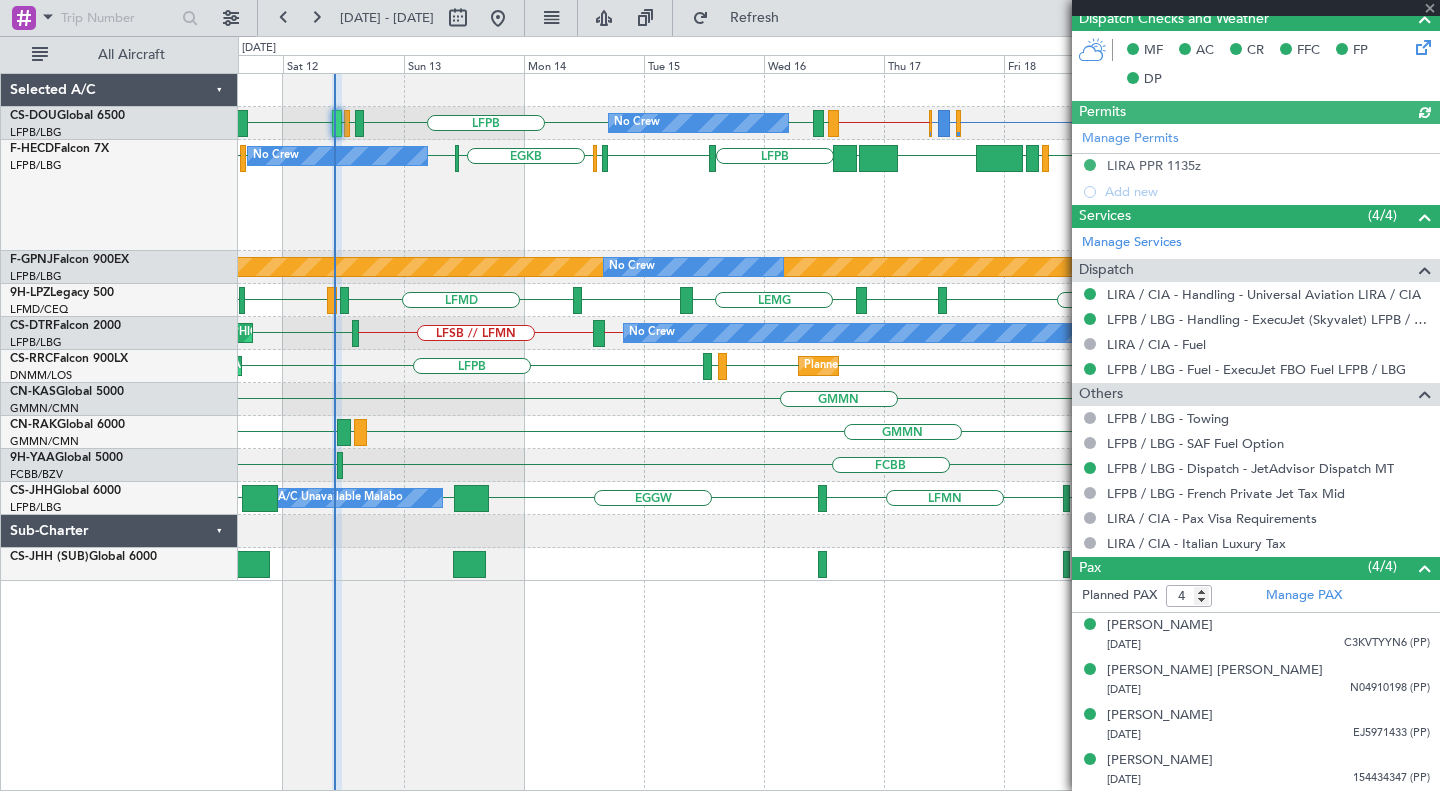 type on "10:09" 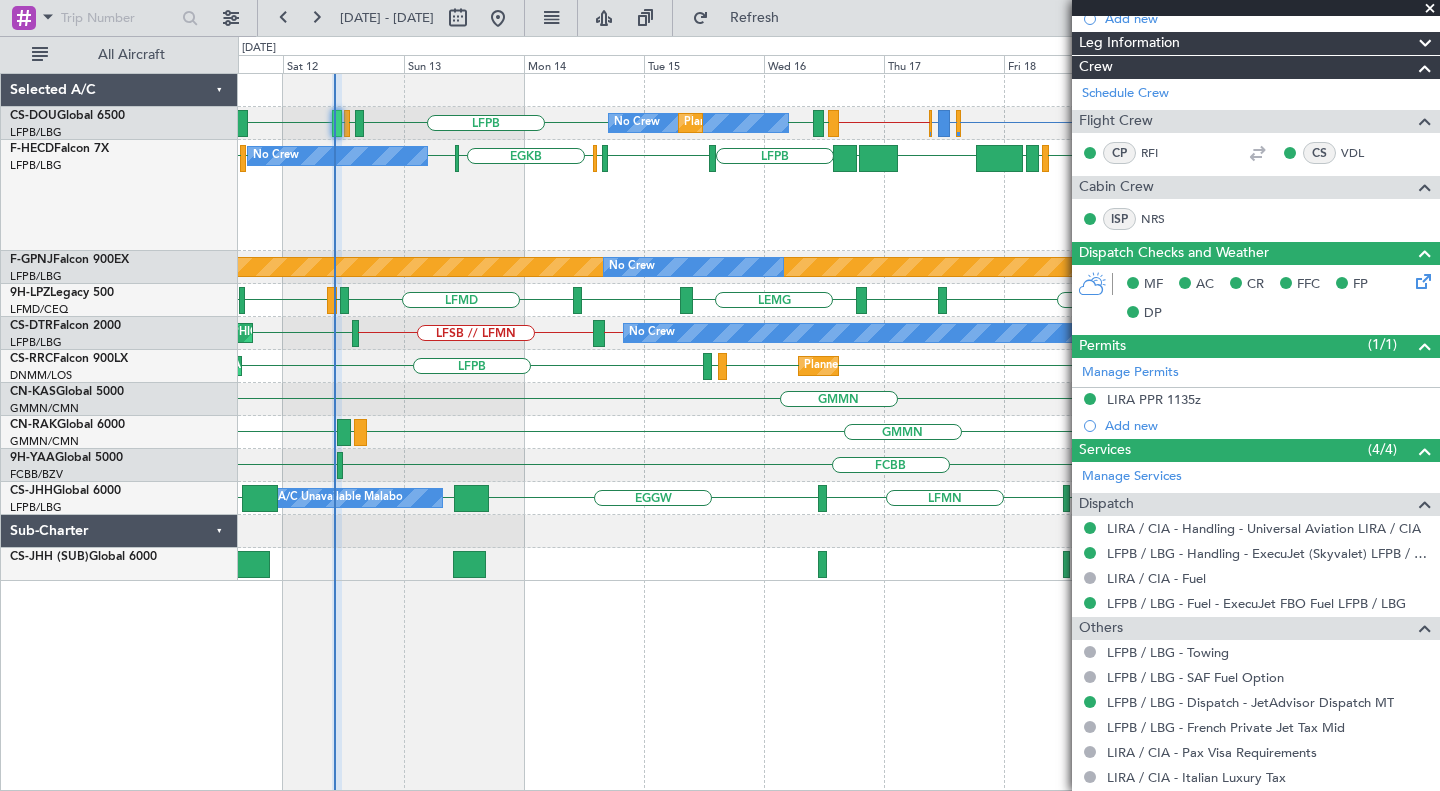 scroll, scrollTop: 415, scrollLeft: 0, axis: vertical 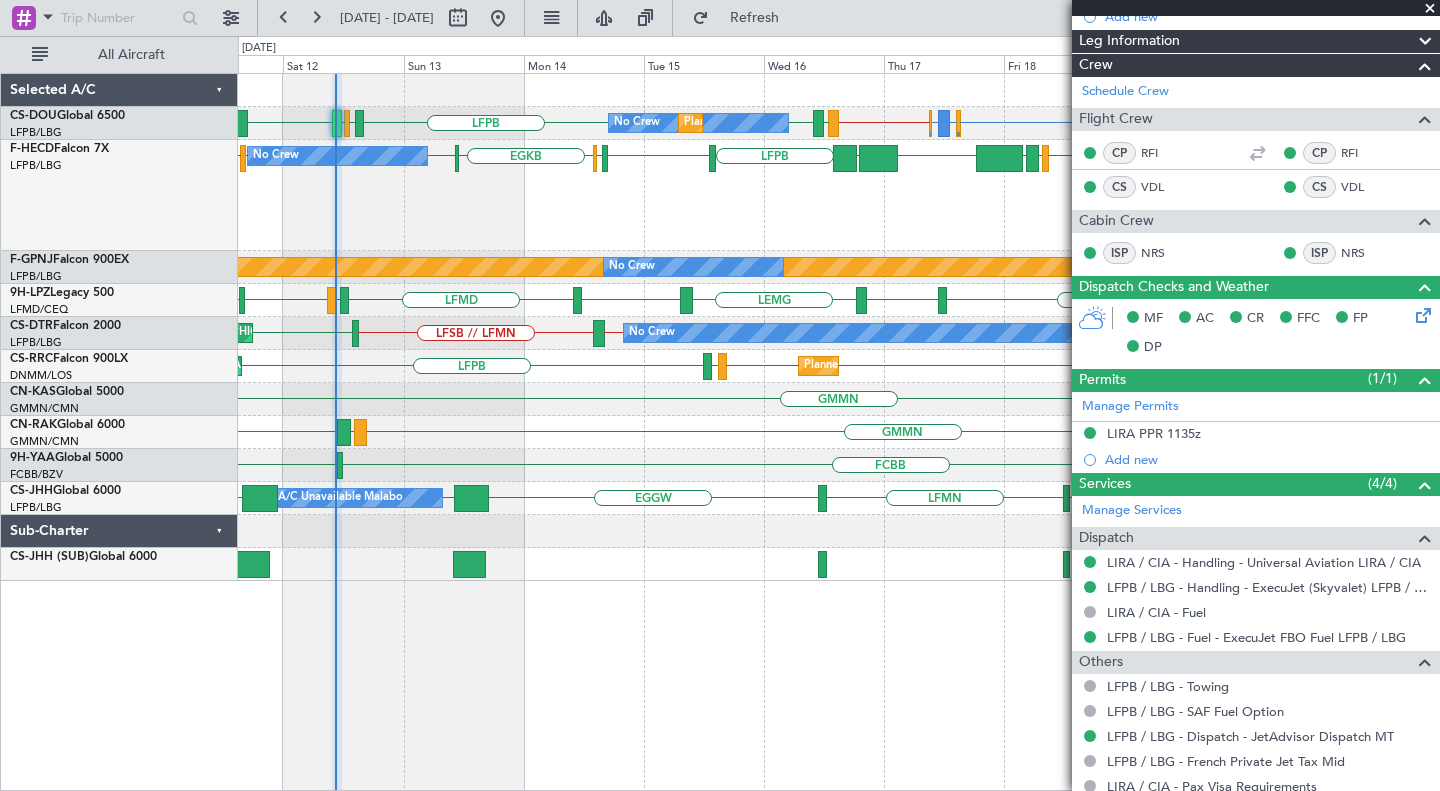 click at bounding box center (1430, 9) 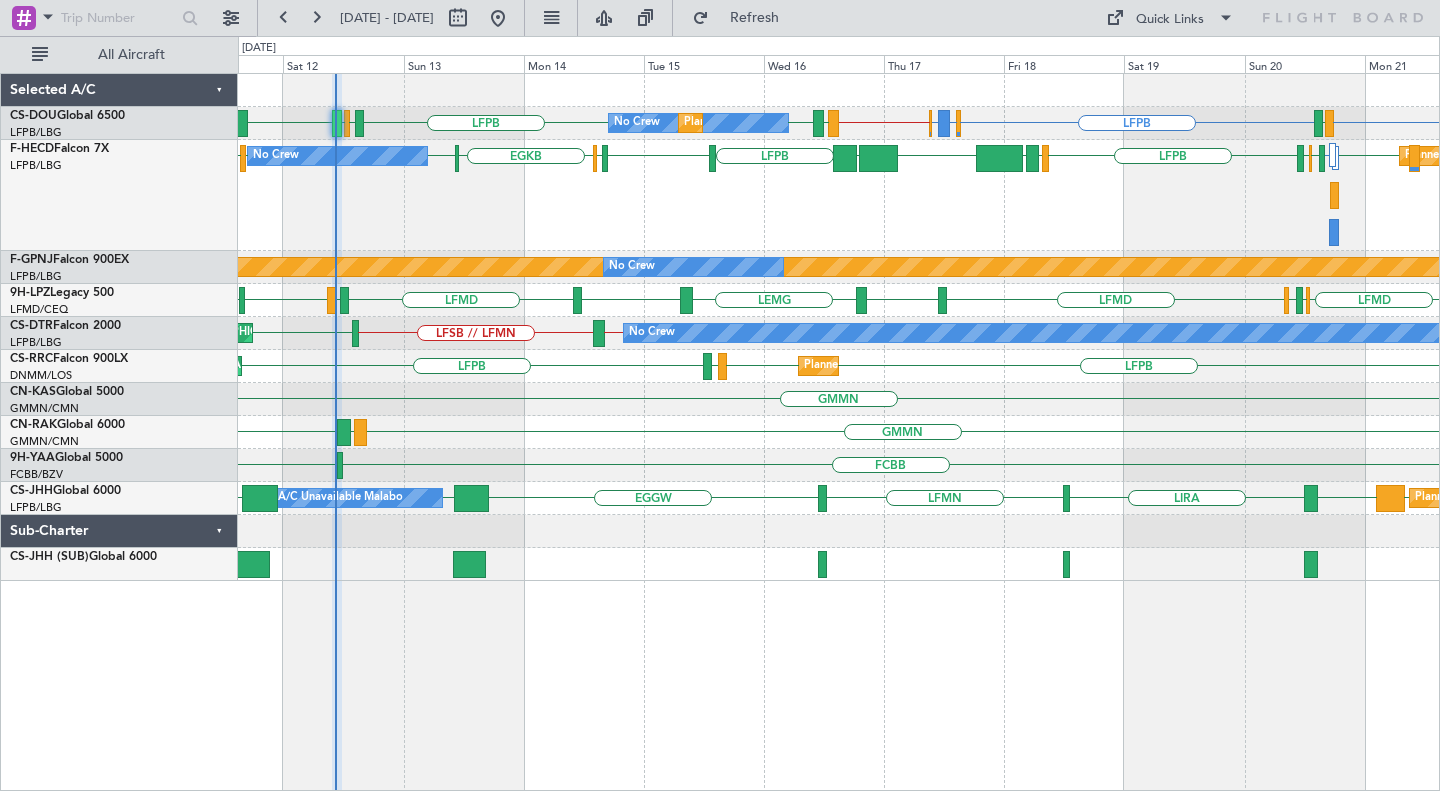 type on "0" 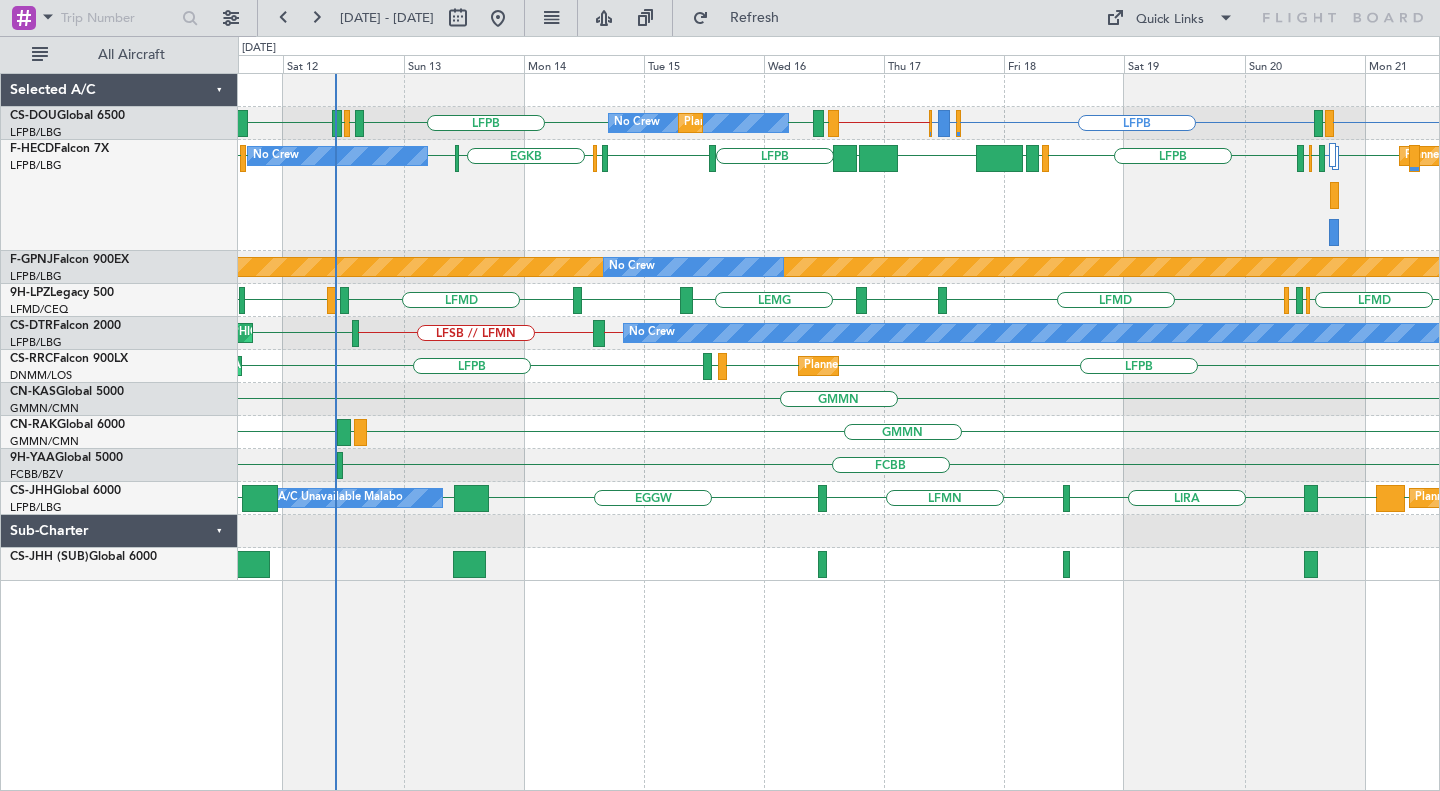 scroll, scrollTop: 0, scrollLeft: 0, axis: both 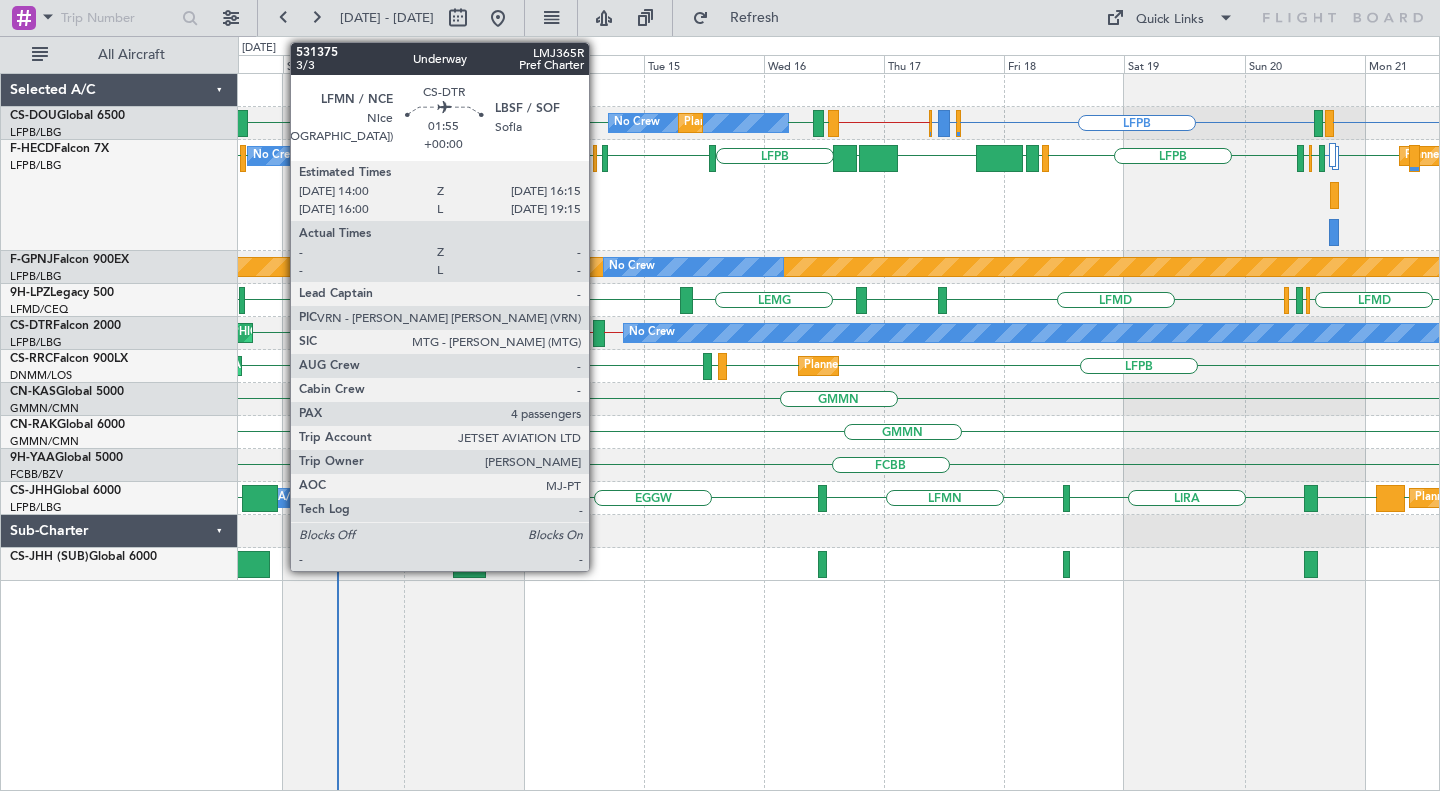click 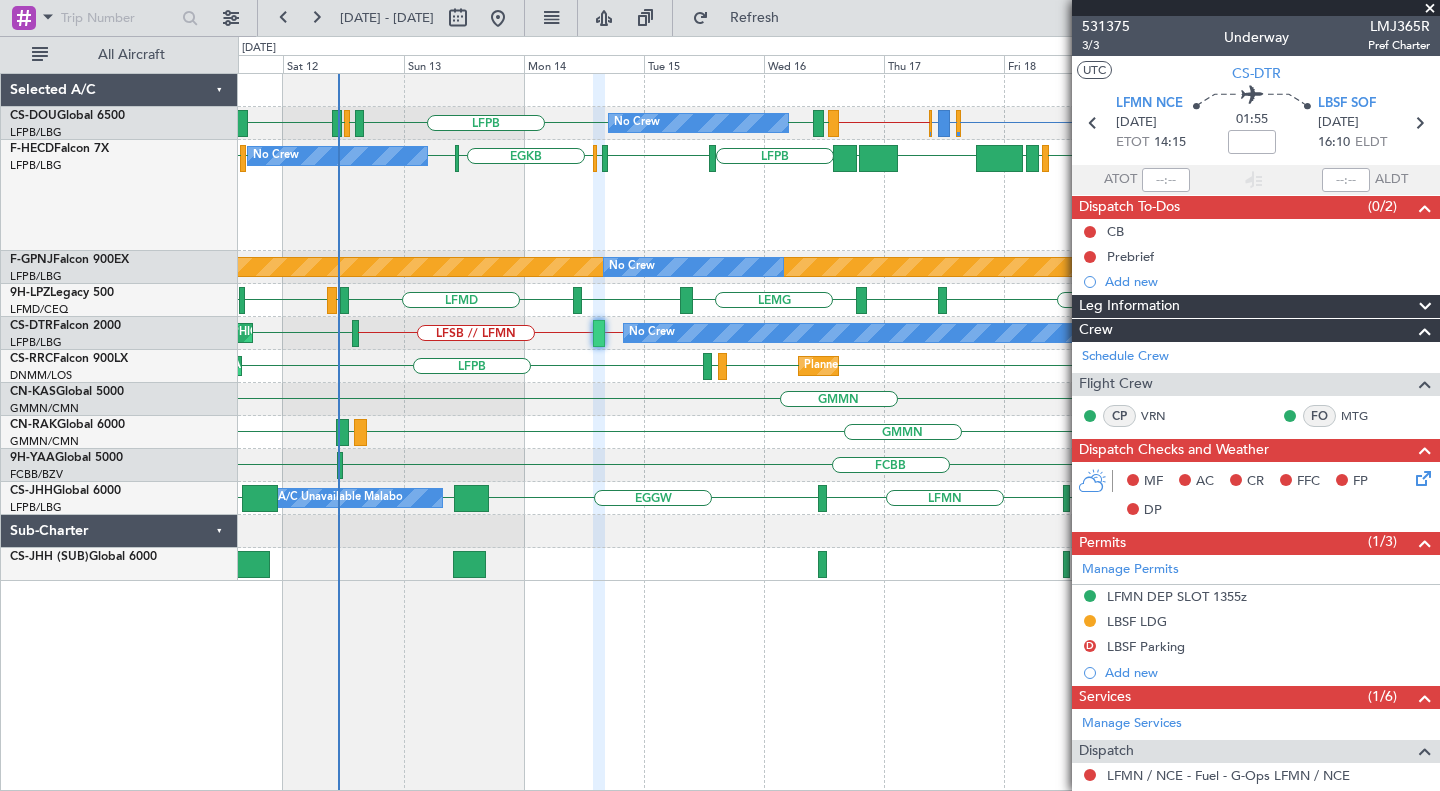 click at bounding box center [1430, 9] 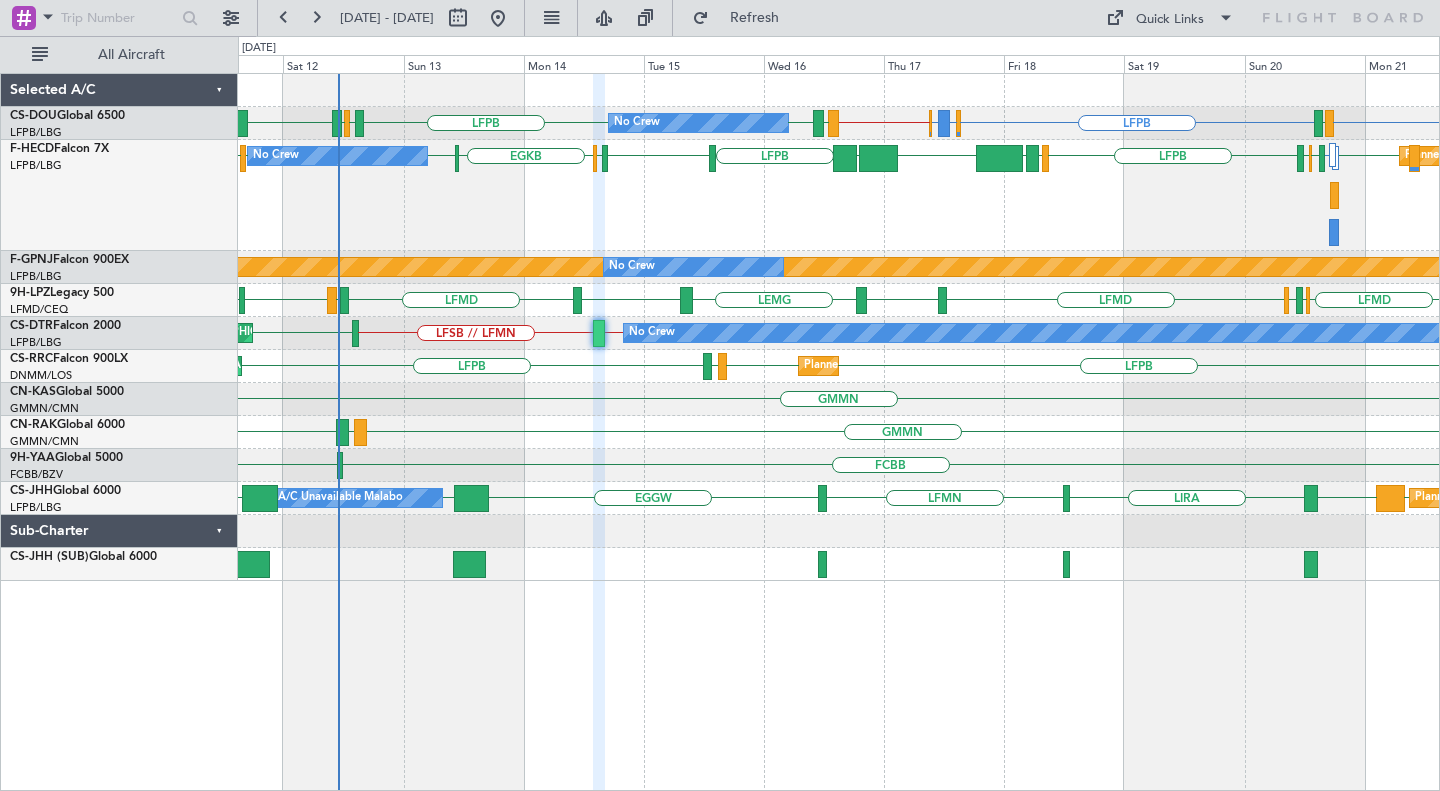 type on "0" 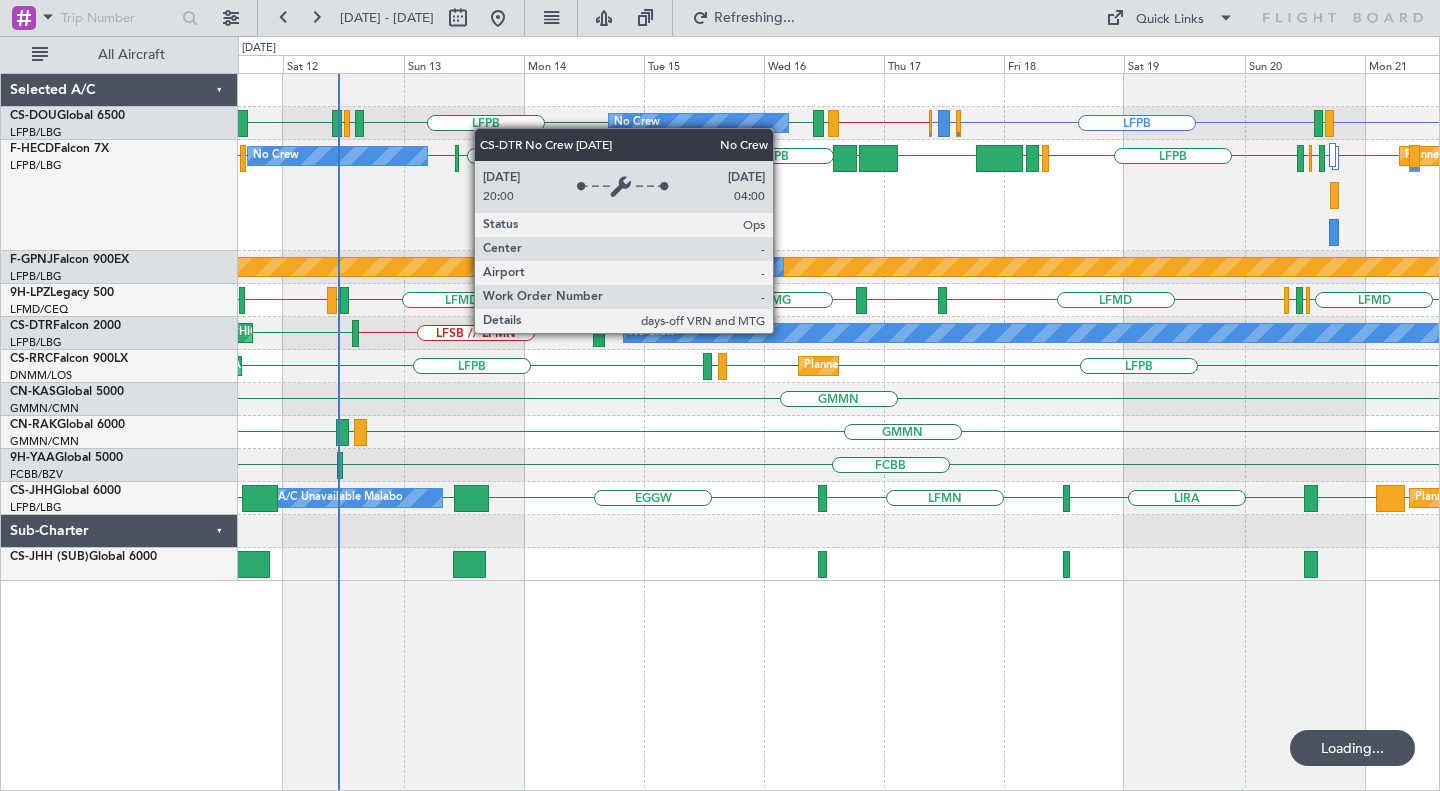 click on "LFPB
LFPB
EGLF  or  LFPB
GMTN  or  LFPB
LFPB // LEMG
LEMG
LFPB
LFPB
LFKF
LIRA
LFPB
LIEO
Planned Maint
No Crew
No Crew
LIEO
LFPB
LFBP
GMAD
FALE
HELX
LFPB
EDDK
EGLC
EGKB
LFPB
LFPB
EHAM
LFPB
LFMN
LFTH
No Crew
0" 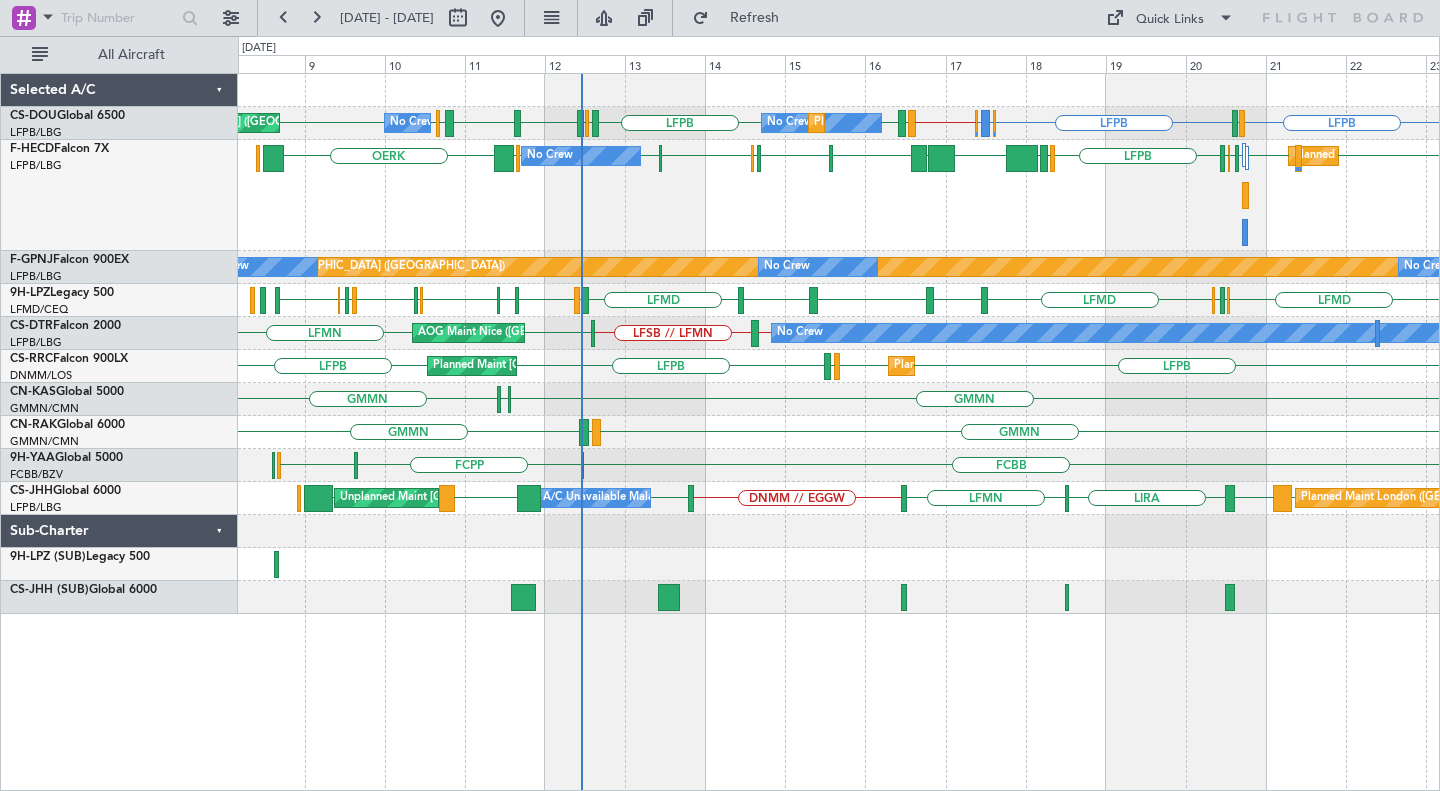 click on "LIEO
LFPB
LFPB
LFPB
LFMN
LFTH
LFPB
EGKB
LFPB
LFPB
EHAM
OERK
LFBP
GMAD
FALE
HELX
LFPB
EDDK
EGLC
Planned Maint Paris (Le Bourget)
No Crew
Planned Maint Paris (Le Bourget)
No Crew
A/C Unavailable" 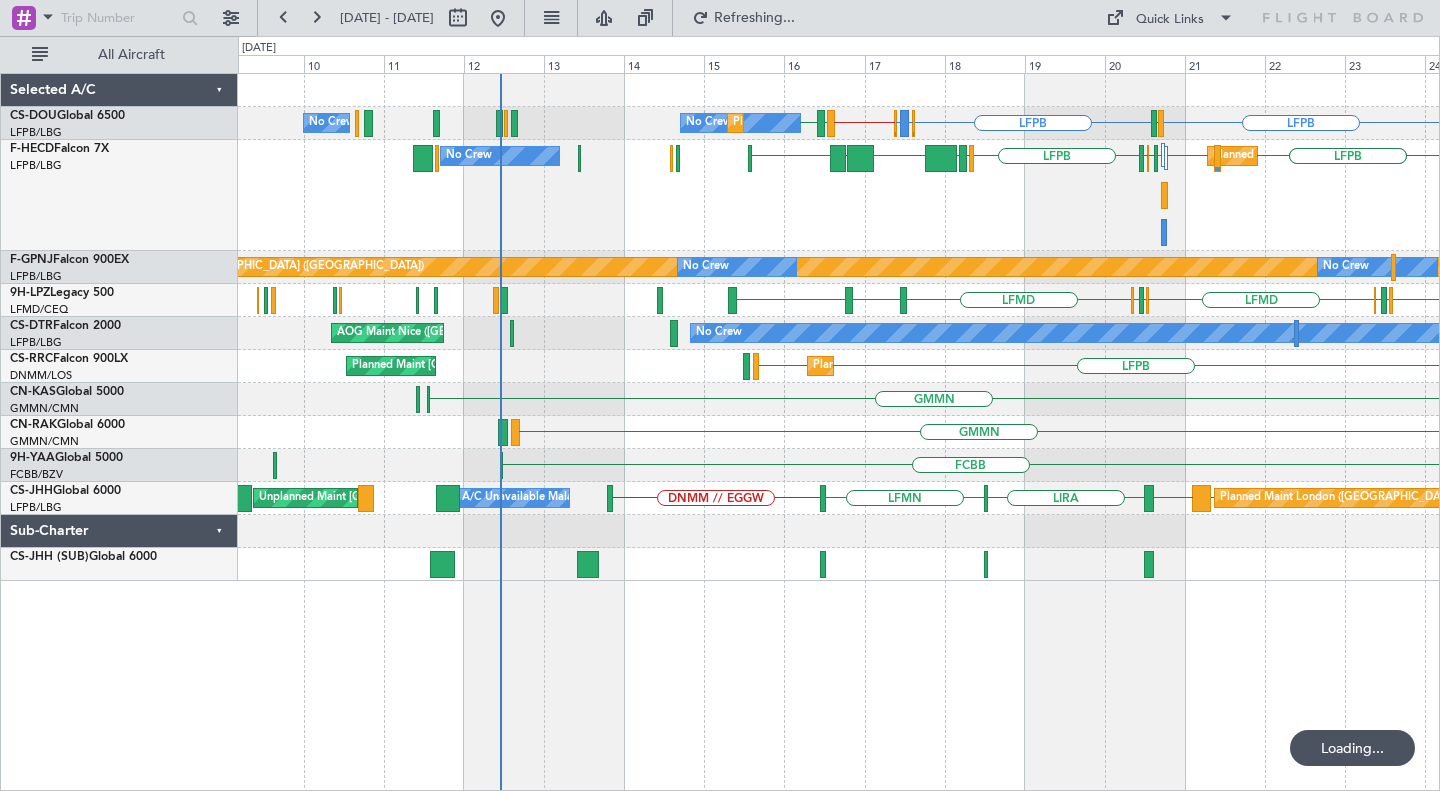 click on "No Crew
LFPB
LFPB
EGLF  or  LFPB
GMTN  or  LFPB
LFPB // LEMG
LIEO
LEMG
LFPB
Planned Maint
No Crew
Unplanned Maint Paris (Le Bourget)
HECA  or  LFPB
LPLA  or  LFPB
TGPY  or  LFPB
Planned Maint Paris (Le Bourget)
LIEO
LFPB
LFPB
LFPB
LFMN
LFTH
LFPB
LFBP
GMAD
FALE
HELX
LFPB
No Crew
Planned Maint Paris (Le Bourget)" 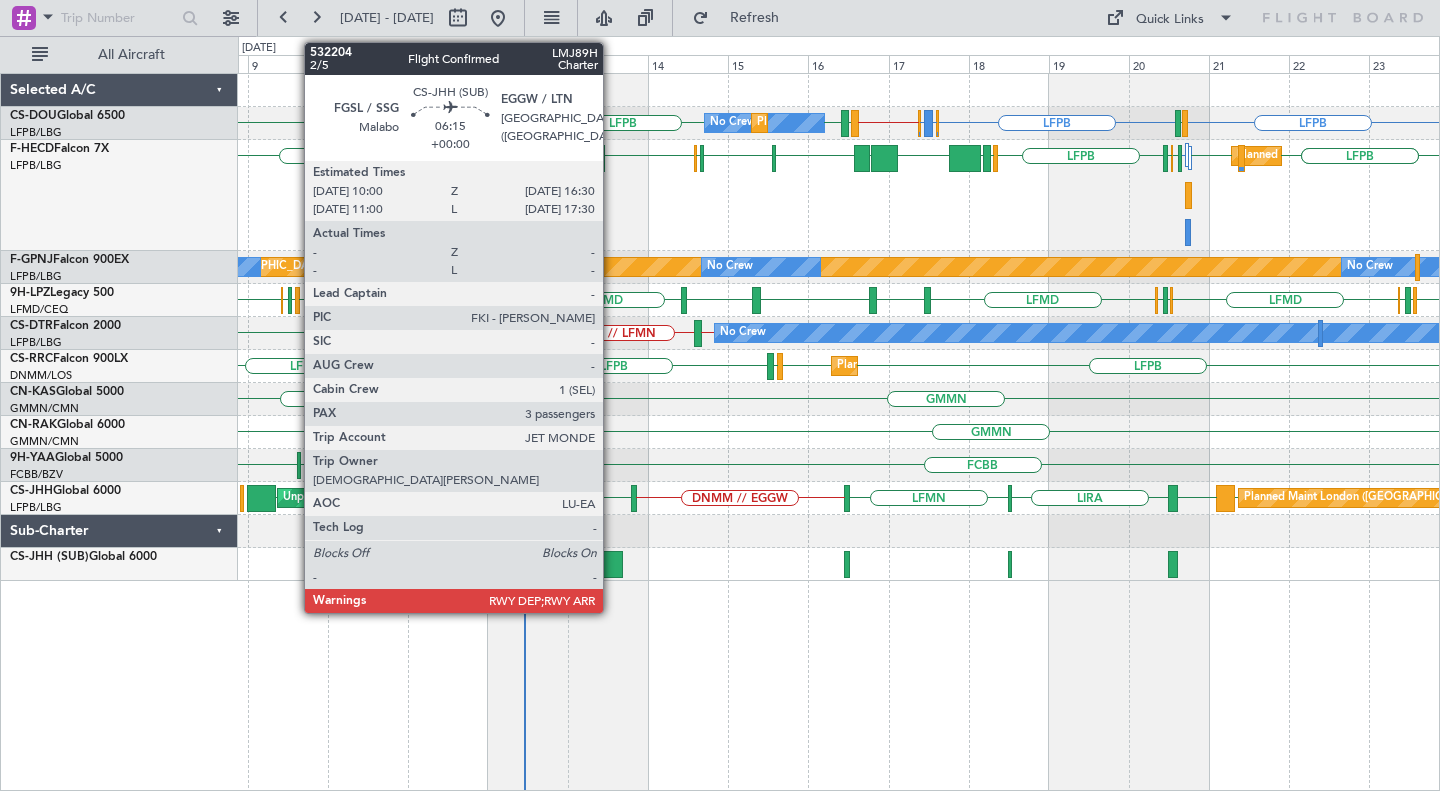 click 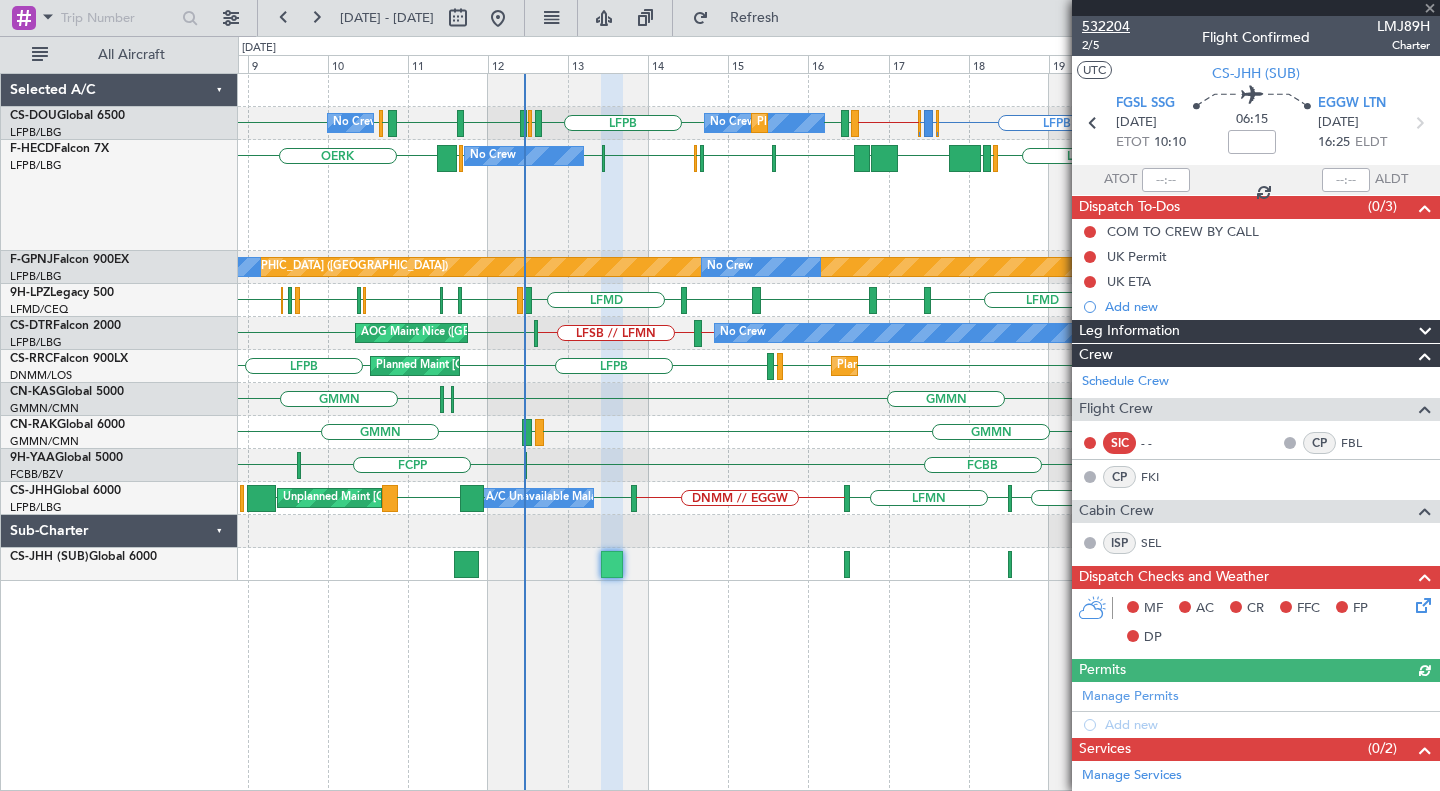 click on "532204" at bounding box center (1106, 26) 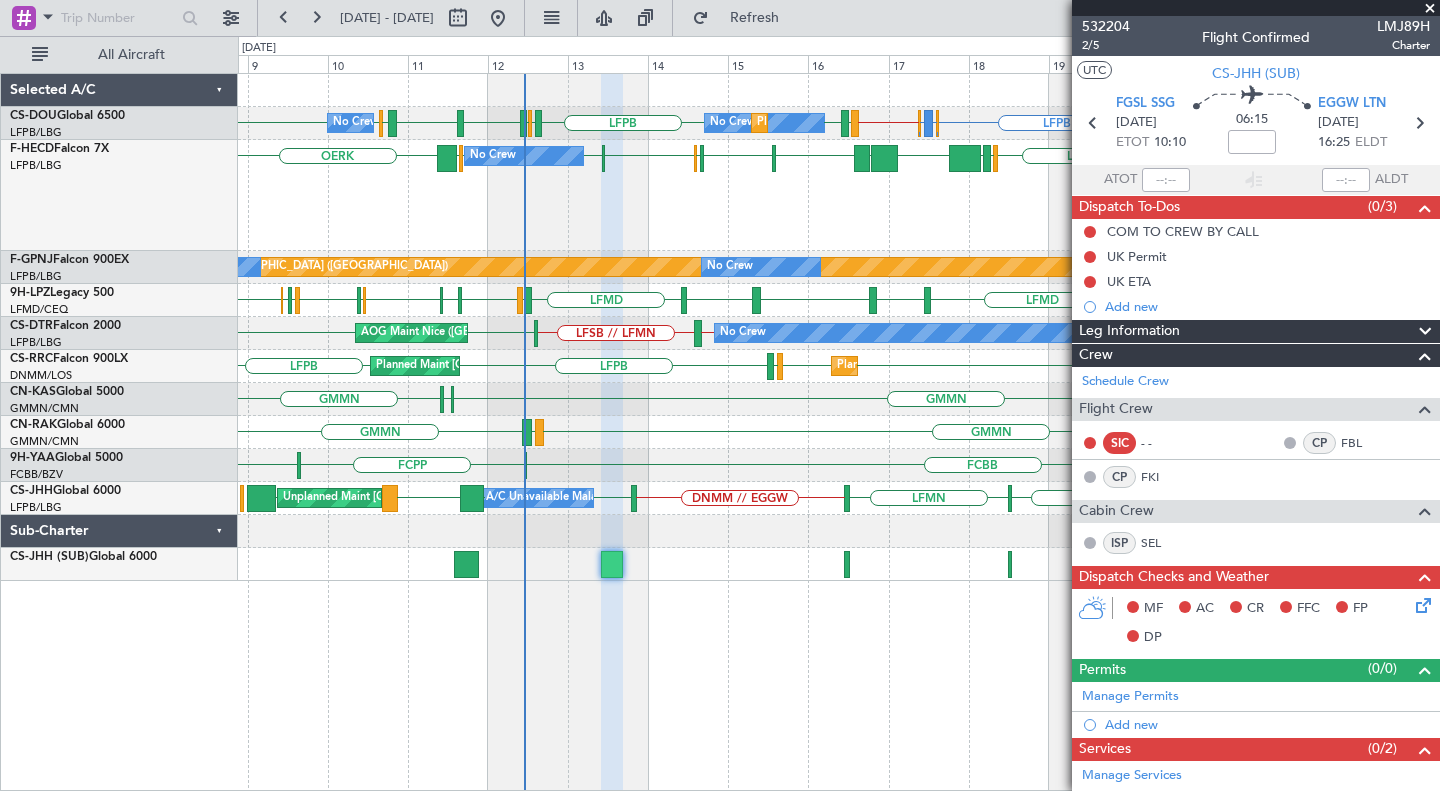 scroll, scrollTop: 0, scrollLeft: 0, axis: both 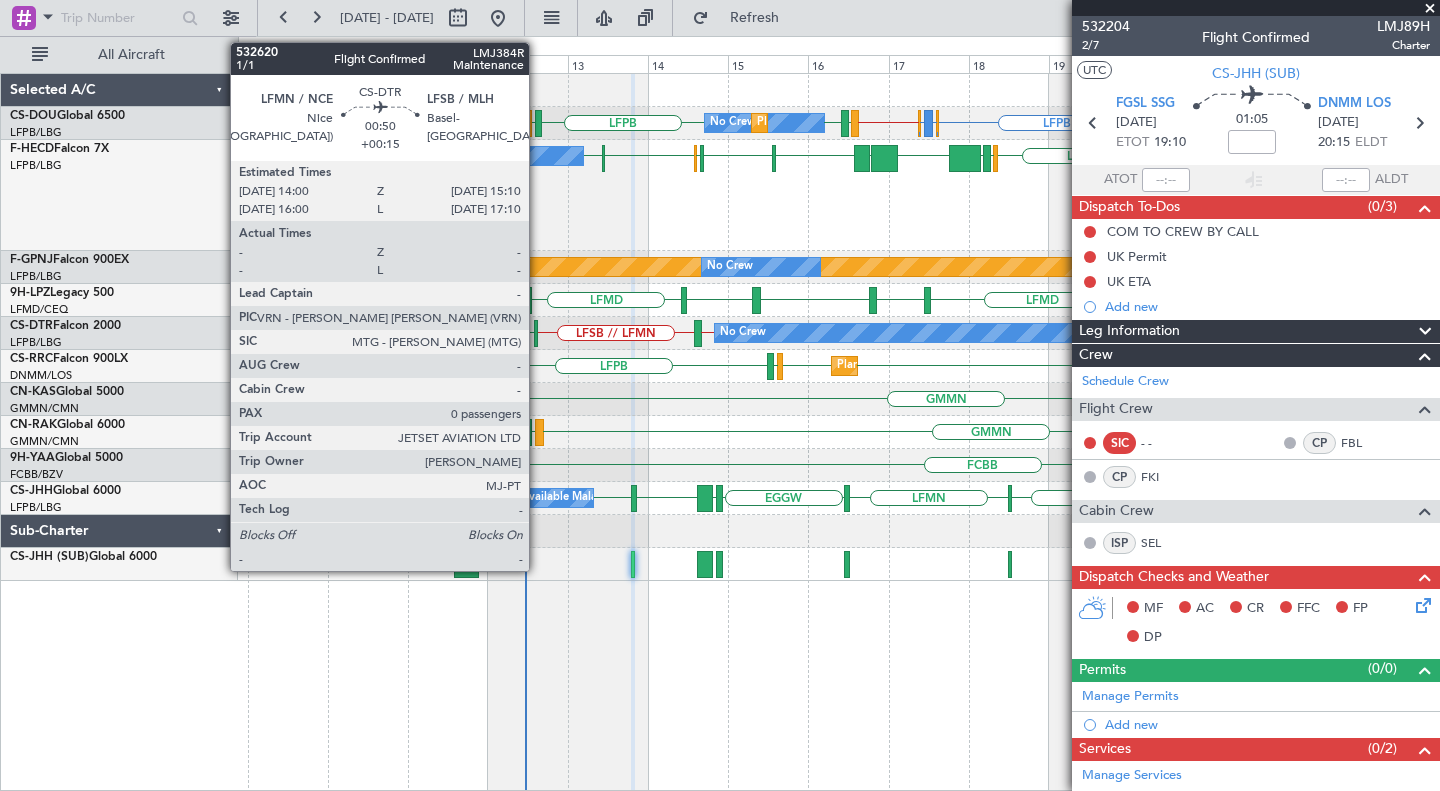 click 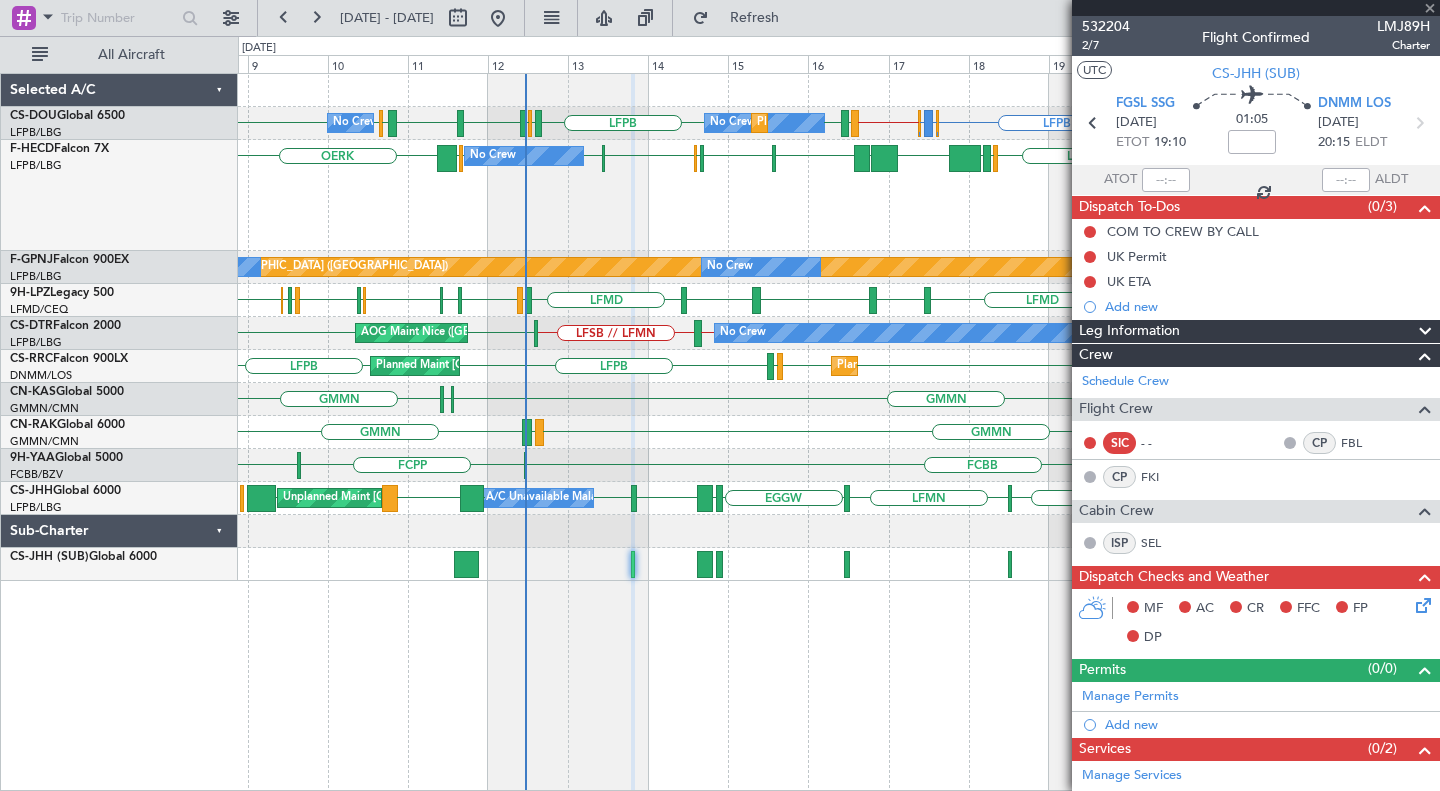 type on "+00:15" 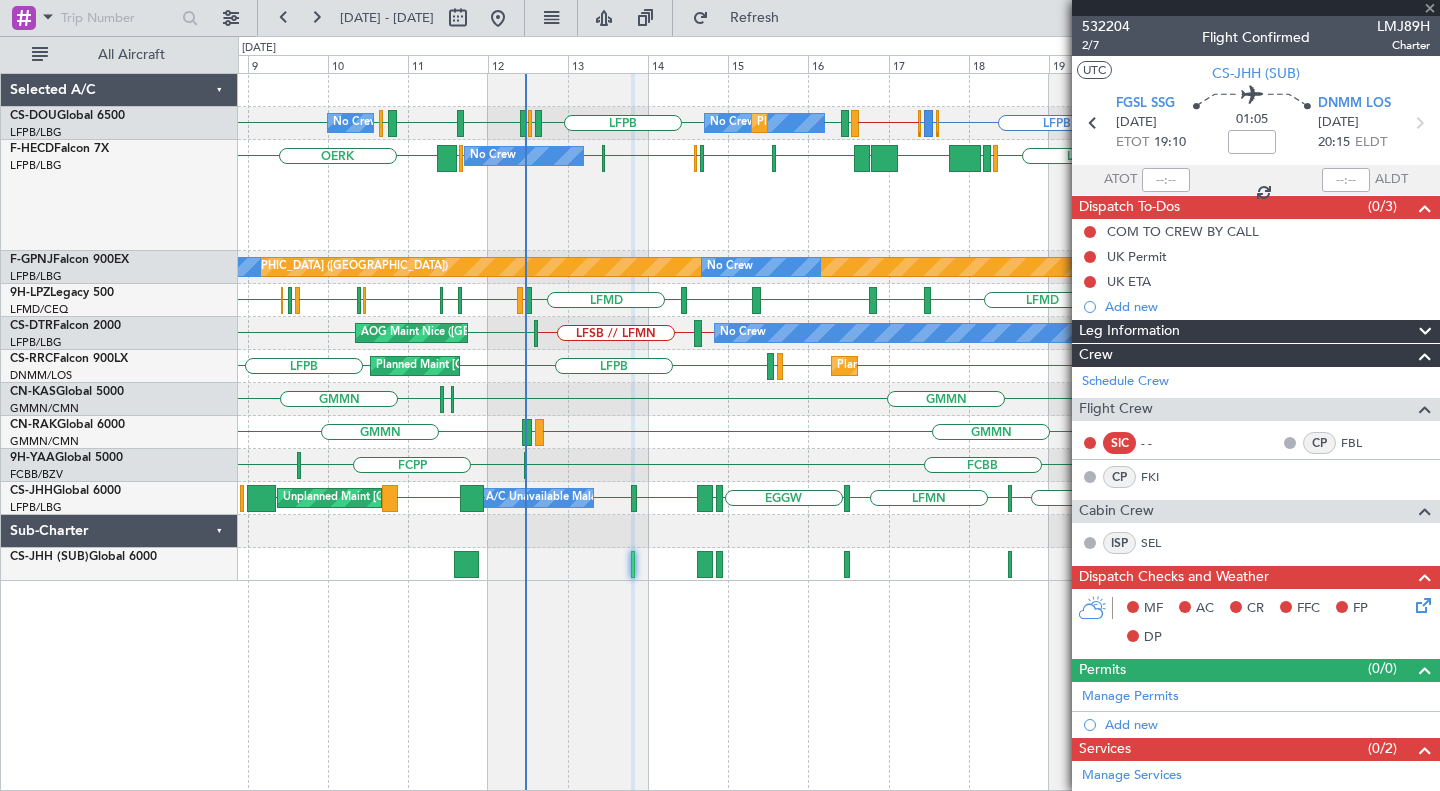 type on "0" 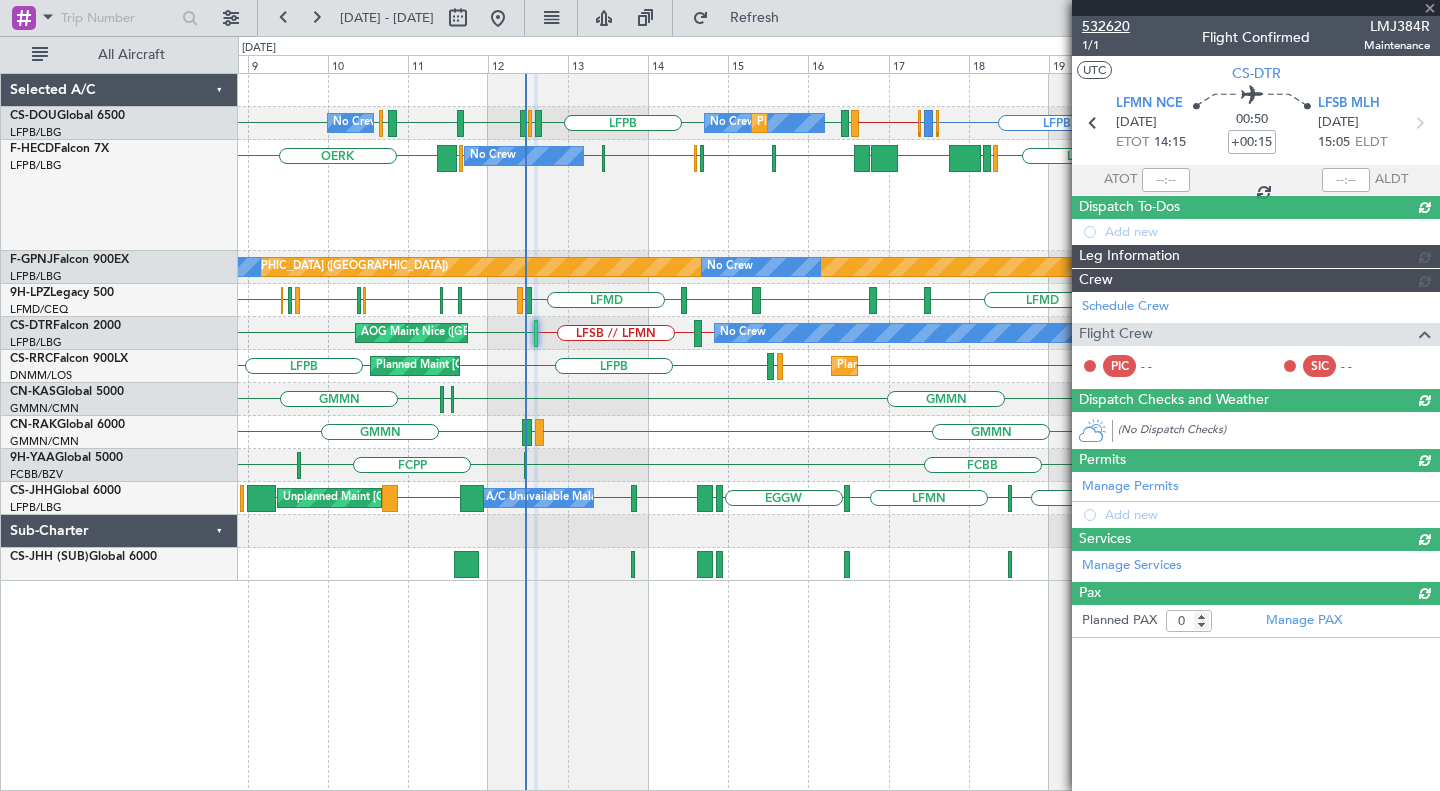 click on "532620" at bounding box center (1106, 26) 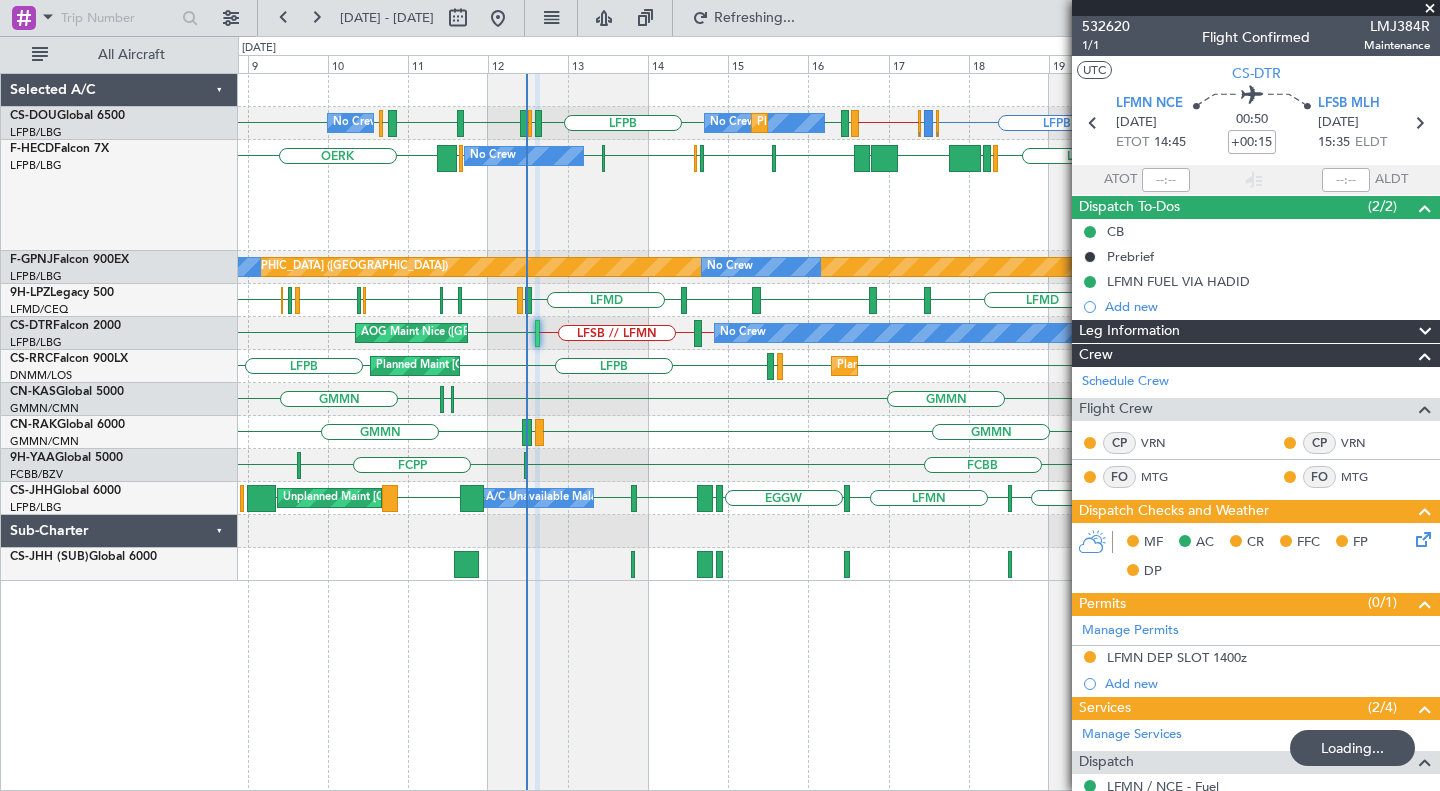 click on "No Crew
Planned Maint Paris (Le Bourget)
LIEO
LFPB
LFPB
LFPB
LFBP
GMAD
FALE
HELX
LFPB
EDDK
EGLC
EGKB
LFPB
LFMN
LFTH
OERK
LFPB
LFPB
EHAM
Planned Maint Paris (Le Bourget)
No Crew
A/C Unavailable" 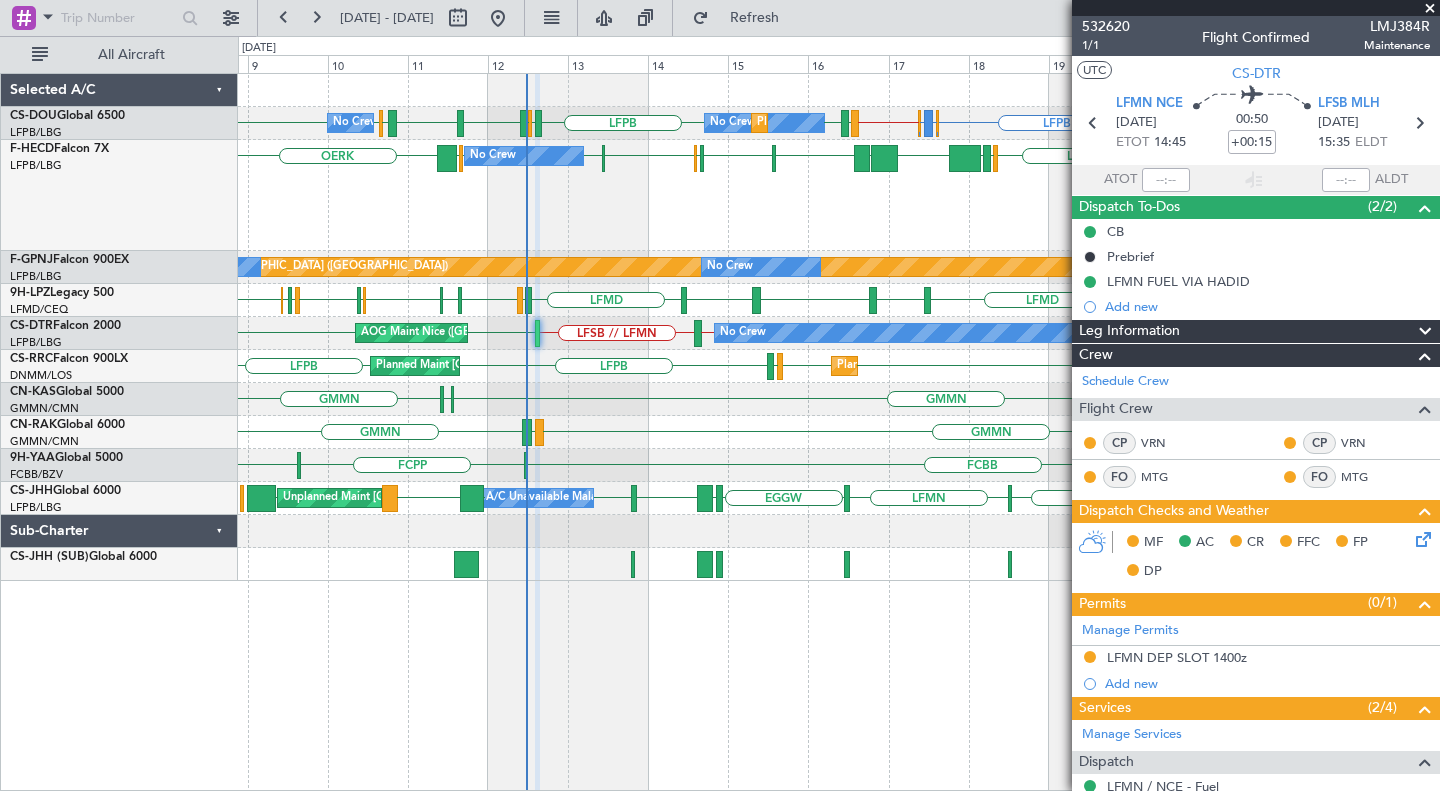 click at bounding box center [1430, 9] 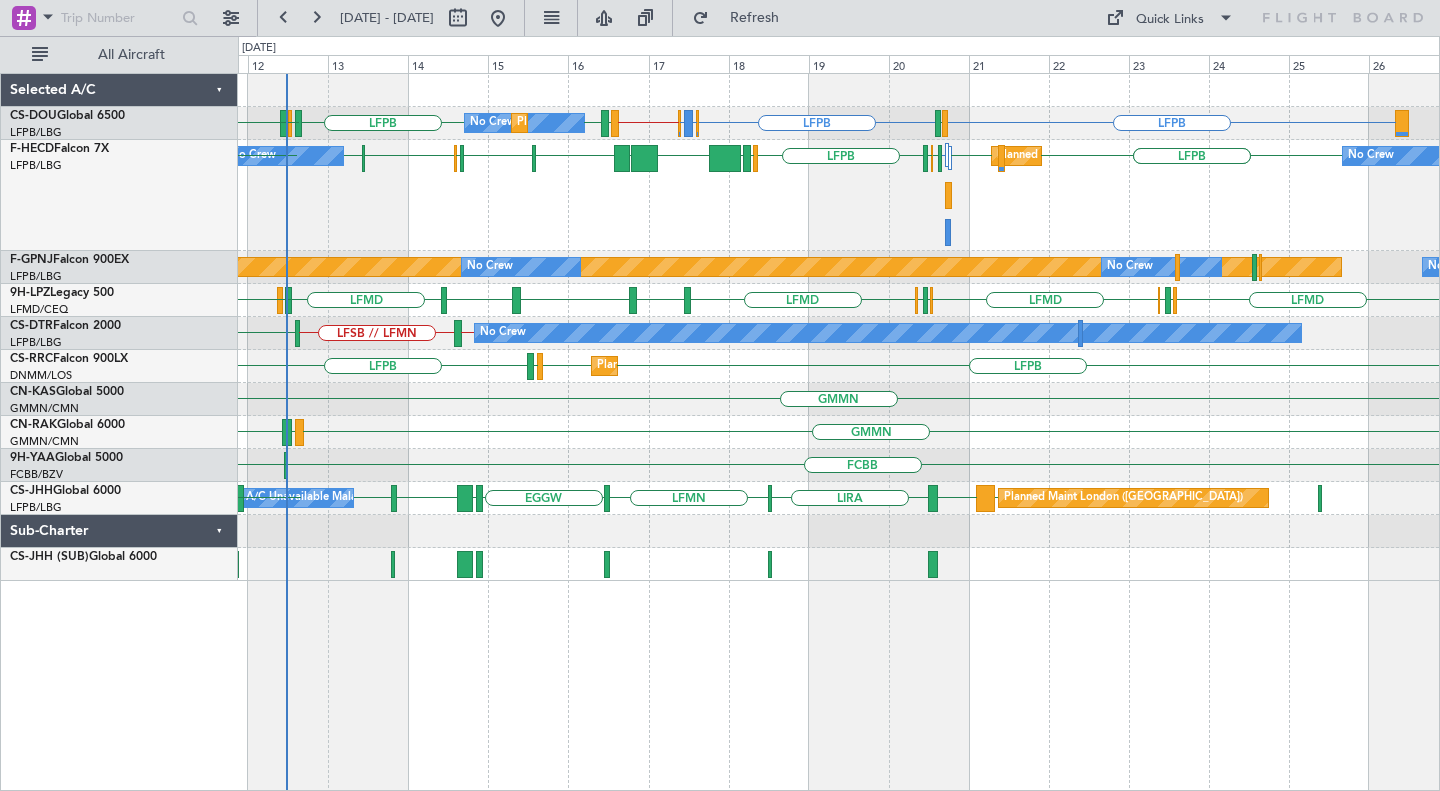 click on "LFPB
LFPB
EGLF  or  LFPB
GMTN  or  LFPB
LFPB // LEMG
LFPB
LFKF
LIRA
LFPB
LEMG
LFPB
LIEO
No Crew
Planned Maint
LEMG
EGLF
LFPB
No Crew
LFPB
Unplanned Maint Paris (Le Bourget)
LIEO
EGKB
LFPB
LFPB
LFPB
LFPB
LFBP
GMAD
FALE
HELX
LFPB
EDDK
EGLC
LFPB" 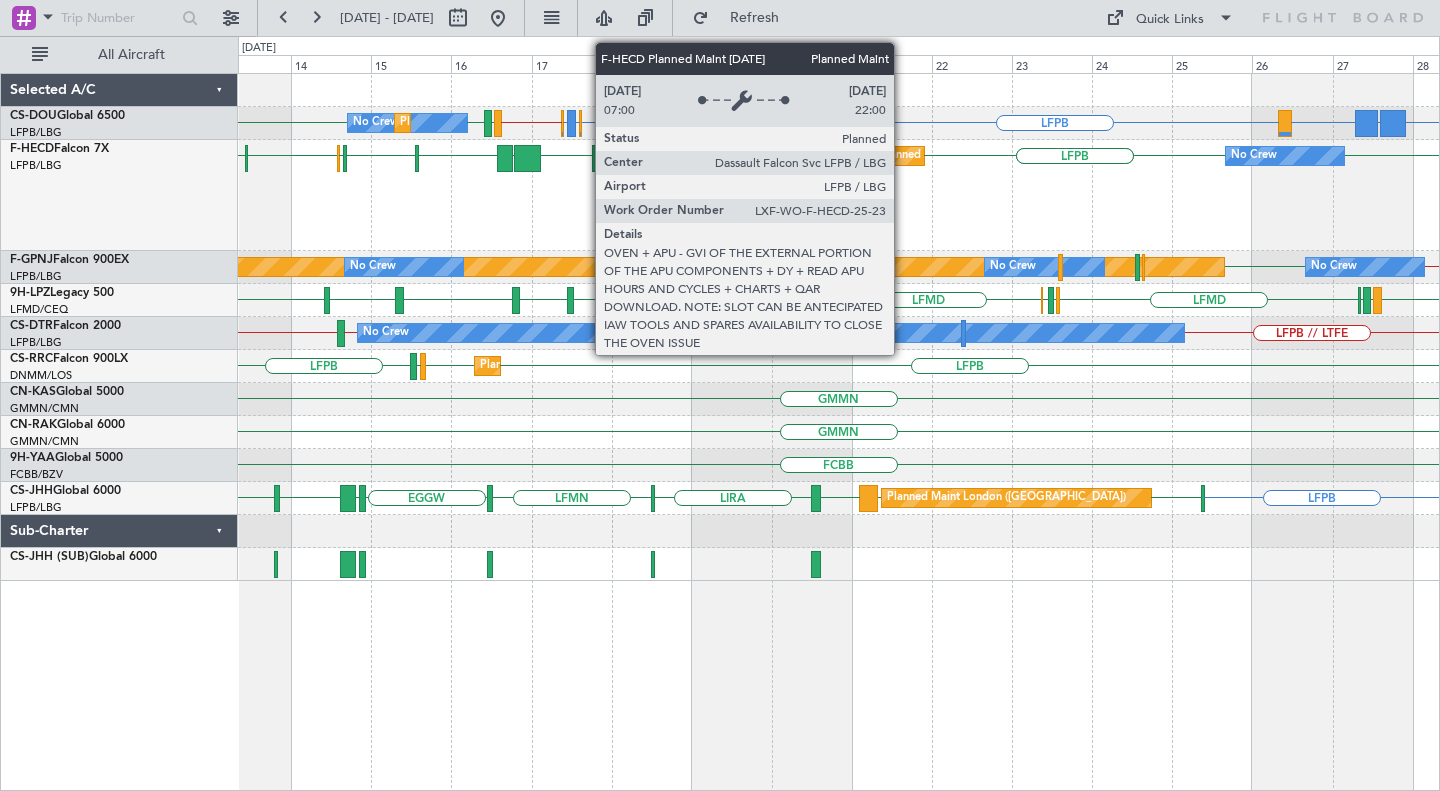 click on "Planned Maint [GEOGRAPHIC_DATA] ([GEOGRAPHIC_DATA])" at bounding box center [1037, 156] 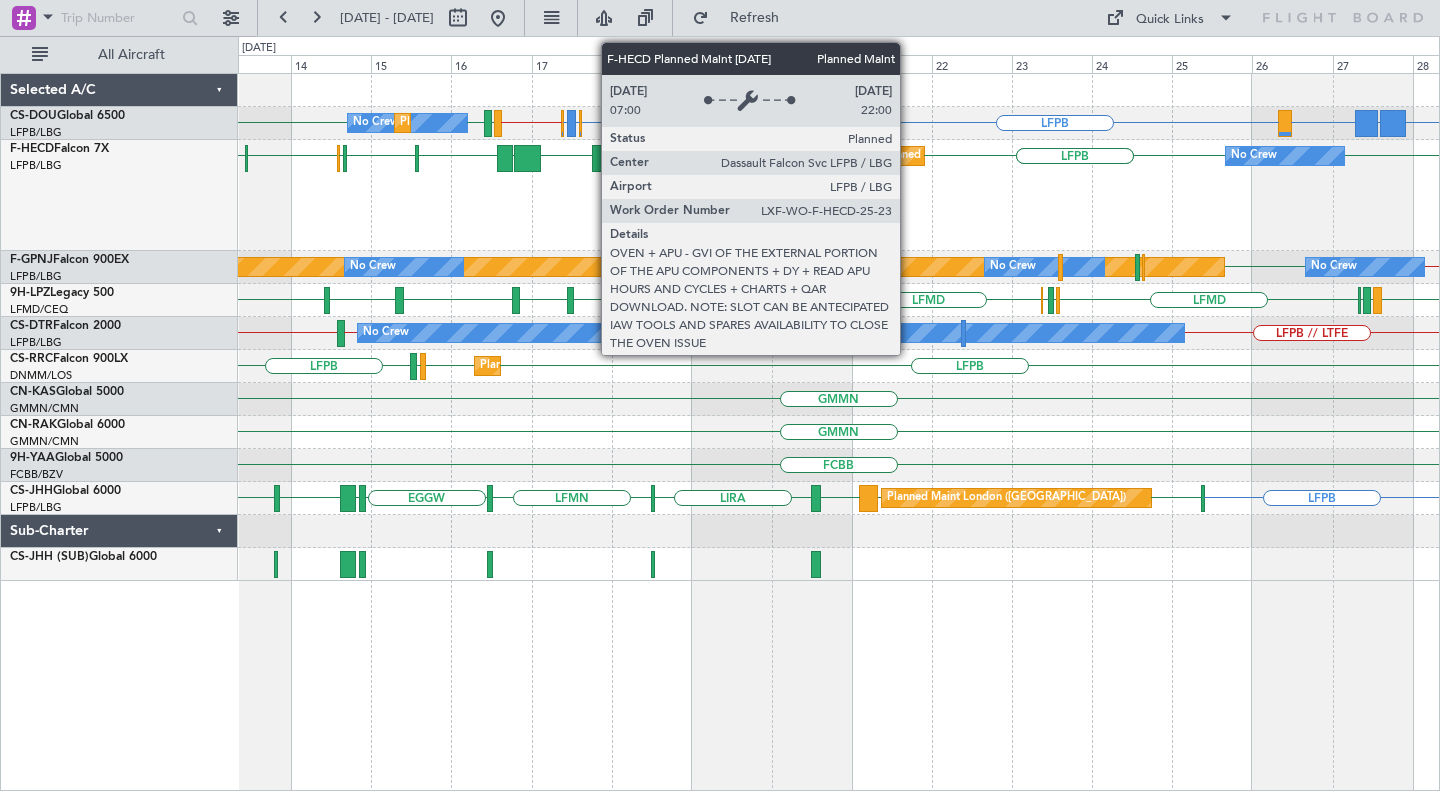 click on "Planned Maint [GEOGRAPHIC_DATA] ([GEOGRAPHIC_DATA])" at bounding box center (1037, 156) 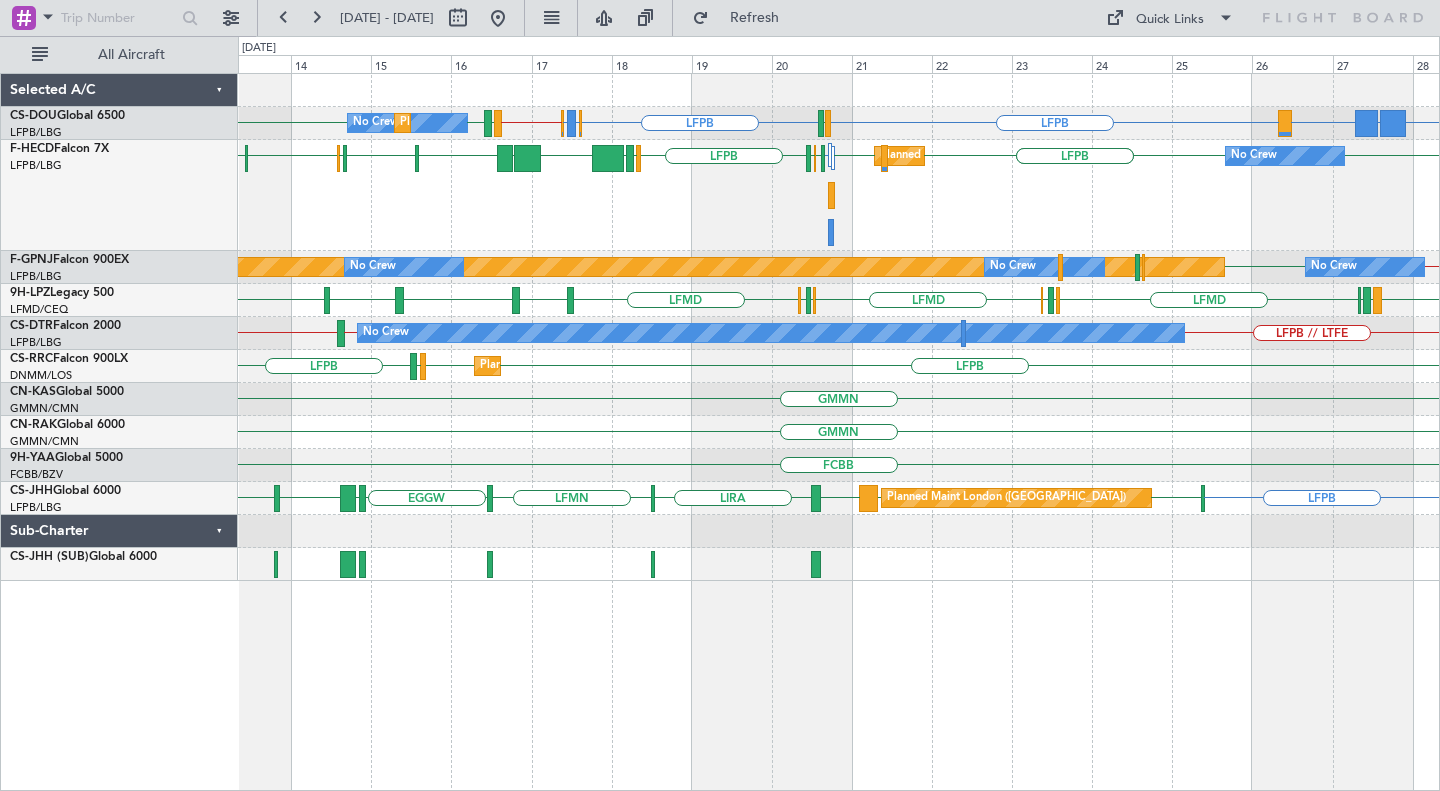 click on "Planned Maint Paris (Le Bourget)
No Crew
LIEO
EGKB
LFPB
LFPB
LFPB
LFPB
LFPB
LFBP
GMAD
FALE
HELX
LFPB
EDDK
EGLC
LFPB
LFMN
LFTH
No Crew" 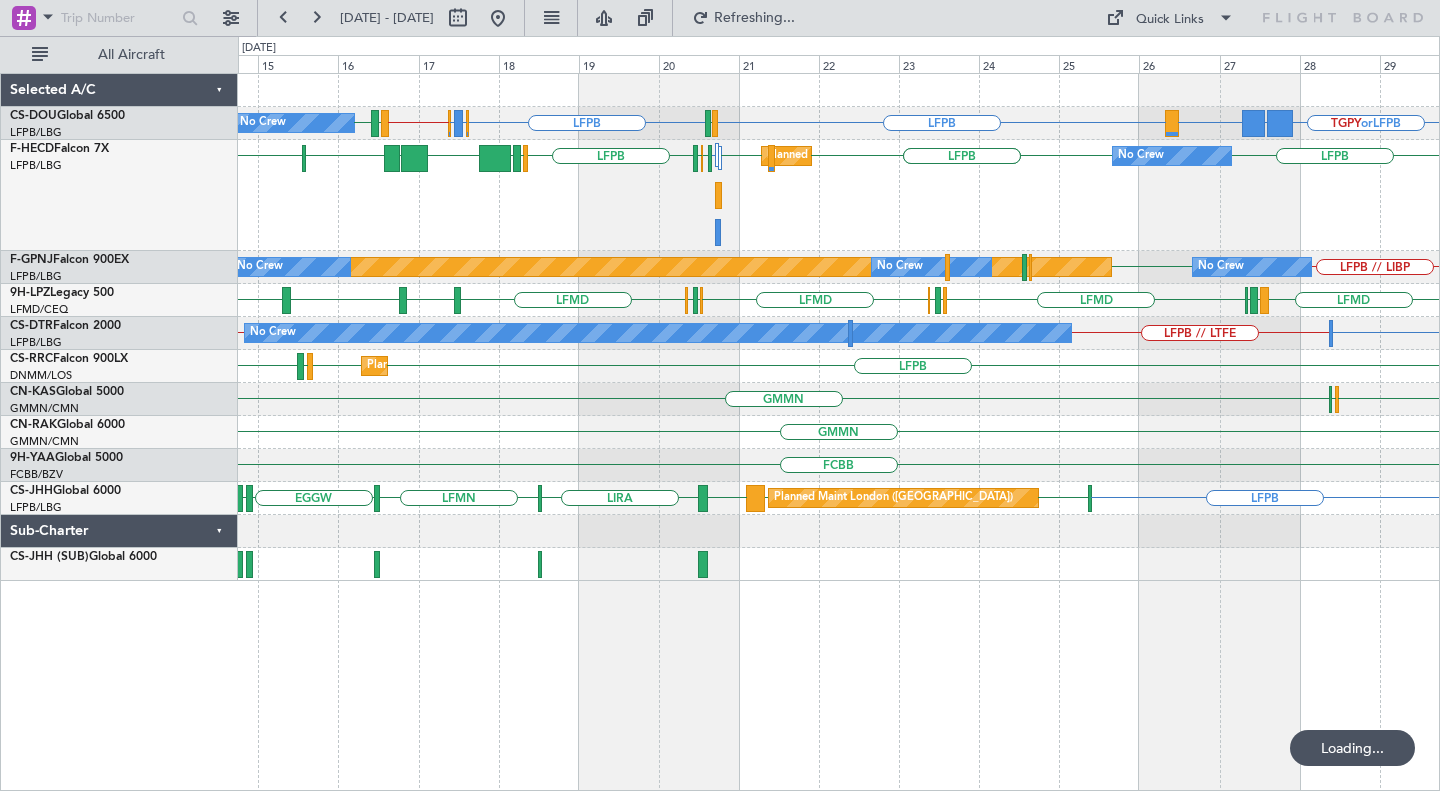 click on "Planned Maint Paris (Le Bourget)
No Crew
LIEO
LFPB
LFBP
GMAD
FALE
HELX
LFPB
EDDK
LFPB
LFPB
LFPB
LFPB
LFMN
LFTH
No Crew" 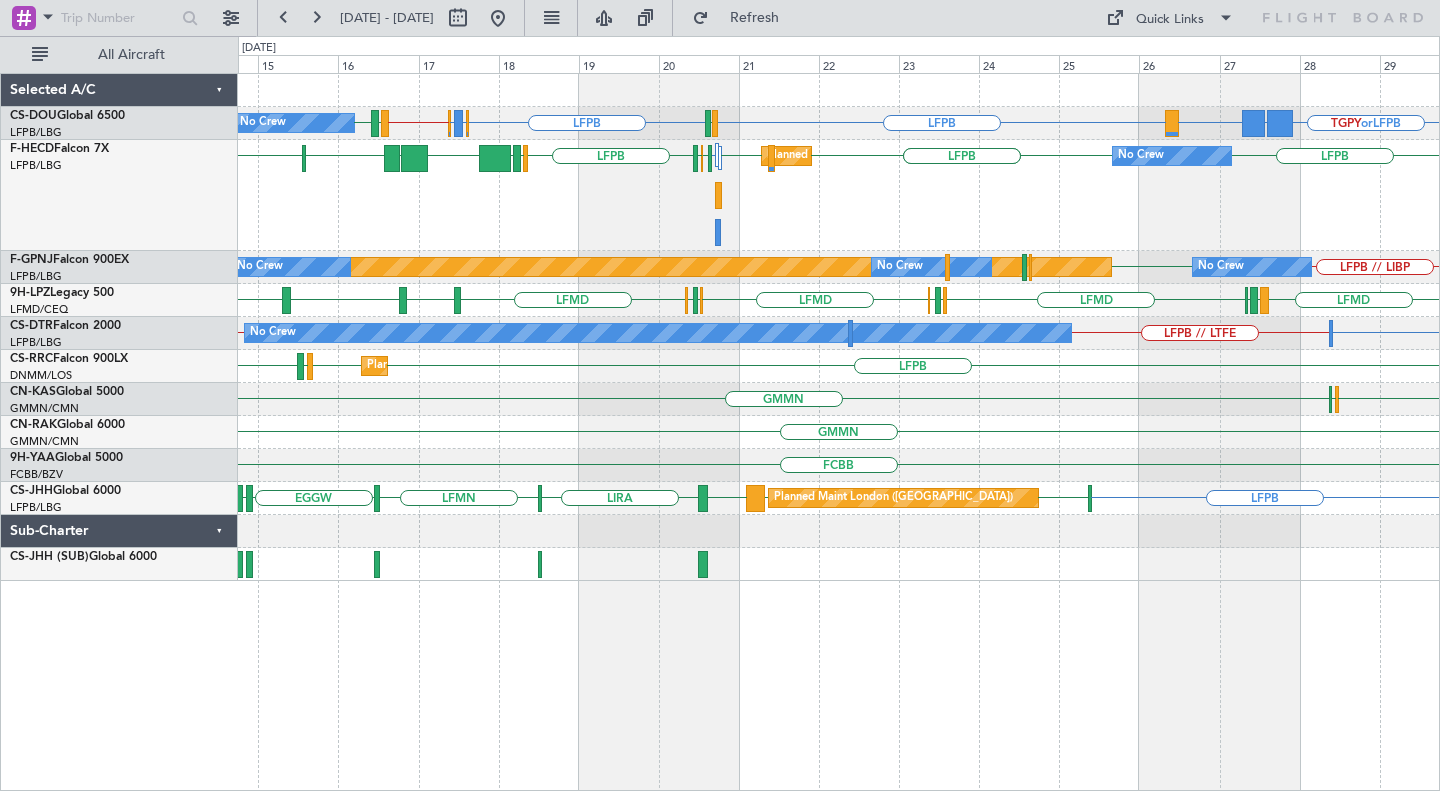 click on "Planned Maint
No Crew
LFPB
LFPB
EGLF  or  LFPB
GMTN  or  LFPB
LFPB // LEMG
TGPY  or  LFPB
LPLA  or  LFPB
HECA  or  LFPB
LIEO
LEMG
LFPB
Planned Maint Paris (Le Bourget)
No Crew
LIEO
LFPB
LFPB
LFPB
LFMN
LFTH
LFPB
LFBP
GMAD
FALE
HELX
LFPB
EDDK
LFPB
No Crew
Planned Maint Paris (Le Bourget)" 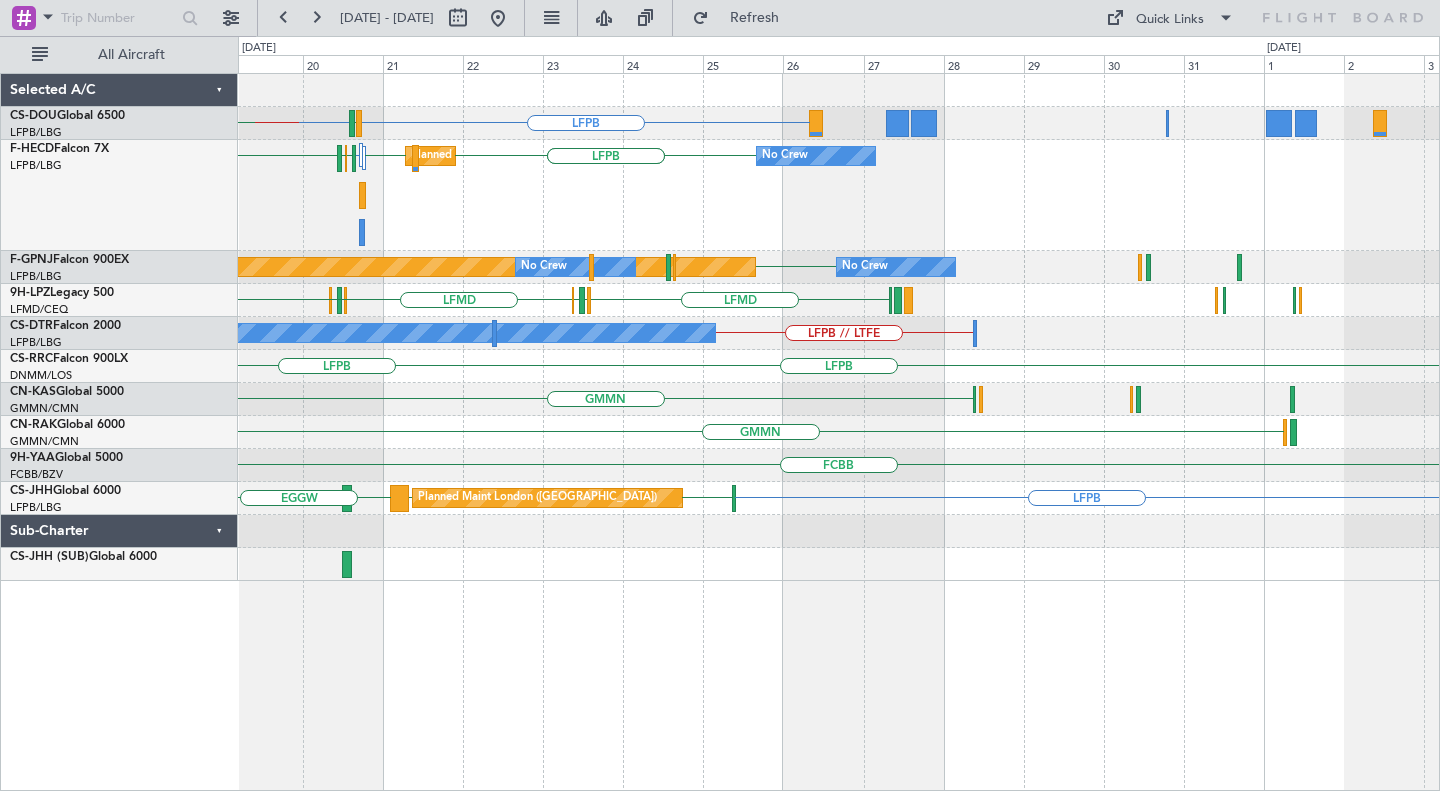 click on "LIEO
LFPB
LFPB
LFPB
LFMN
LFTH
LFPB
Planned Maint Paris (Le Bourget)
No Crew
LFBP
GMAD
FALE
HELX
LFPB
EDDK" 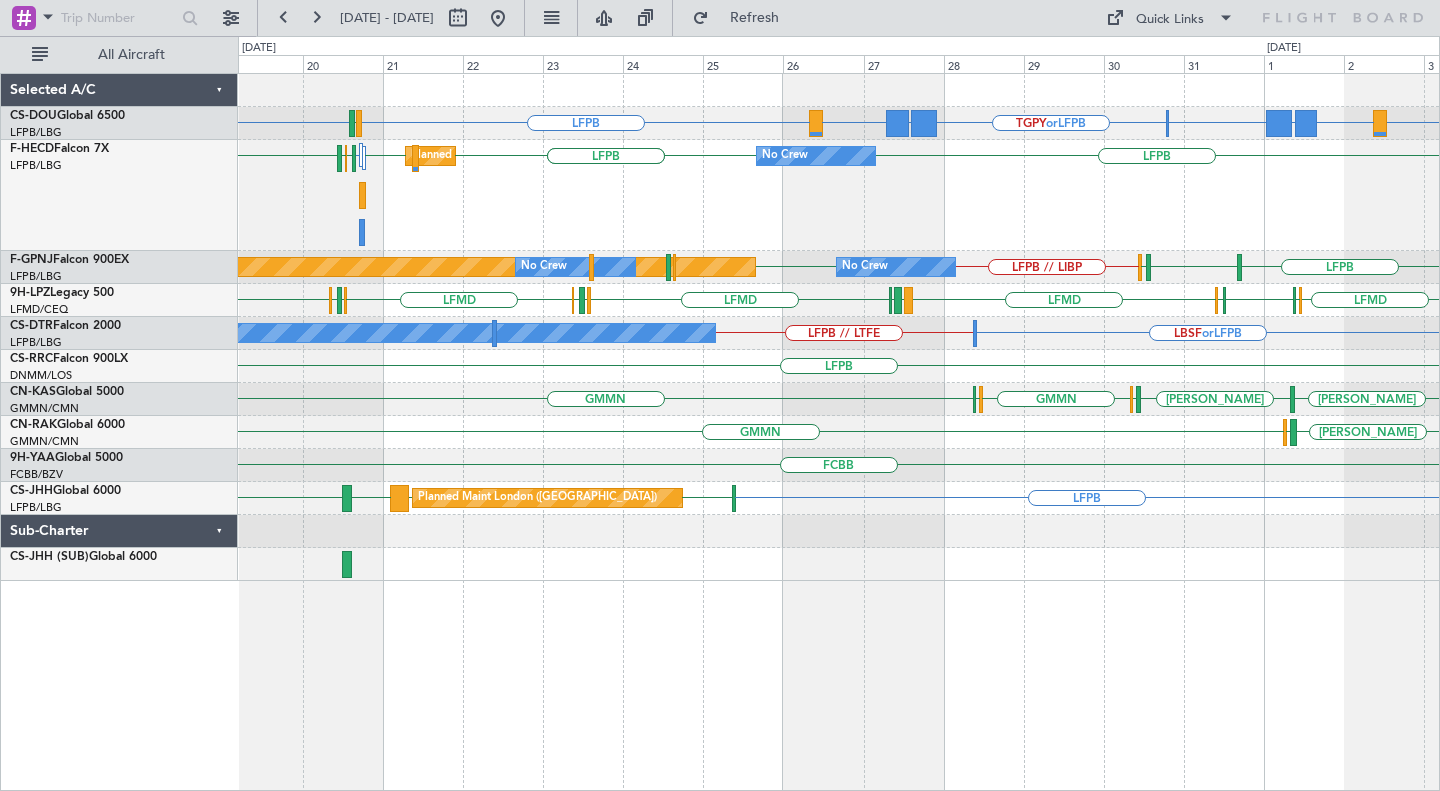 click on "LFPB
LFPB
TGPY  or  LFPB
LPLA  or  LFPB
HECA  or  LFPB
LFPB
HECA  or  LFPB
LPLA  or  LFPB
TTPP  or  LFPB
LIEO
No Crew
Planned Maint
LIEO
LFPB
LFPB
LFPB
LFMN
LFTH
LFPB
LFPB
Planned Maint Paris (Le Bourget)
No Crew
LFPB // LIBP
LFPB
LFPB
LFTH
LIRN
Planned Maint Paris (Le Bourget)
No Crew
No Crew
No Crew" 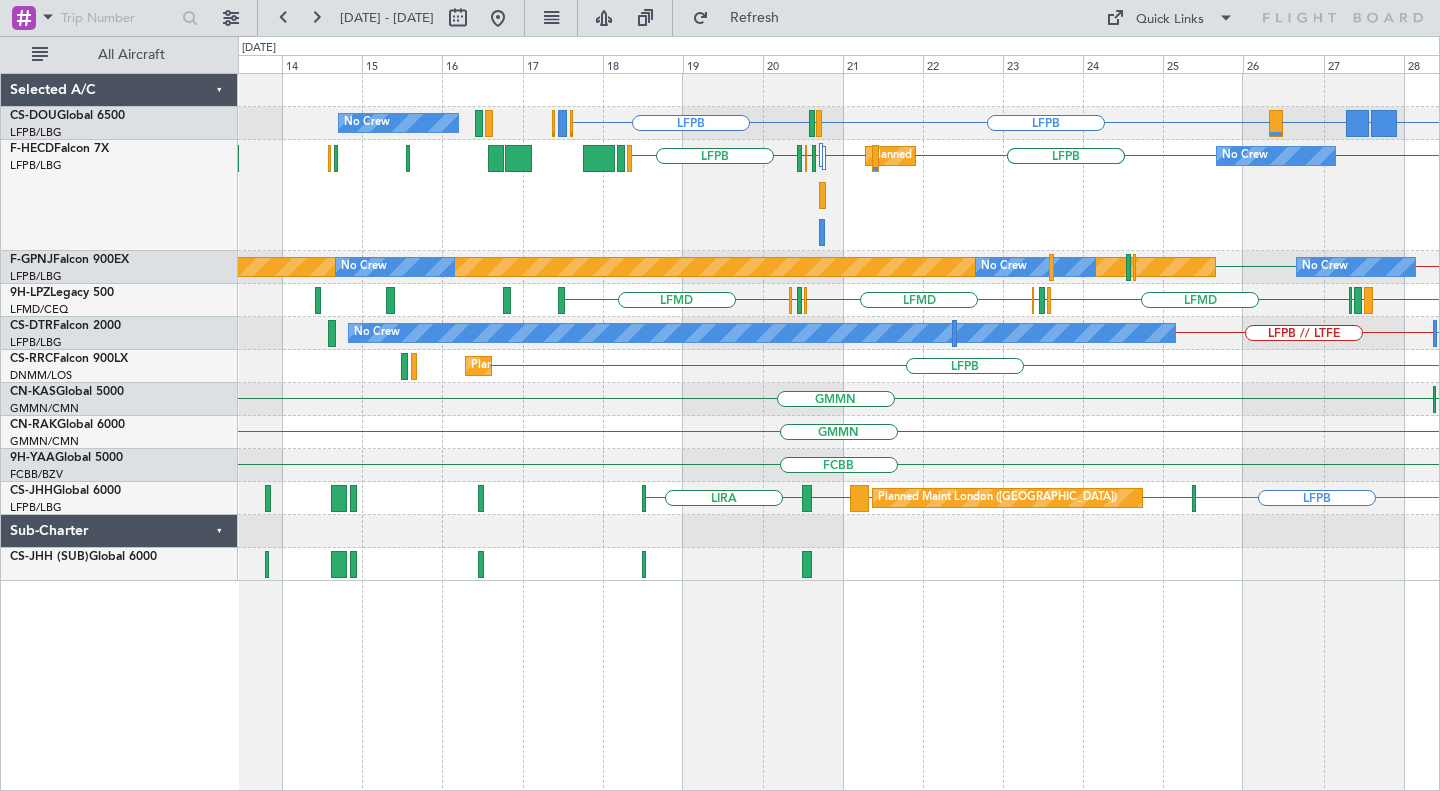 click on "LFPB
LFPB
TGPY  or  LFPB
LPLA  or  LFPB
HECA  or  LFPB
LIEO
Planned Maint
No Crew
No Crew
TTPP  or  LFPB
LIEO
LFPB
LFPB
LFPB
LFMN
LFTH
LFPB
LFPB
Planned Maint Paris (Le Bourget)
No Crew
No Crew
LFPB // LIBP
LFPB
Planned Maint Paris (Le Bourget)
No Crew
No Crew
No Crew
LIRN
LFTH
LFPB
LFMD
LEIB" 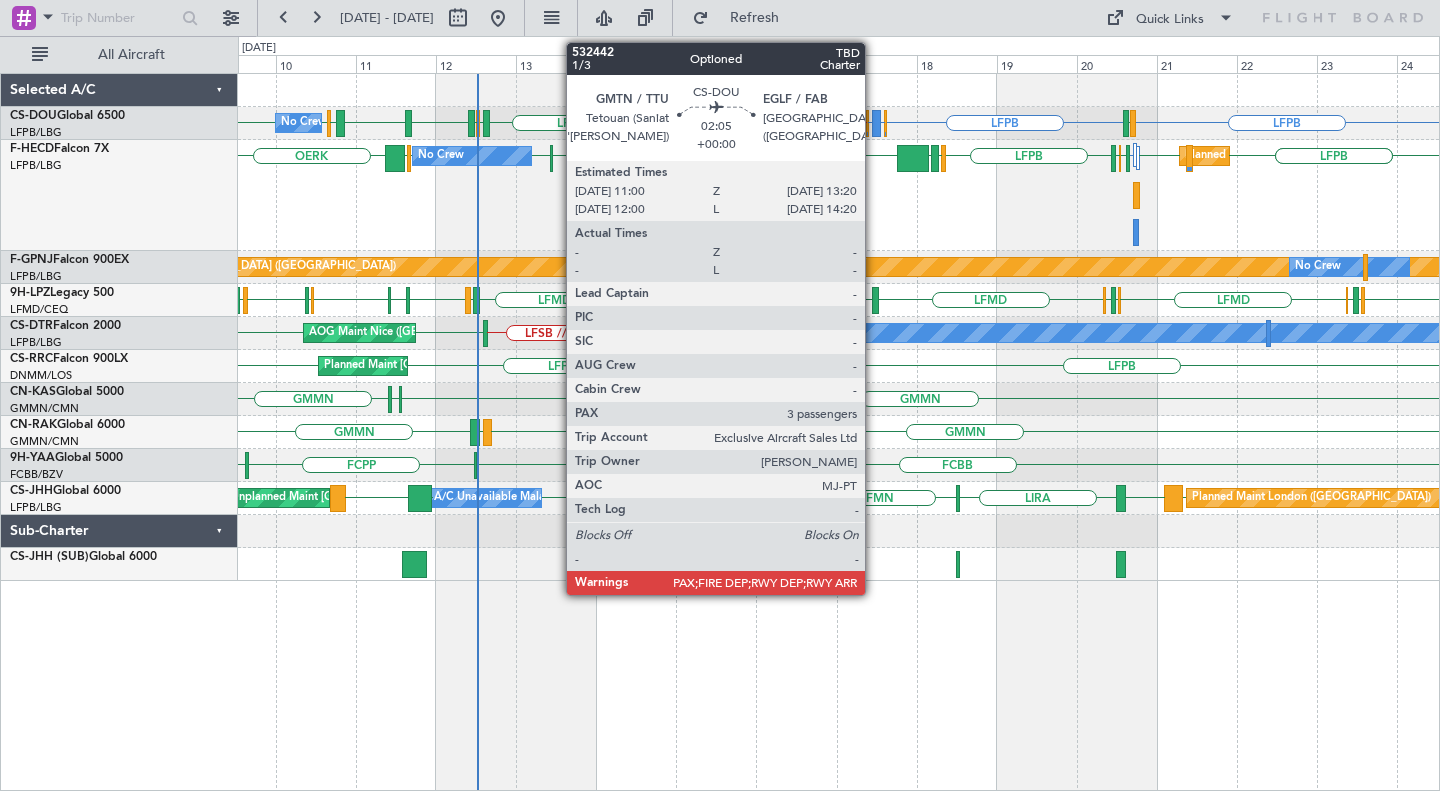 click 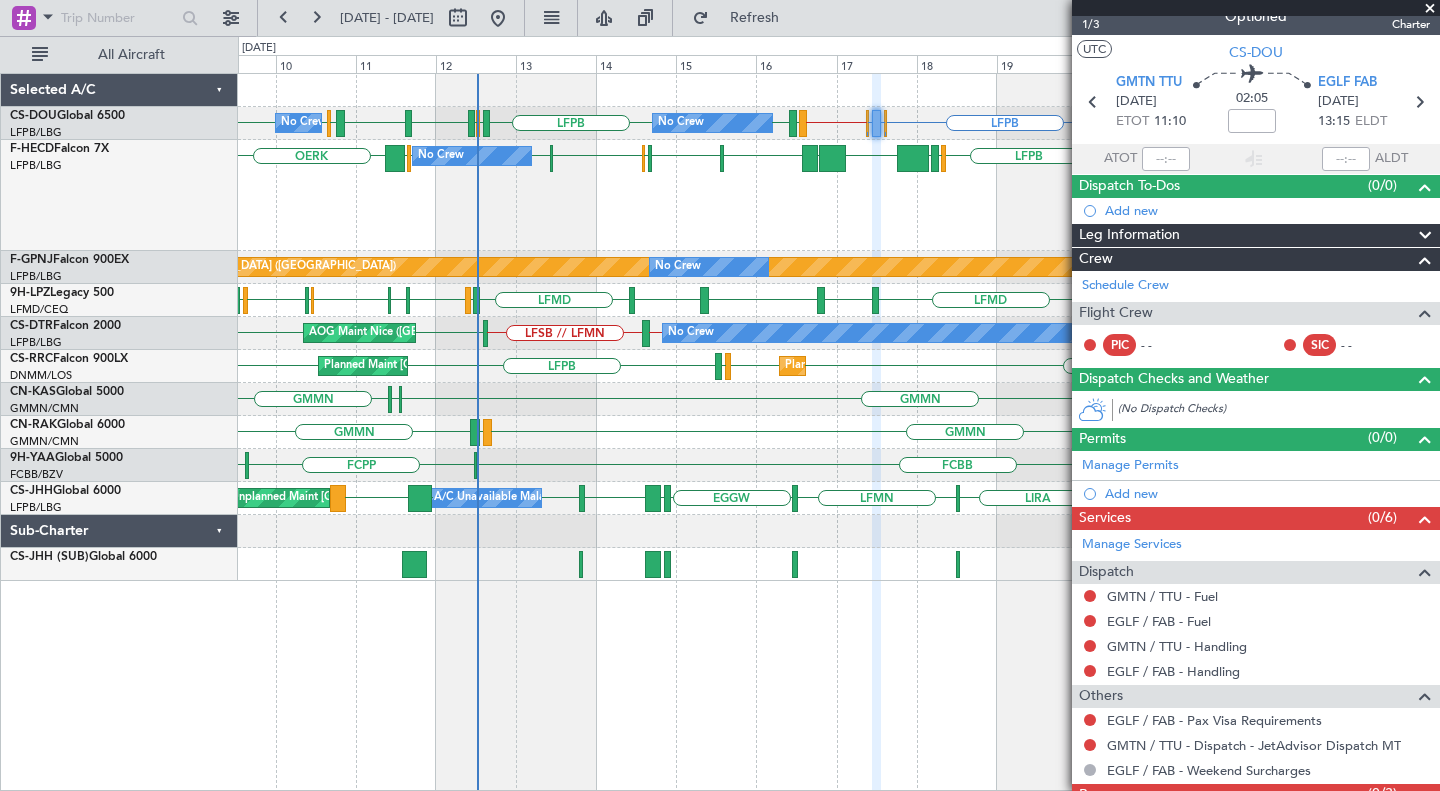 scroll, scrollTop: 0, scrollLeft: 0, axis: both 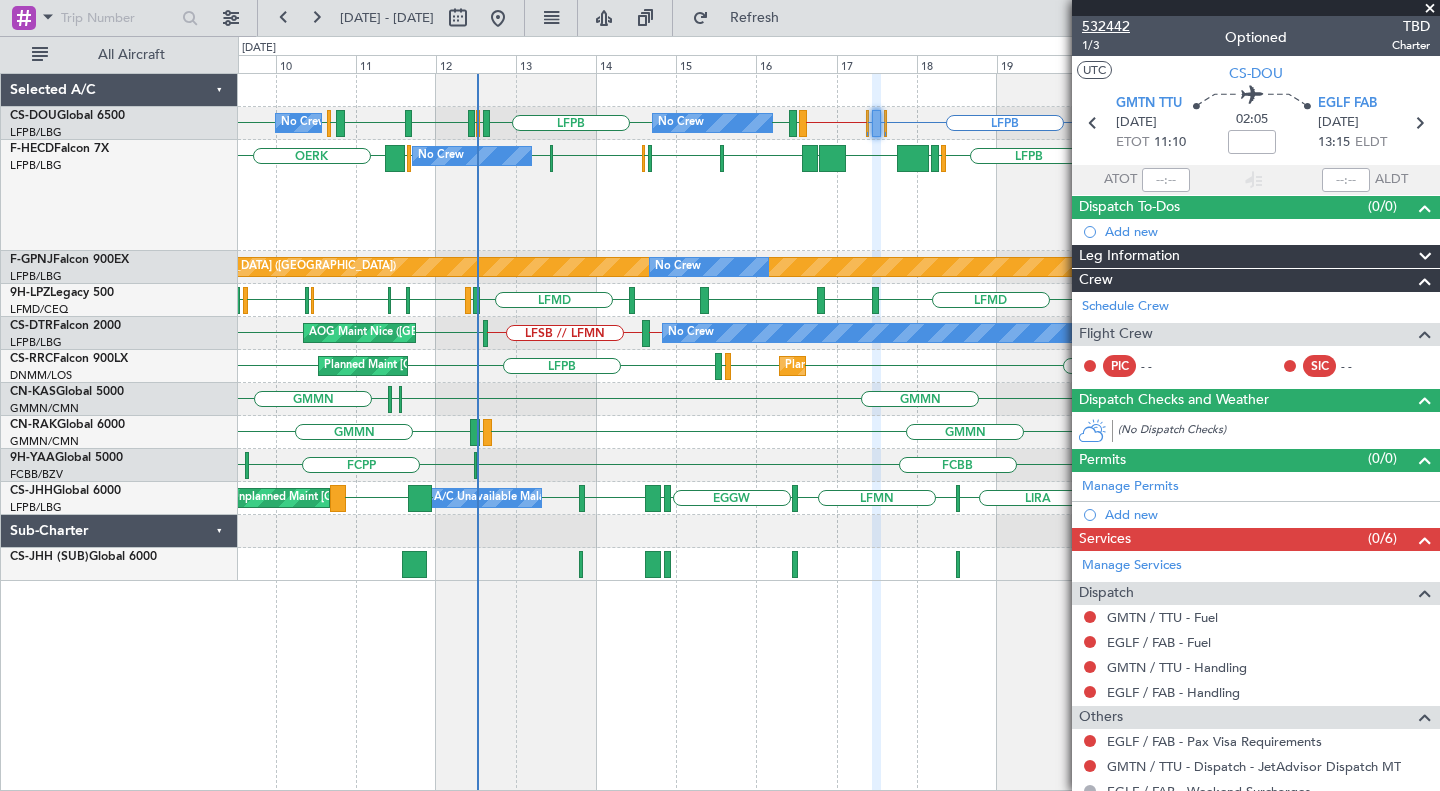 click on "532442" at bounding box center [1106, 26] 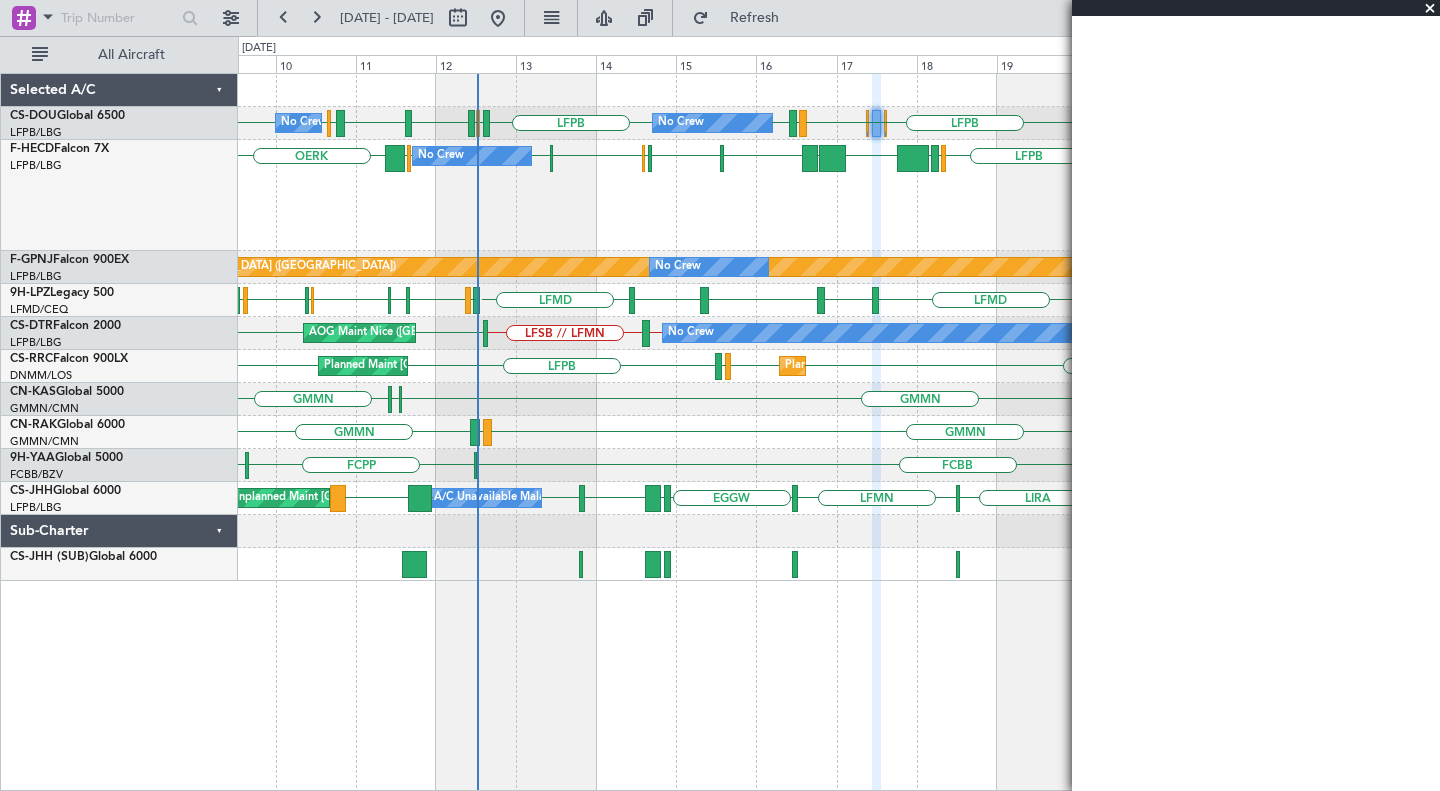 click at bounding box center (1430, 9) 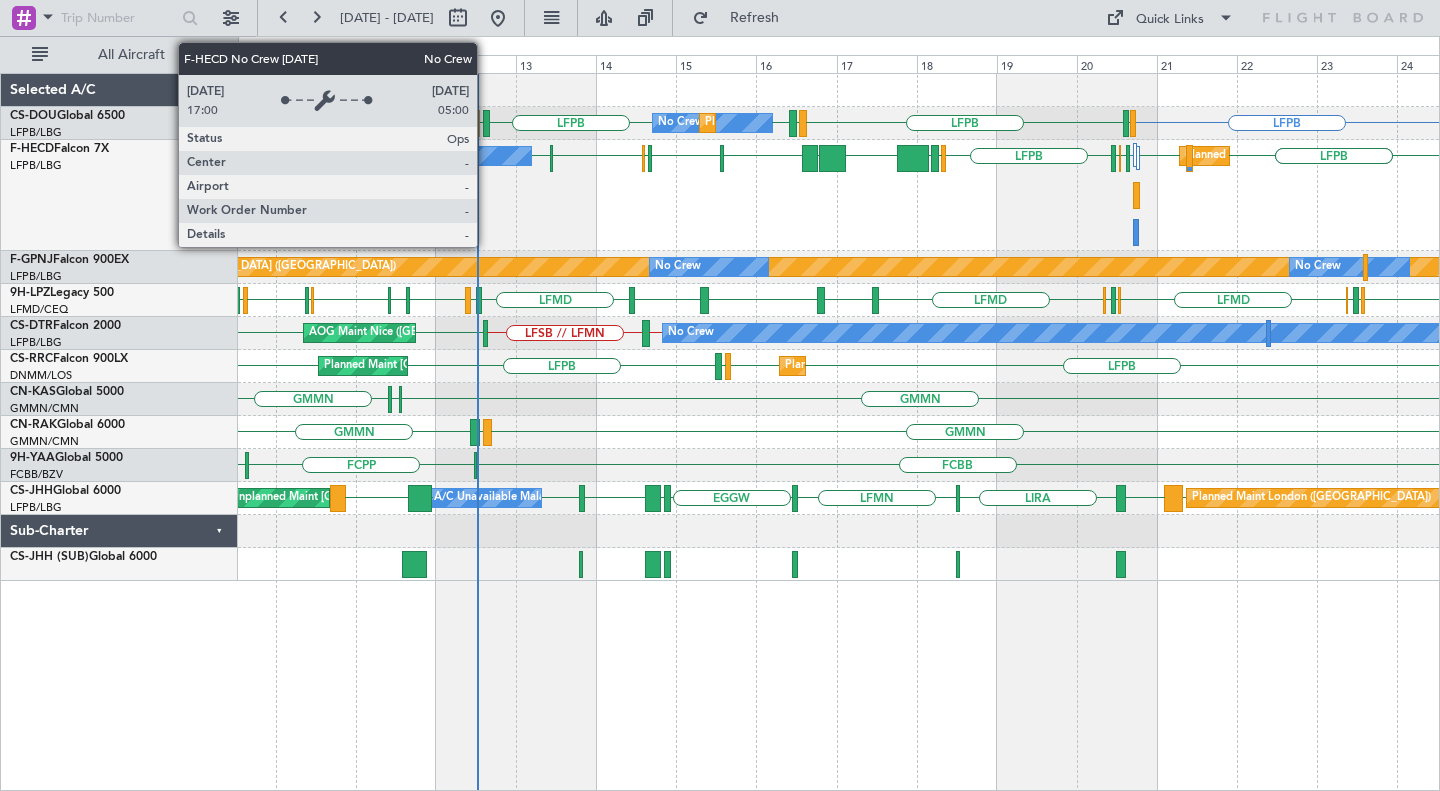 click on "No Crew" at bounding box center (472, 156) 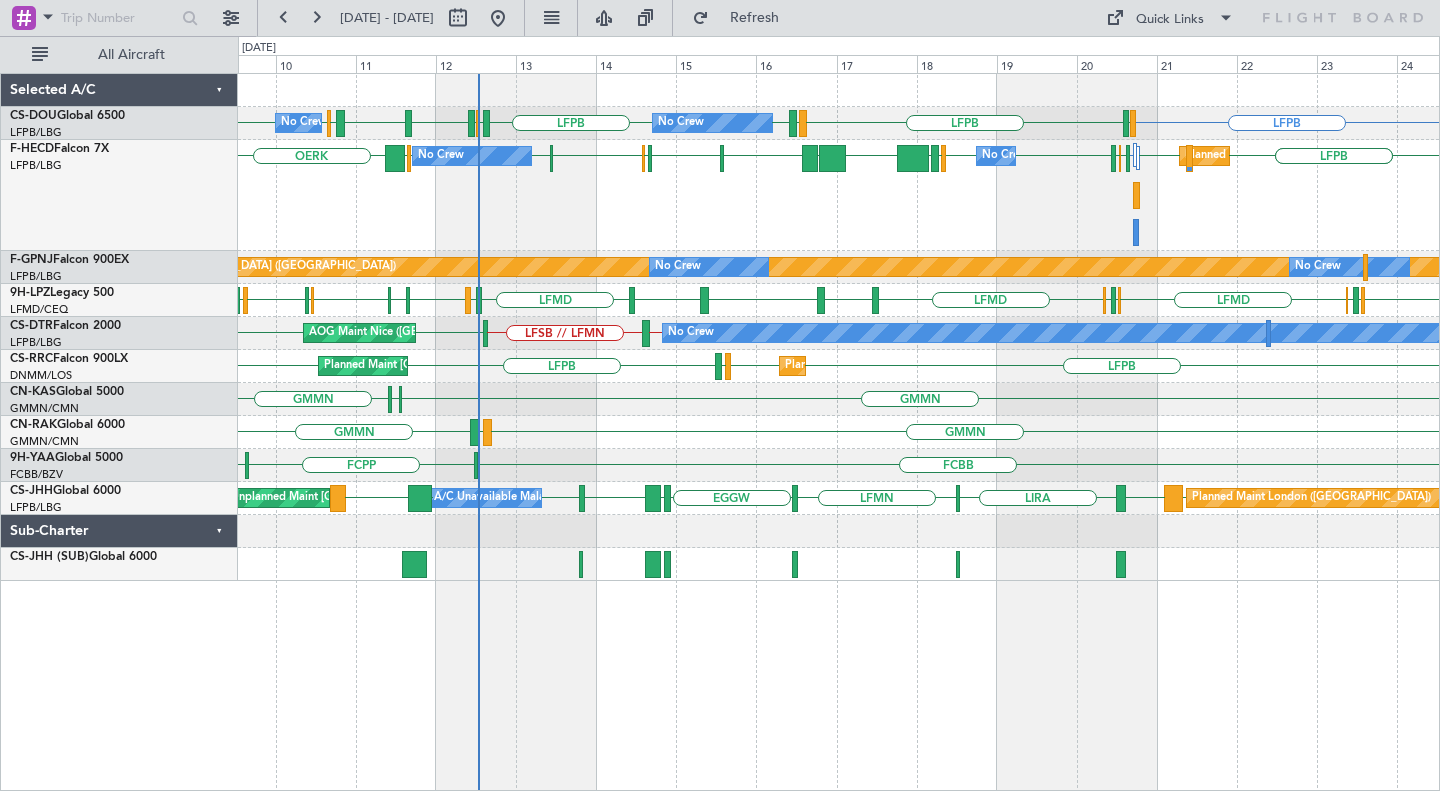 click on "LIEO
LFPB
LFPB
LFBP
GMAD
FALE
HELX
LFPB
EDDK
EGLC
EGKB
LFPB
LFPB
LFPB
LFMN
LFTH
LFPB
LFPB
EHAM
OERK
No Crew
Planned Maint Paris (Le Bourget)
No Crew
Planned Maint Paris (Le Bourget)
No Crew" 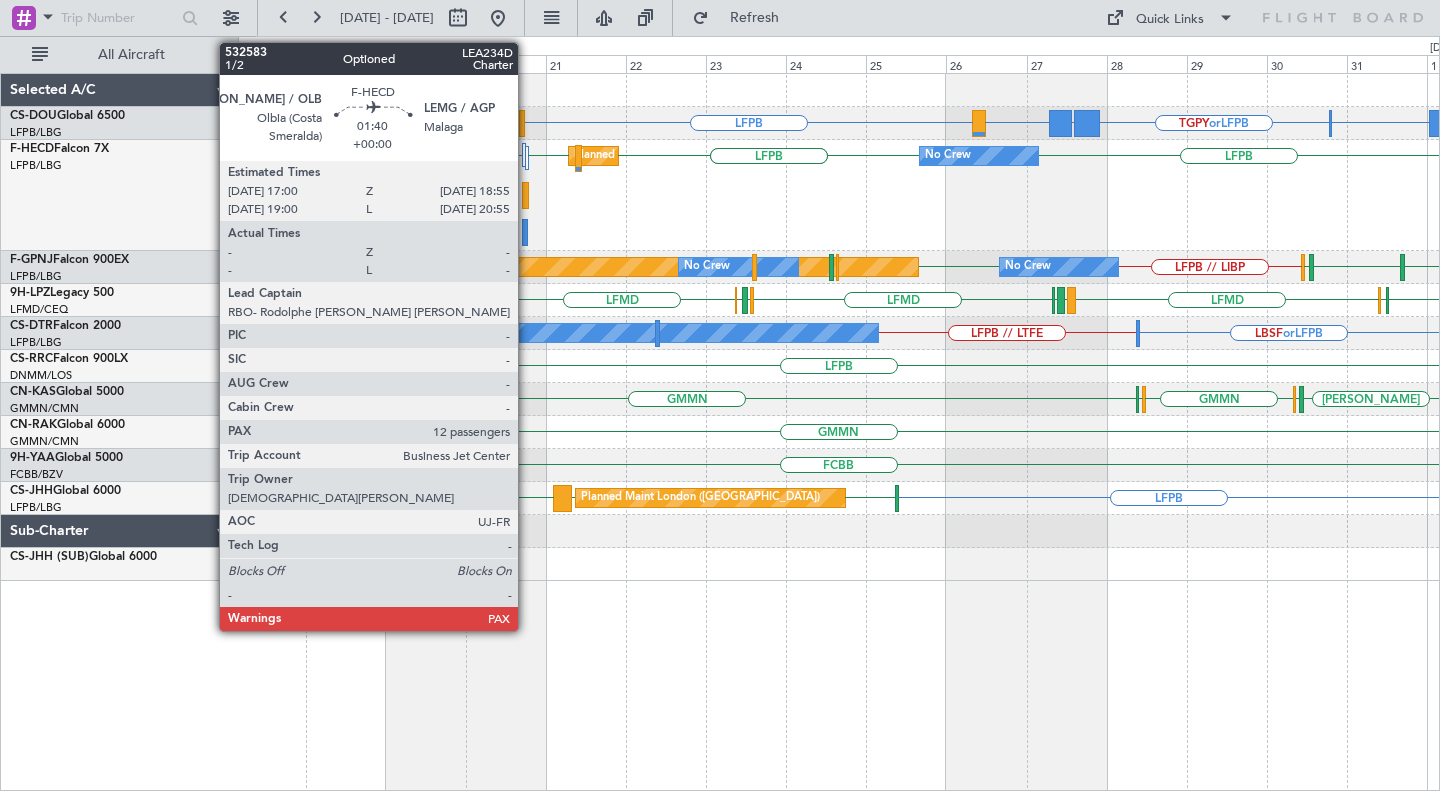 click 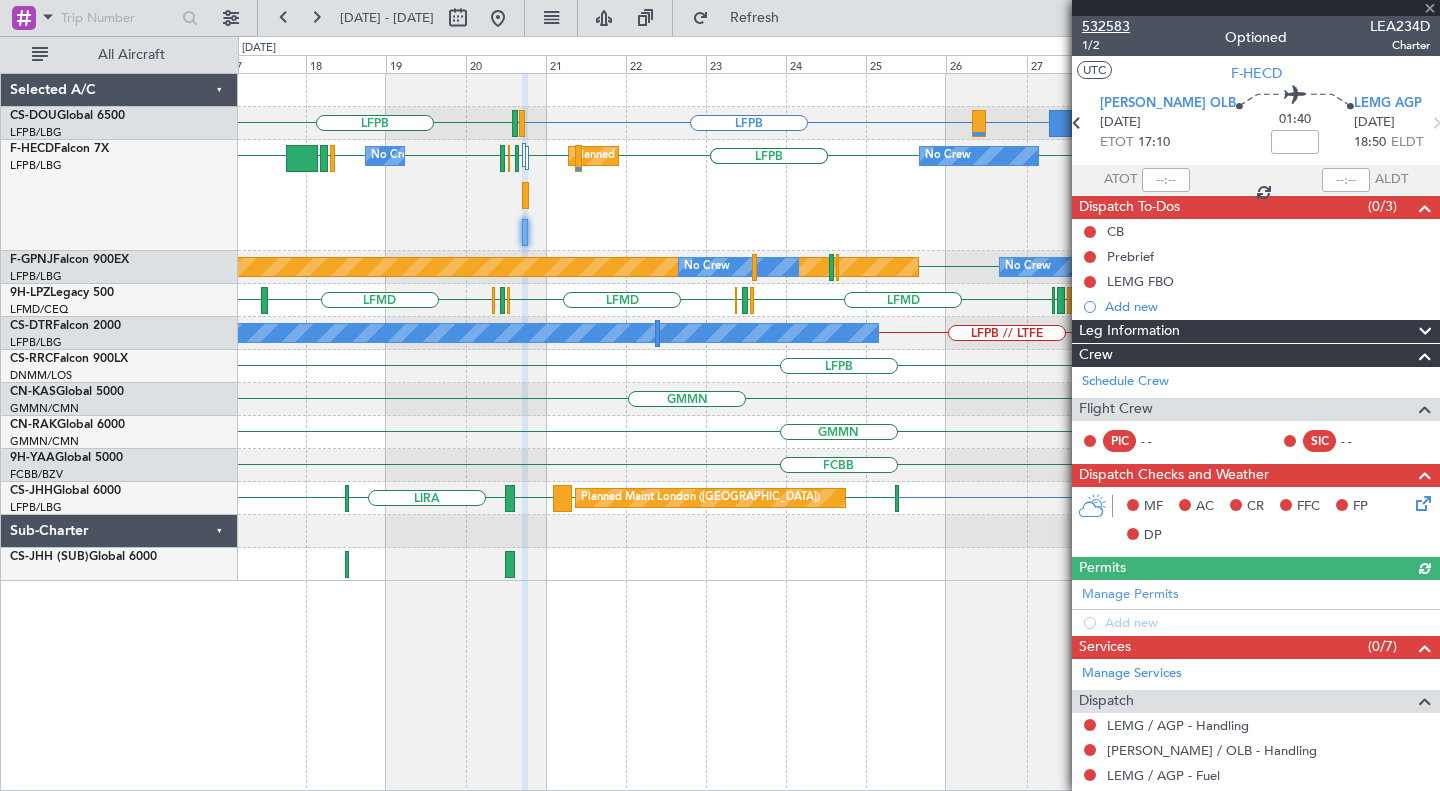 click on "532583" at bounding box center [1106, 26] 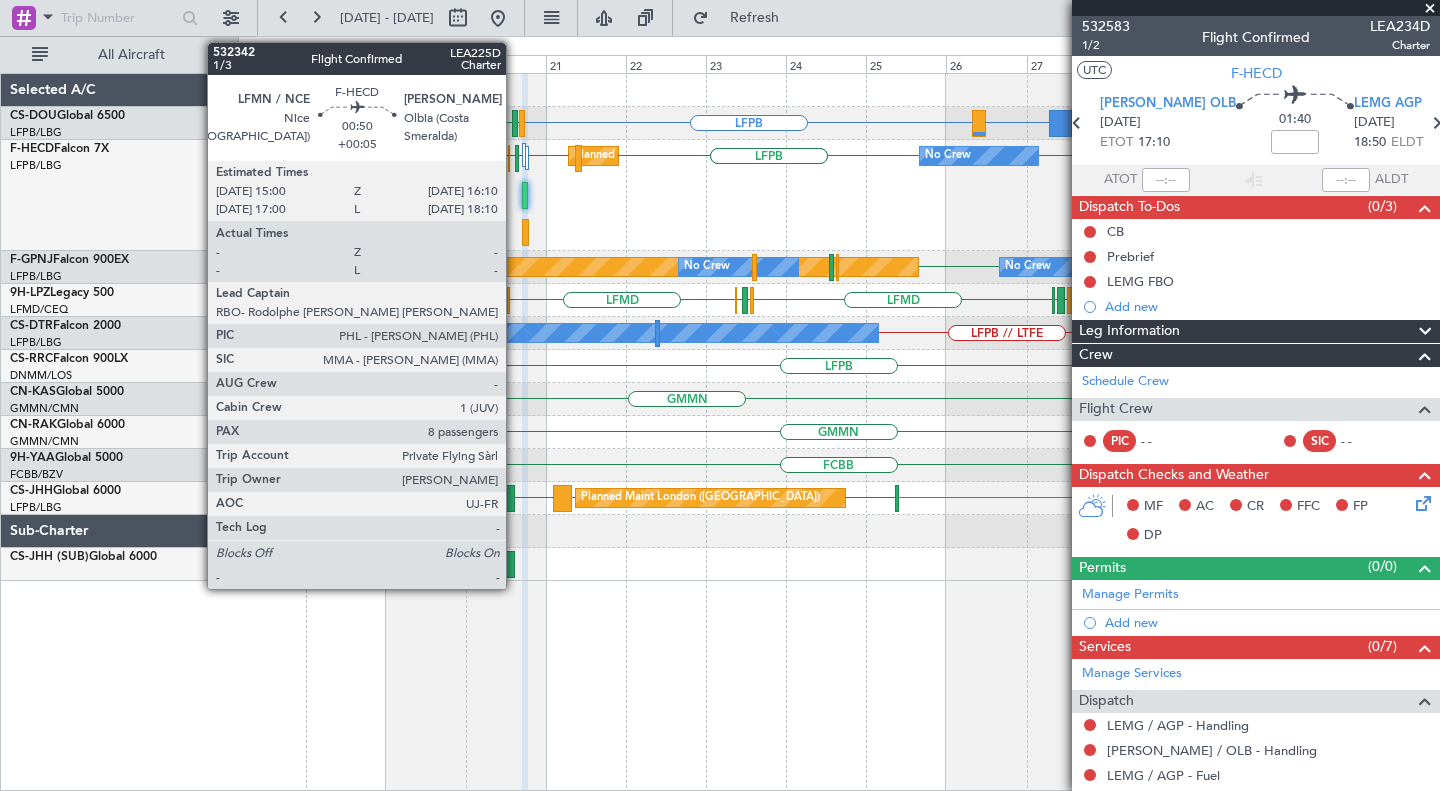 click 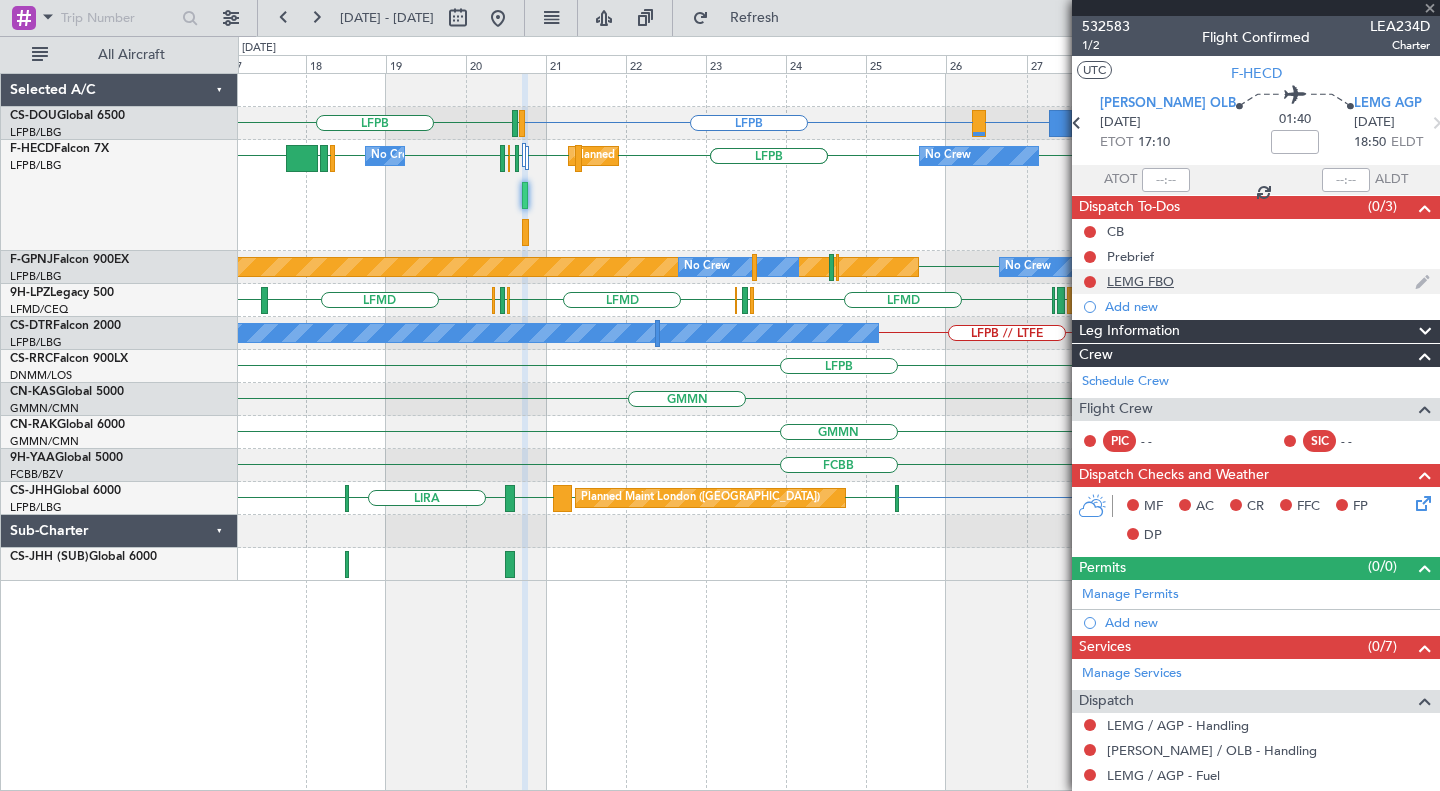 type on "+00:05" 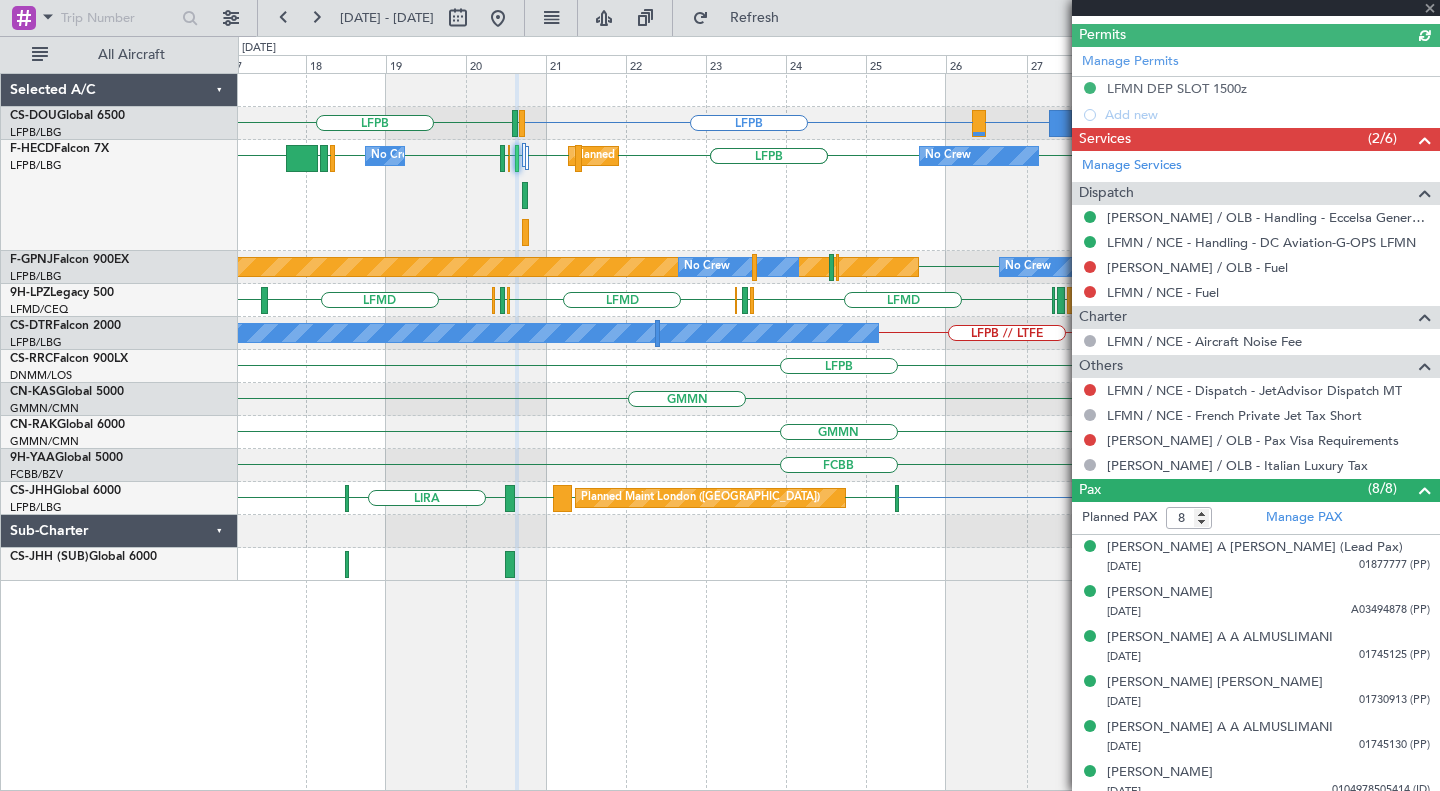 scroll, scrollTop: 751, scrollLeft: 0, axis: vertical 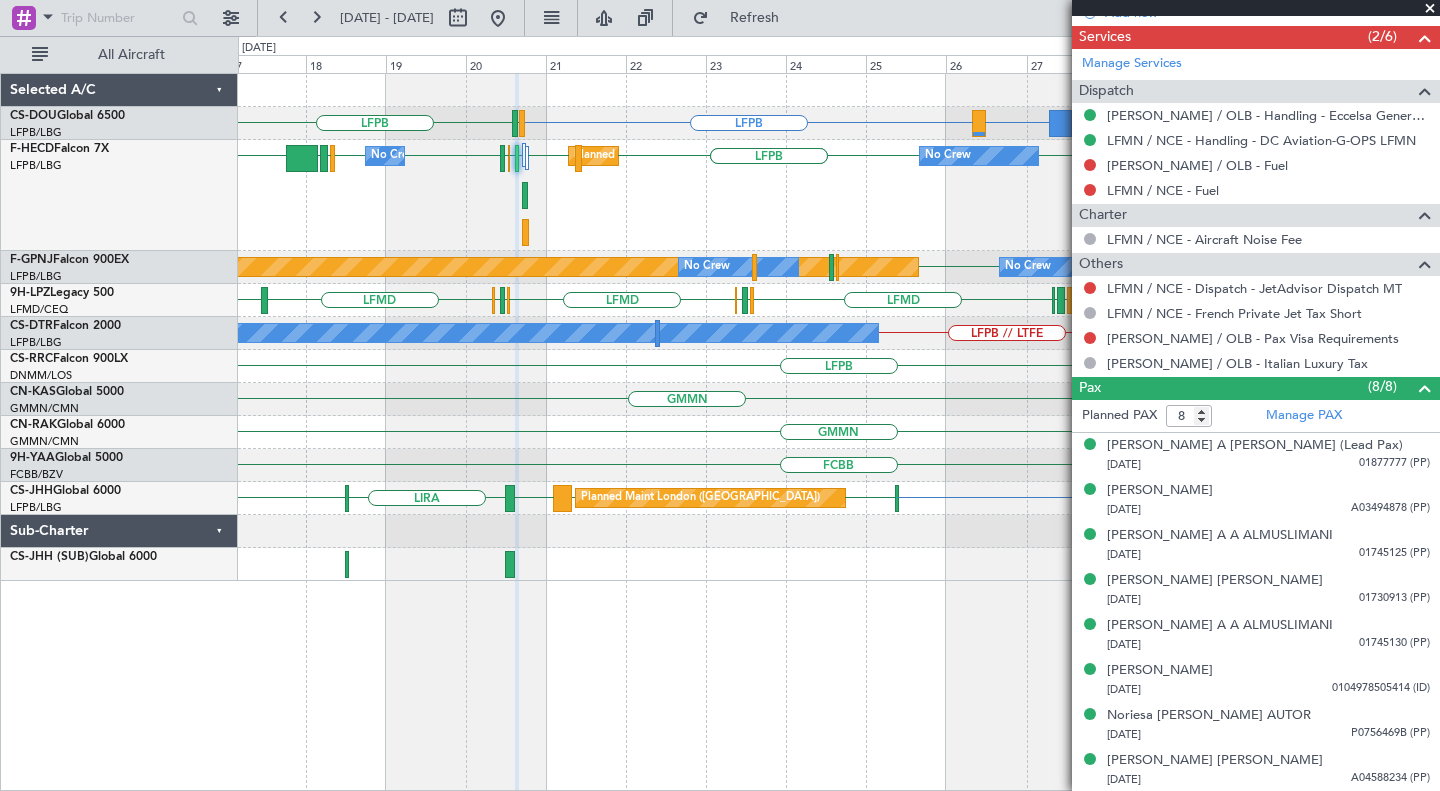 click on "LFPB
TGPY  or  LFPB
LPLA  or  LFPB
HECA  or  LFPB
TTPP  or  LFPB
LFPB
LIEO
Planned Maint
No Crew
LFPB
LFPB
LFBP
GMAD
FALE
LFPB
LFPB
LFPB
LIEO
LFMN
LFTH
LFPB
No Crew
Planned Maint Paris (Le Bourget)
No Crew
LFPB
LFPB // LIBP
LFPB
LFTH
LIRN
Planned Maint Paris (Le Bourget)
No Crew" 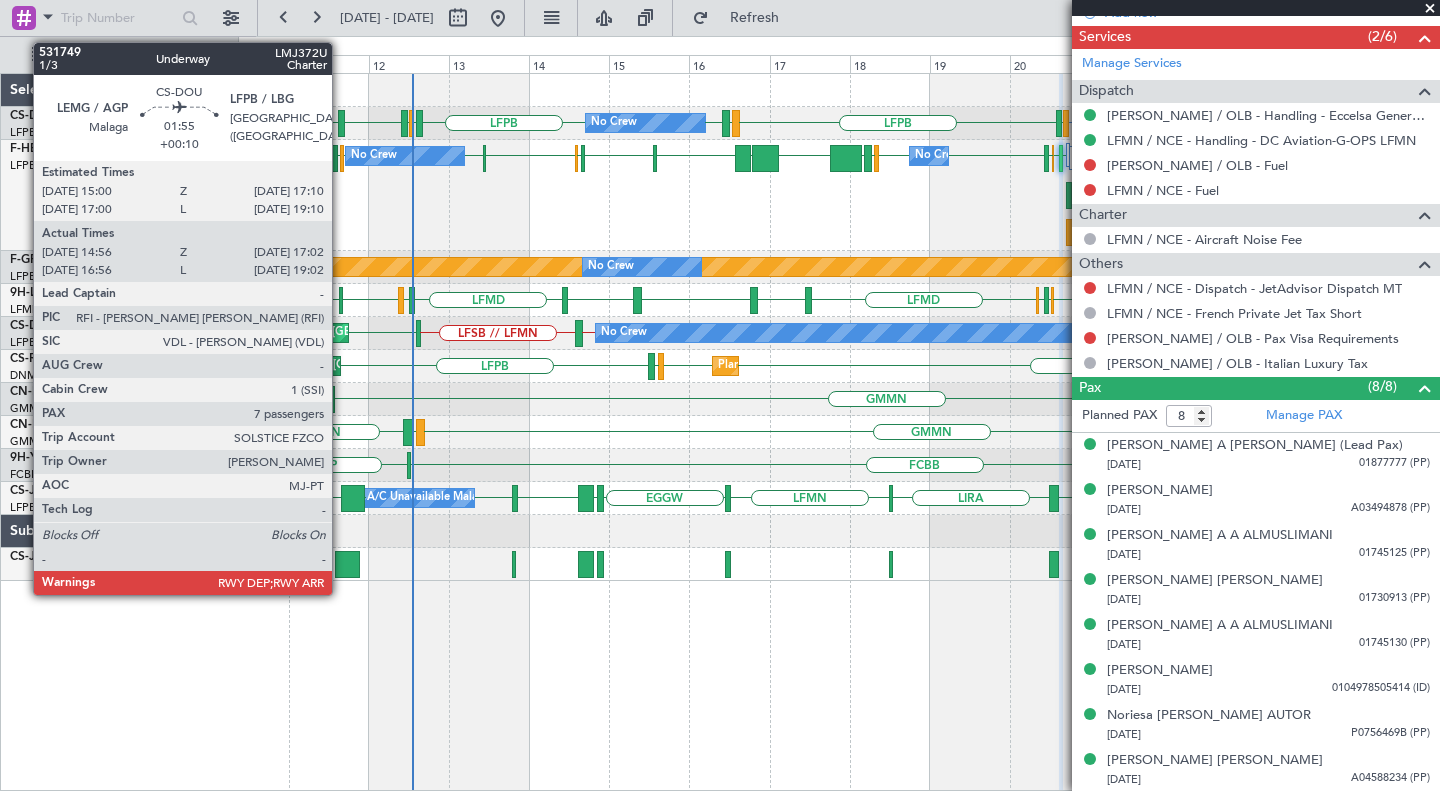 click 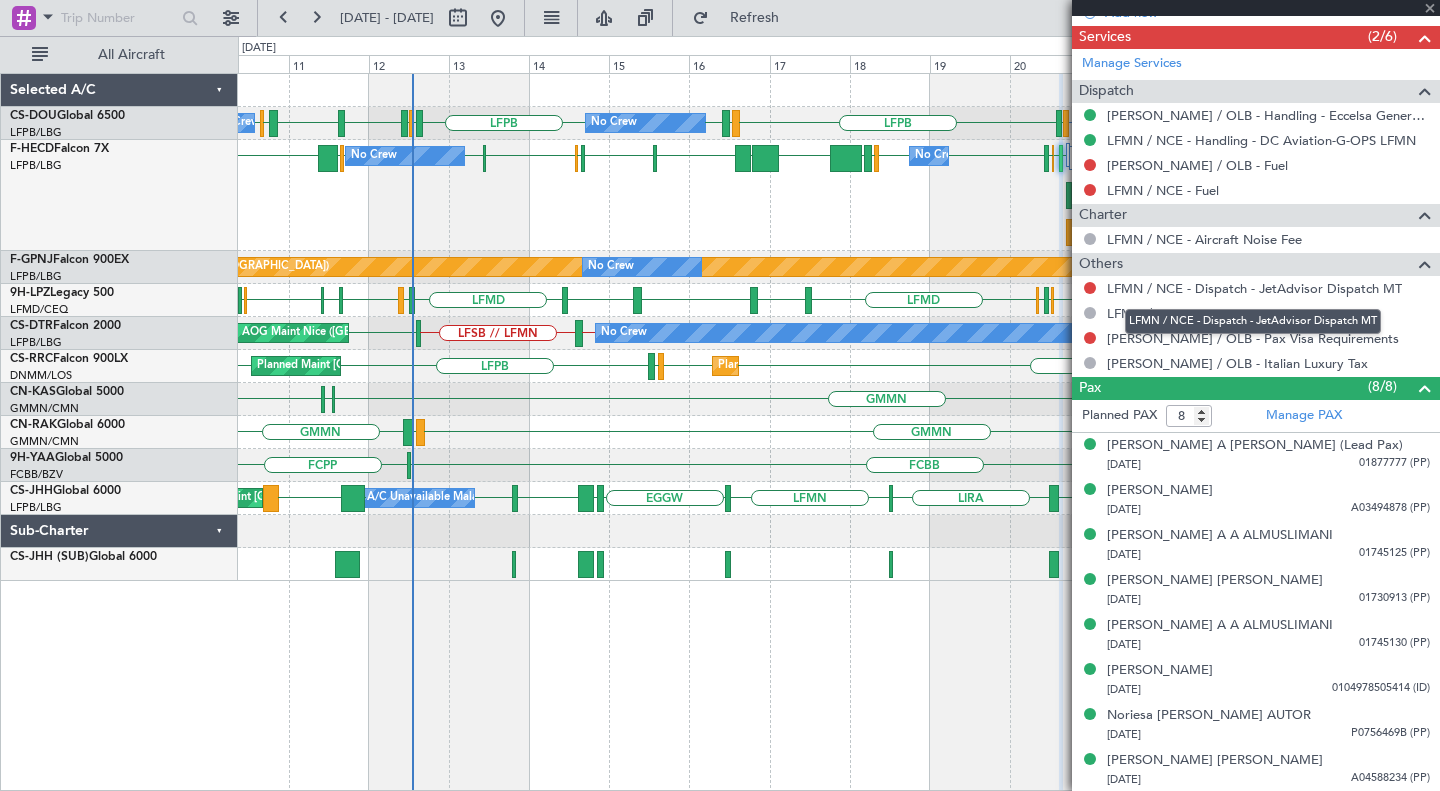type on "+00:10" 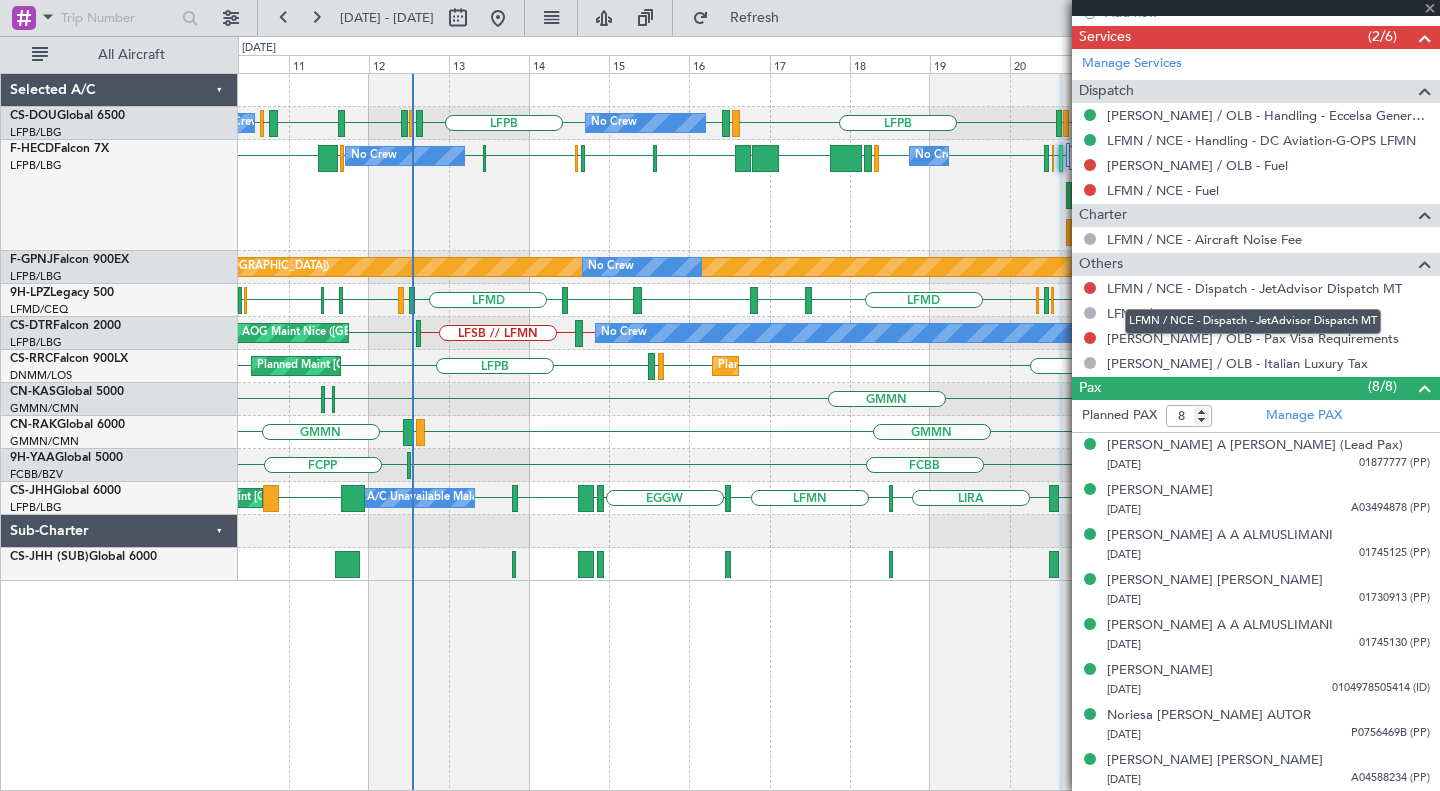 type on "15:06" 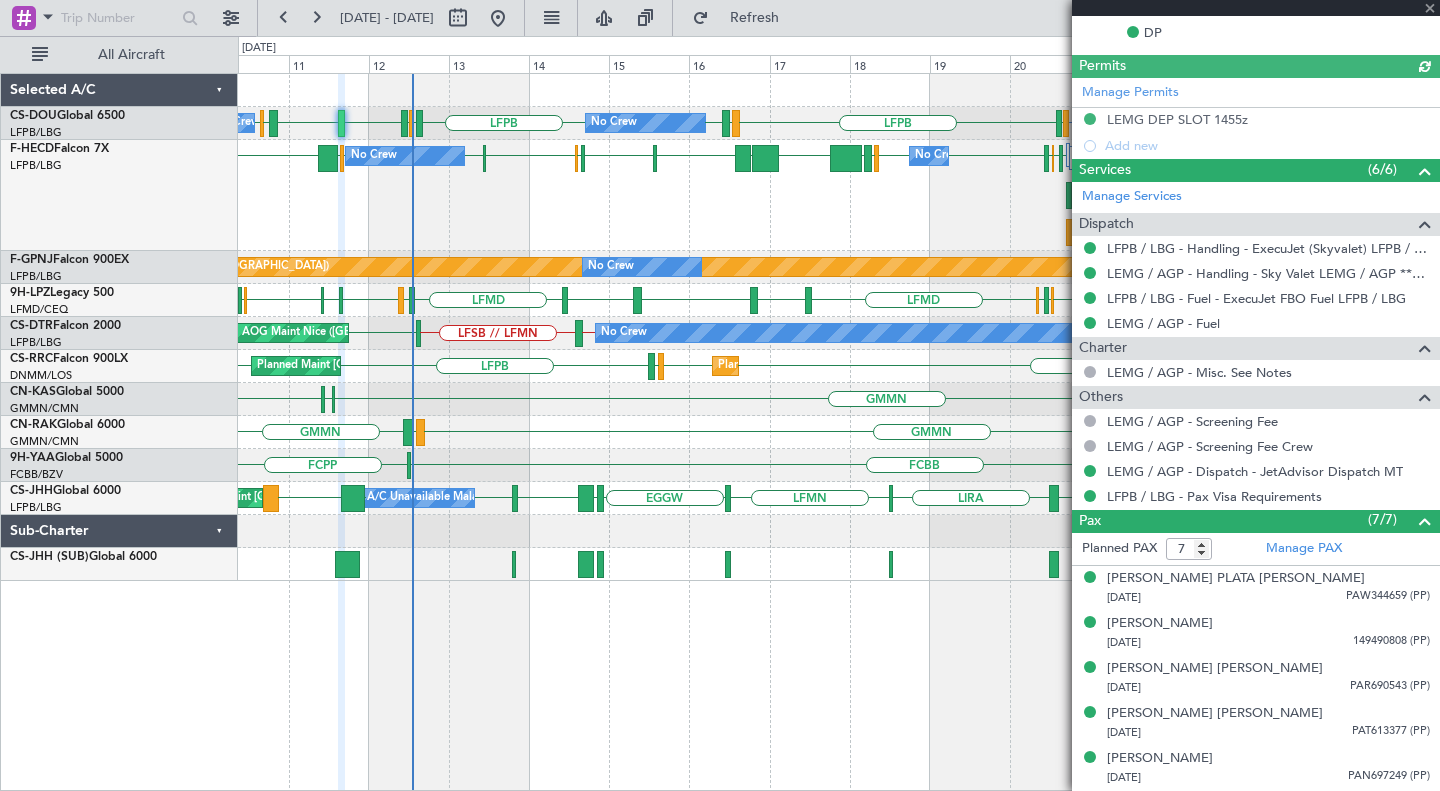 scroll, scrollTop: 711, scrollLeft: 0, axis: vertical 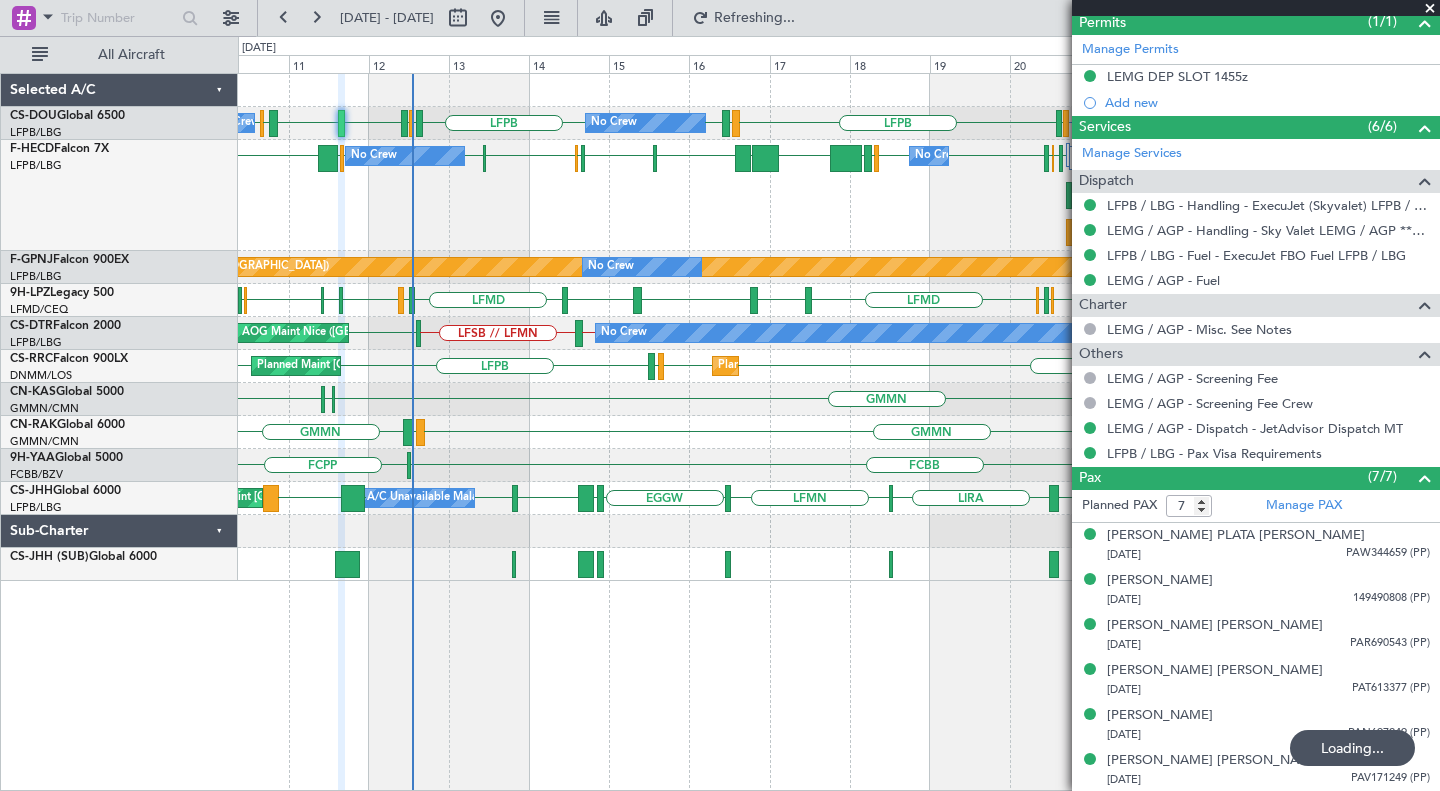 click on "LFPB
LFPB
LFBP
GMAD
FALE
HELX
LFPB
EDDK
EGLC
EGKB
OERK
LFPB
LFPB
EHAM
LFPB
LFPB
LFPB
LIEO
LFMN
LFTH
No Crew
No Crew
Planned Maint Paris (Le Bourget)
Planned Maint Paris (Le Bourget)
No Crew" 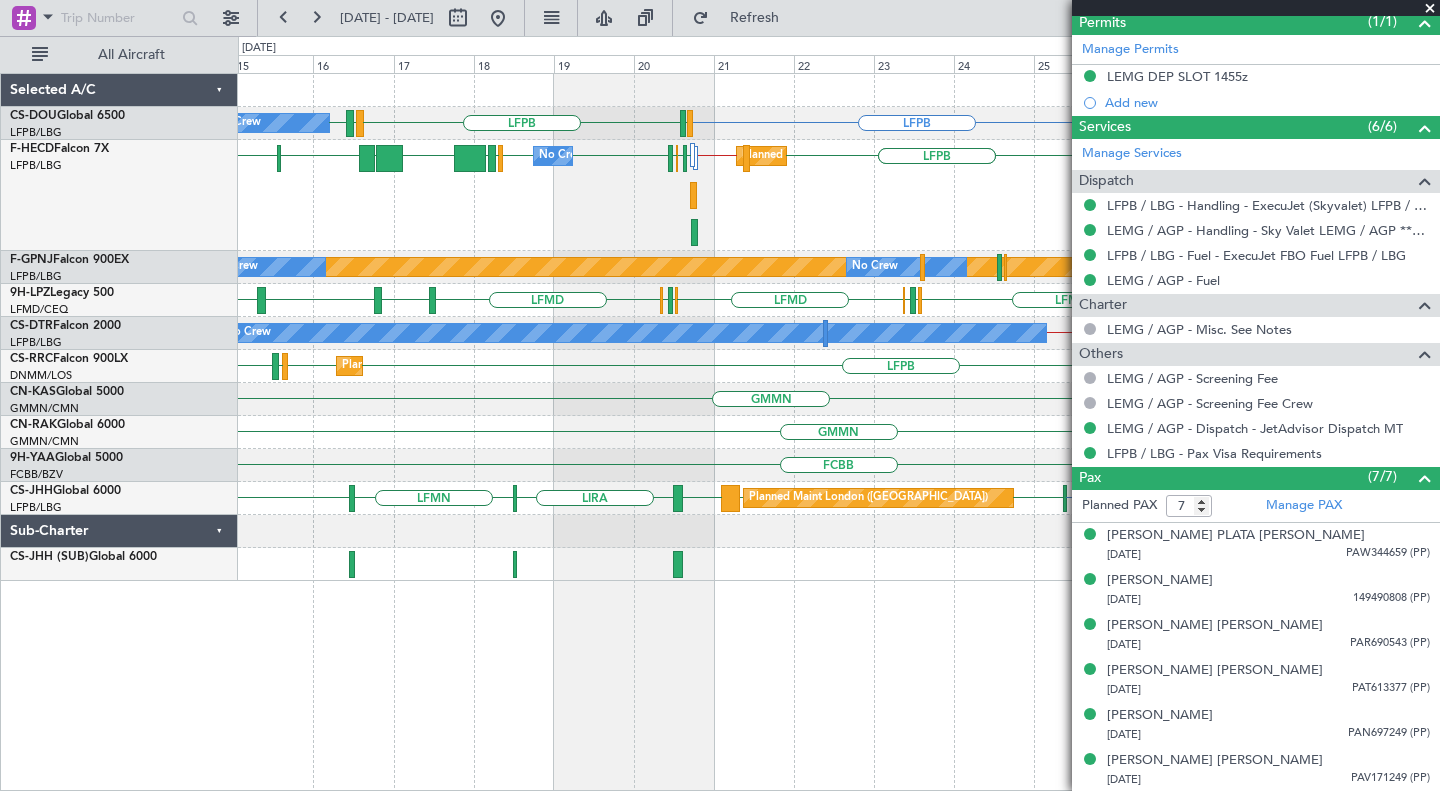 click on "LFPB
LFPB
LFBP
GMAD
FALE
HELX
LFPB
EDDK
LFPB
LFPB
LEMG // LFPB
LIEO
LIEO
LFMN
LFTH
LFPB
No Crew
Planned Maint Paris (Le Bourget)
No Crew
No Crew" 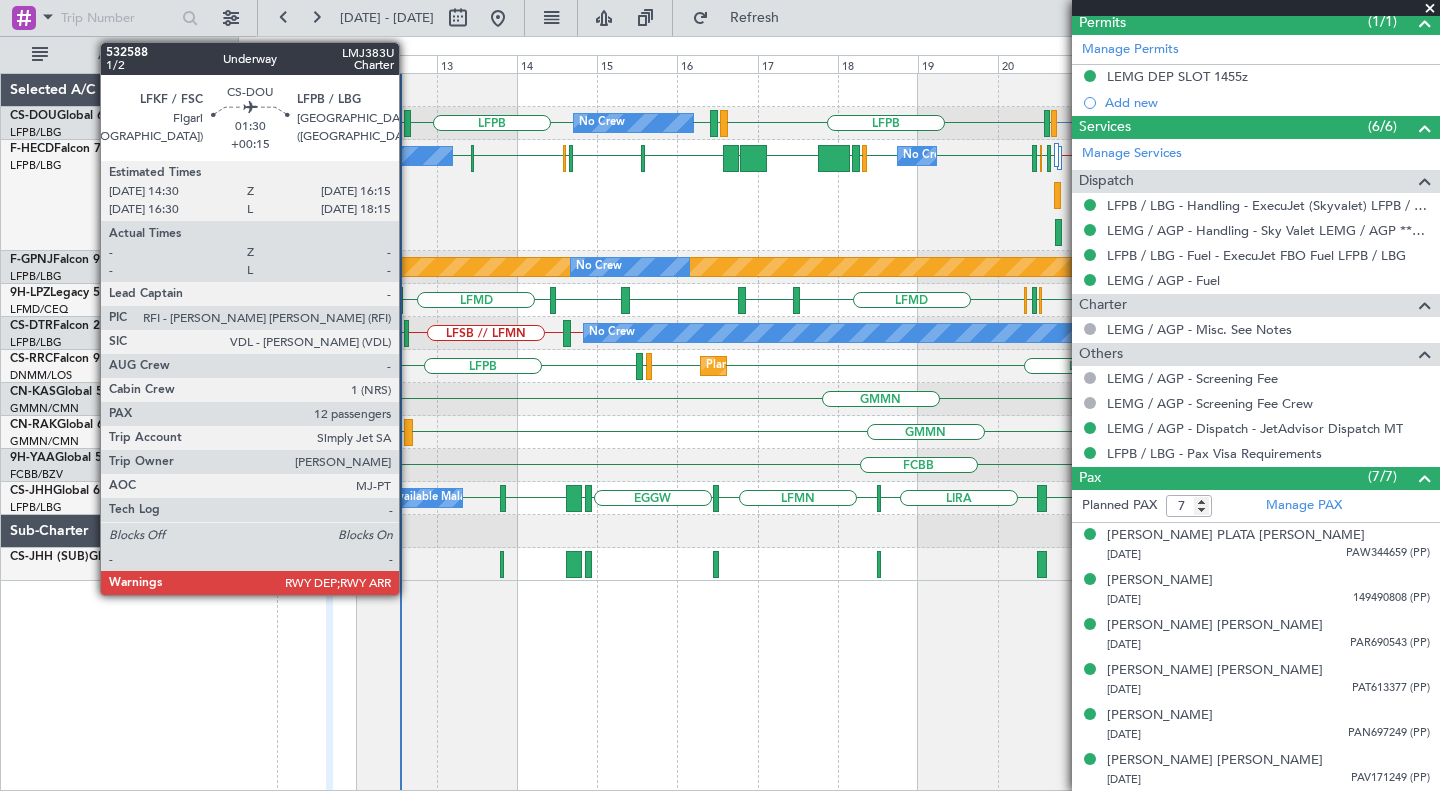 click 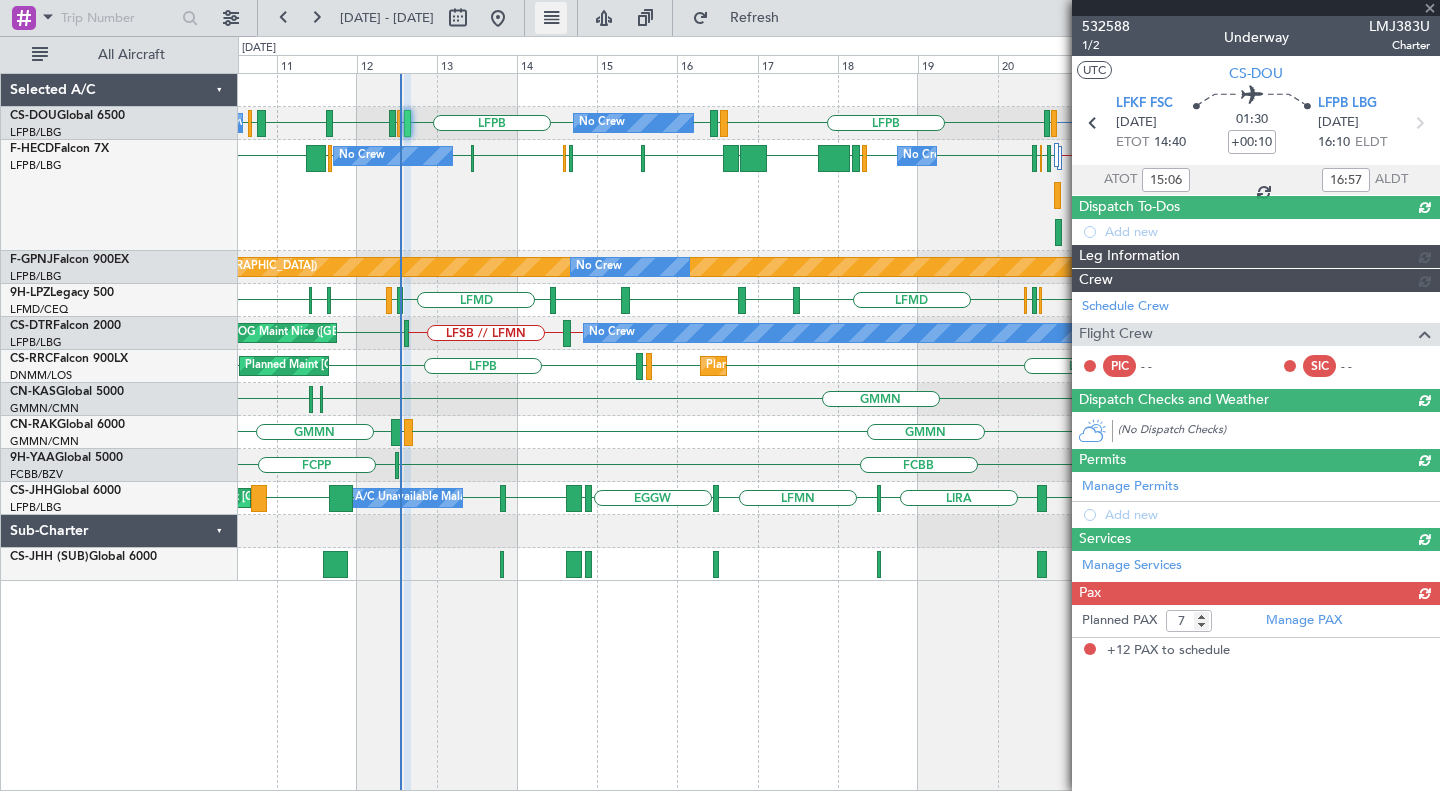 type on "+00:15" 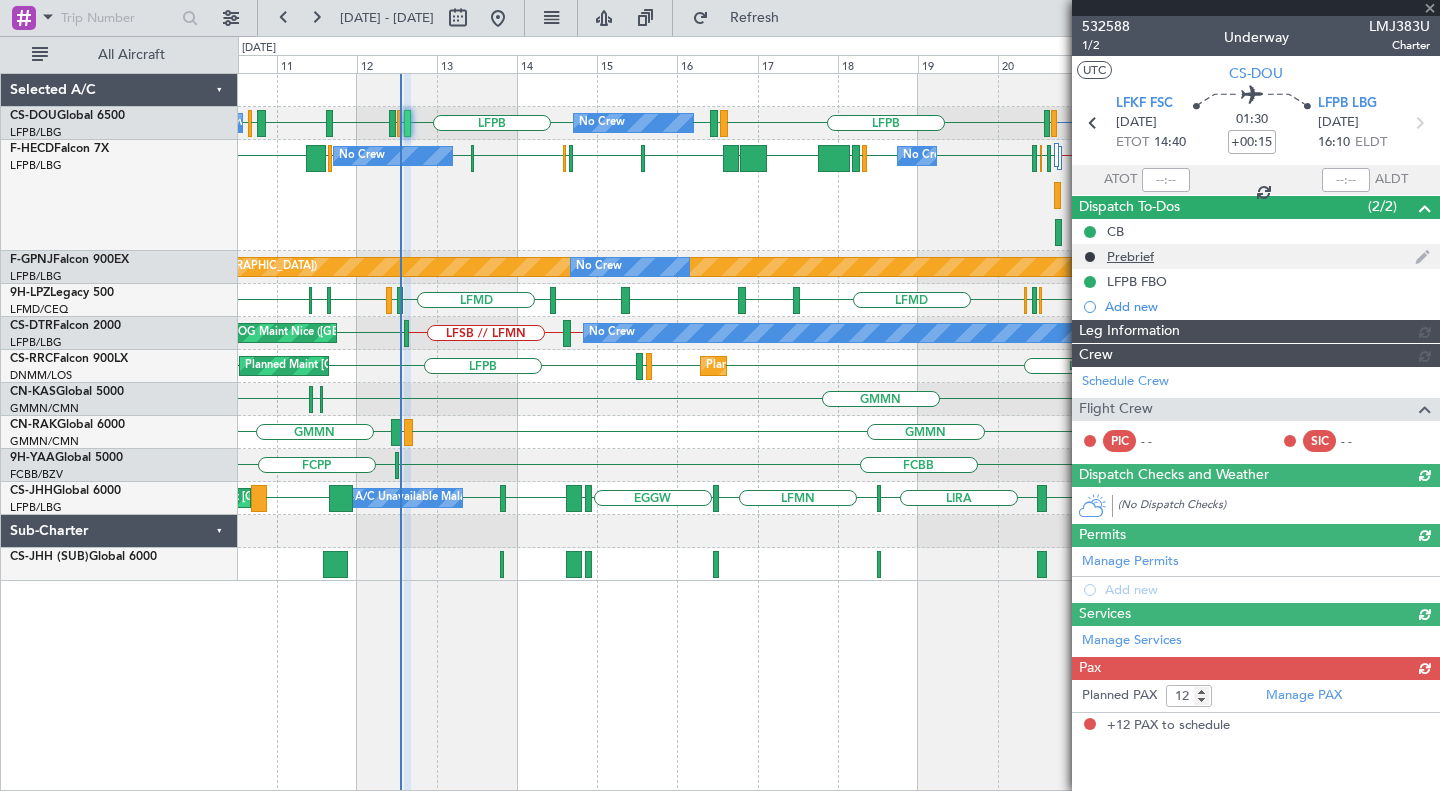 scroll, scrollTop: 0, scrollLeft: 0, axis: both 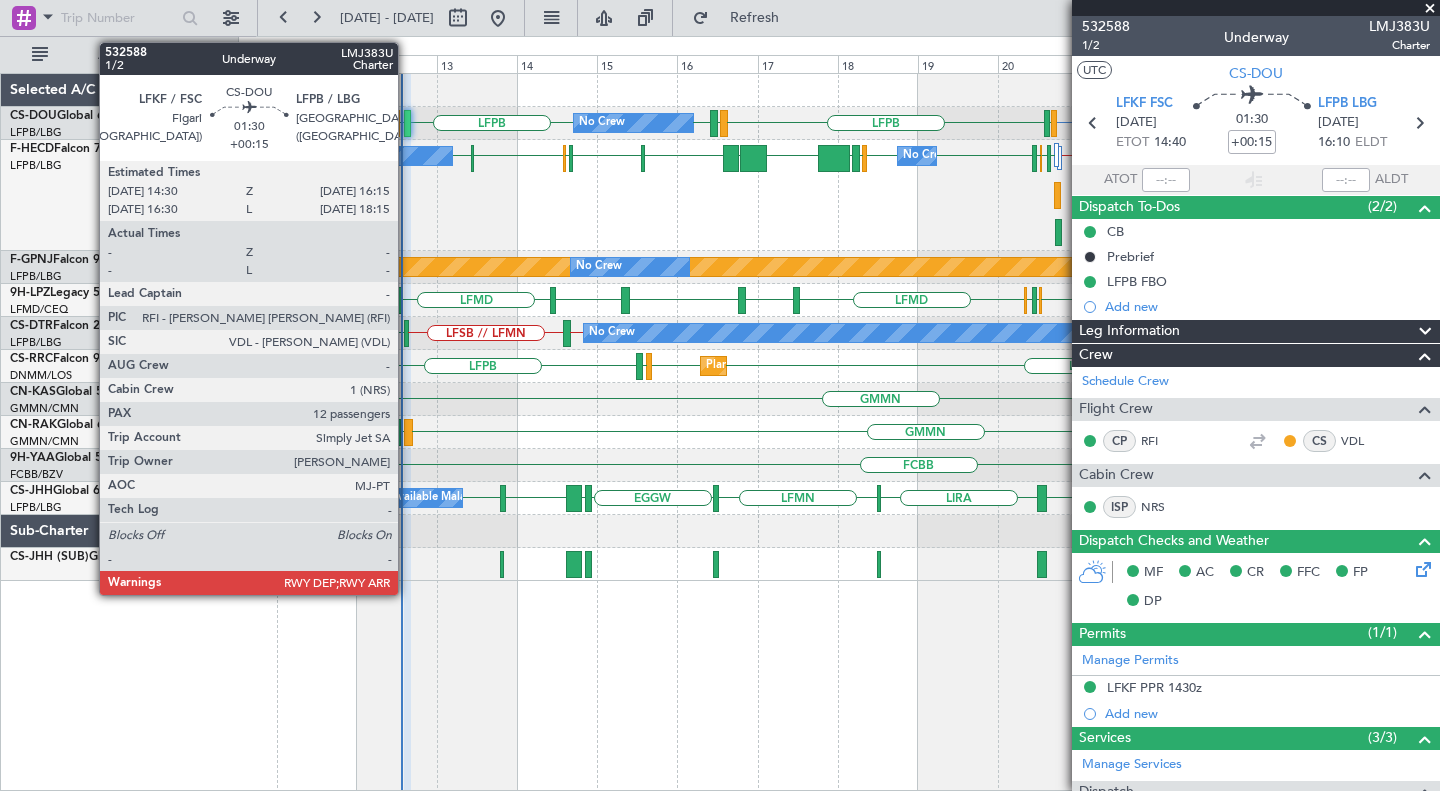 click 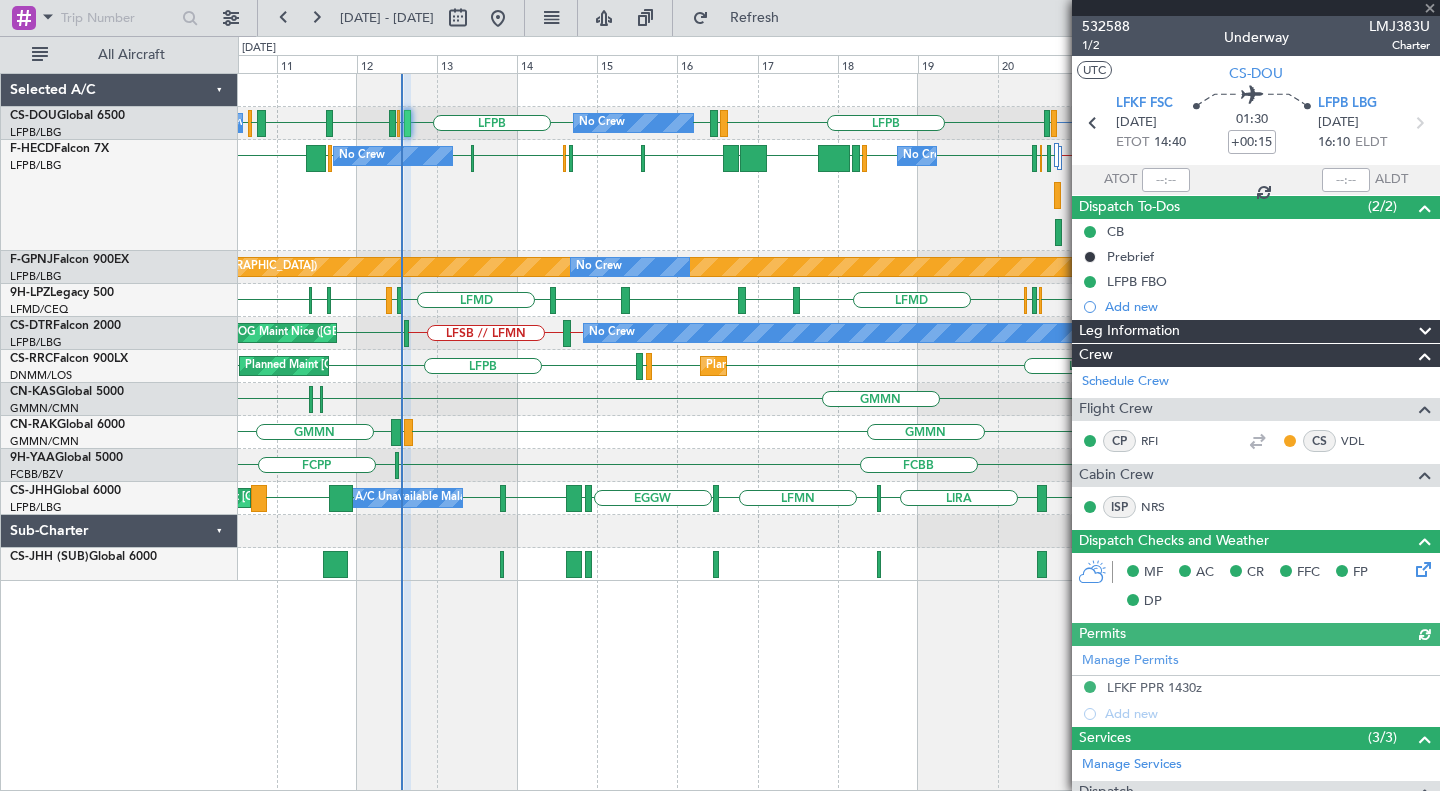 click on "LFPB
LFPB
LFBP
GMAD
[GEOGRAPHIC_DATA]
HELX
LFPB
EDDK
[GEOGRAPHIC_DATA]
EGKB
OERK
LFPB
LFPB
LEMG // LFPB
[GEOGRAPHIC_DATA][PERSON_NAME][GEOGRAPHIC_DATA]
LFMN
LFTH
LFPB
LFPB
[GEOGRAPHIC_DATA]
No Crew
Planned Maint [GEOGRAPHIC_DATA] ([GEOGRAPHIC_DATA])
No Crew
Planned Maint [GEOGRAPHIC_DATA] ([GEOGRAPHIC_DATA])
No Crew" 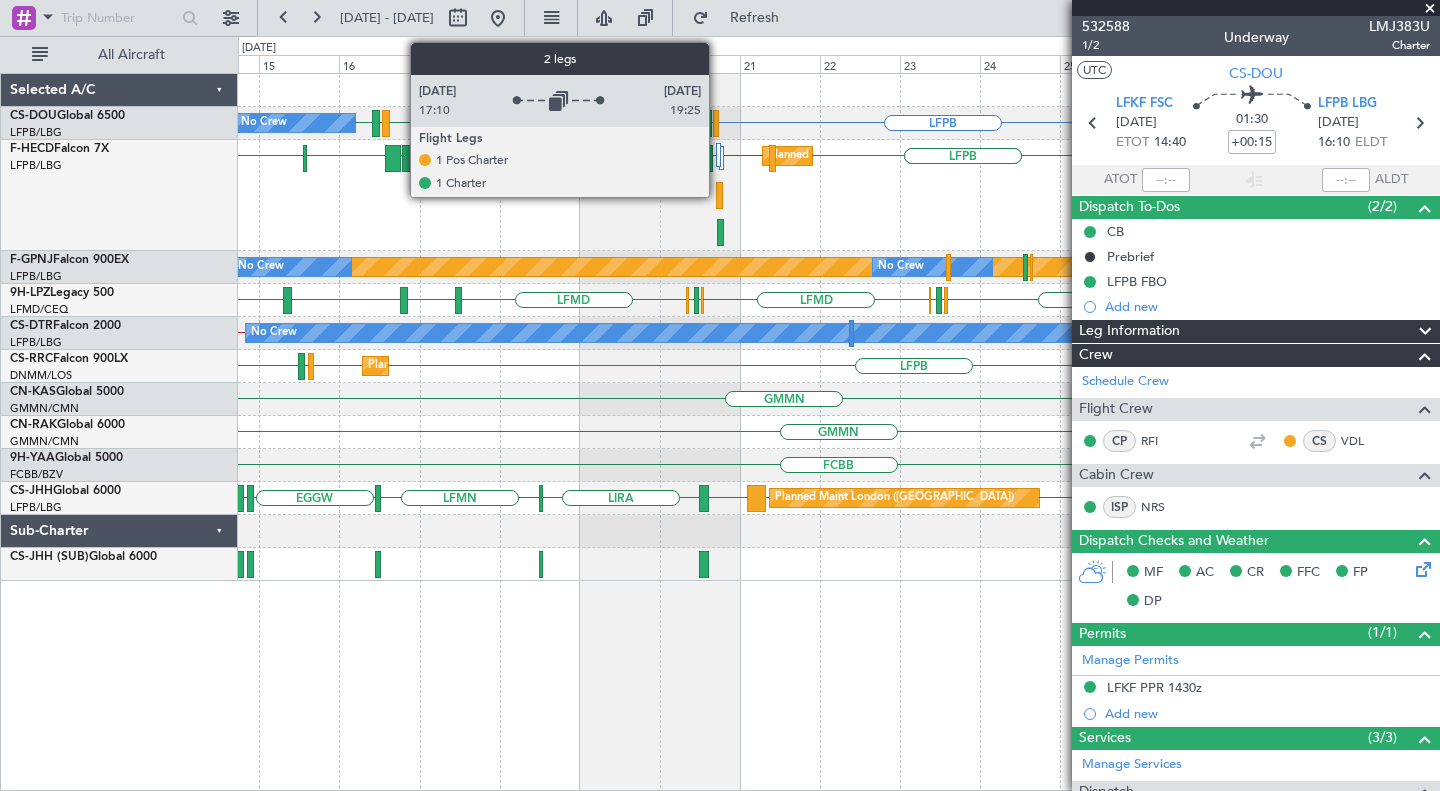 click 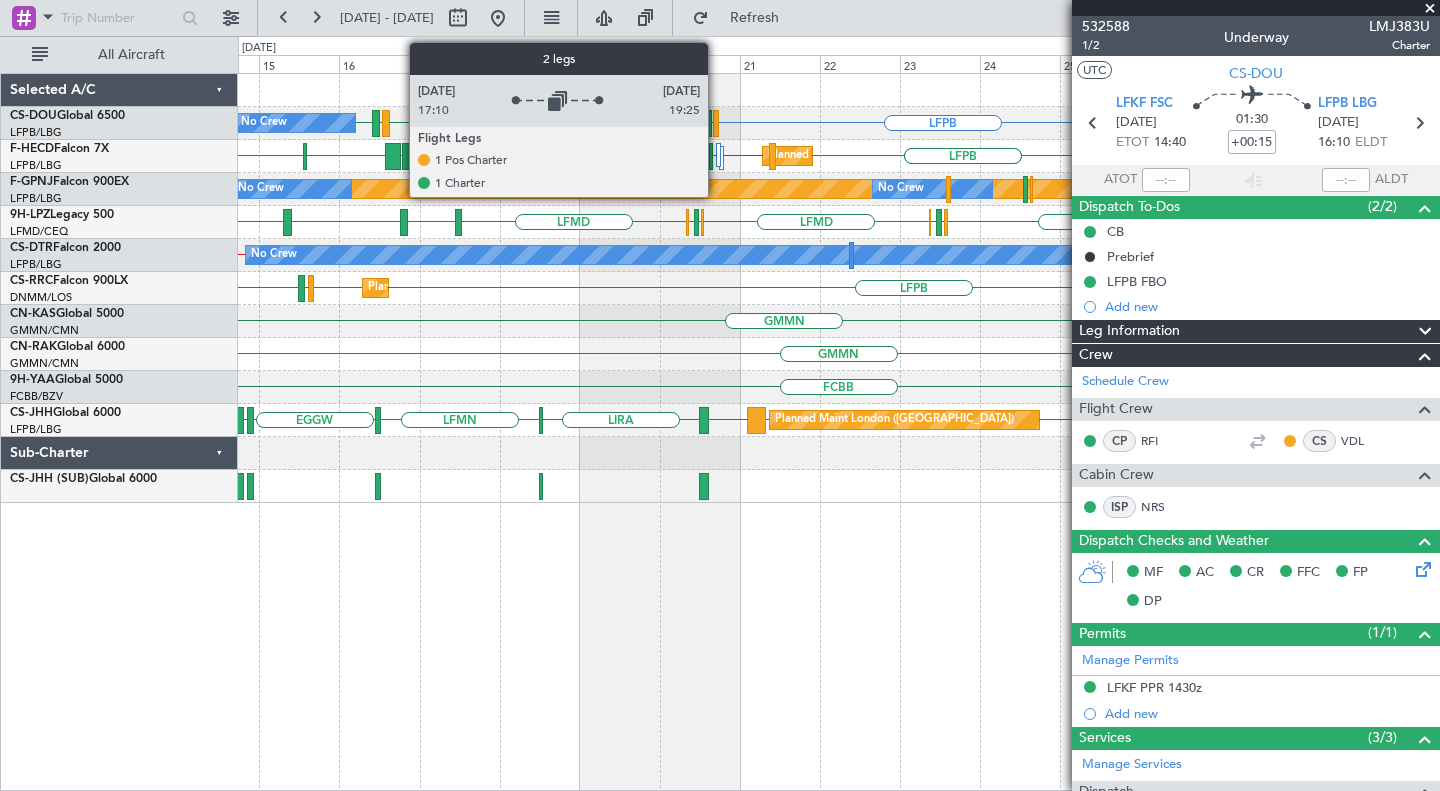 click 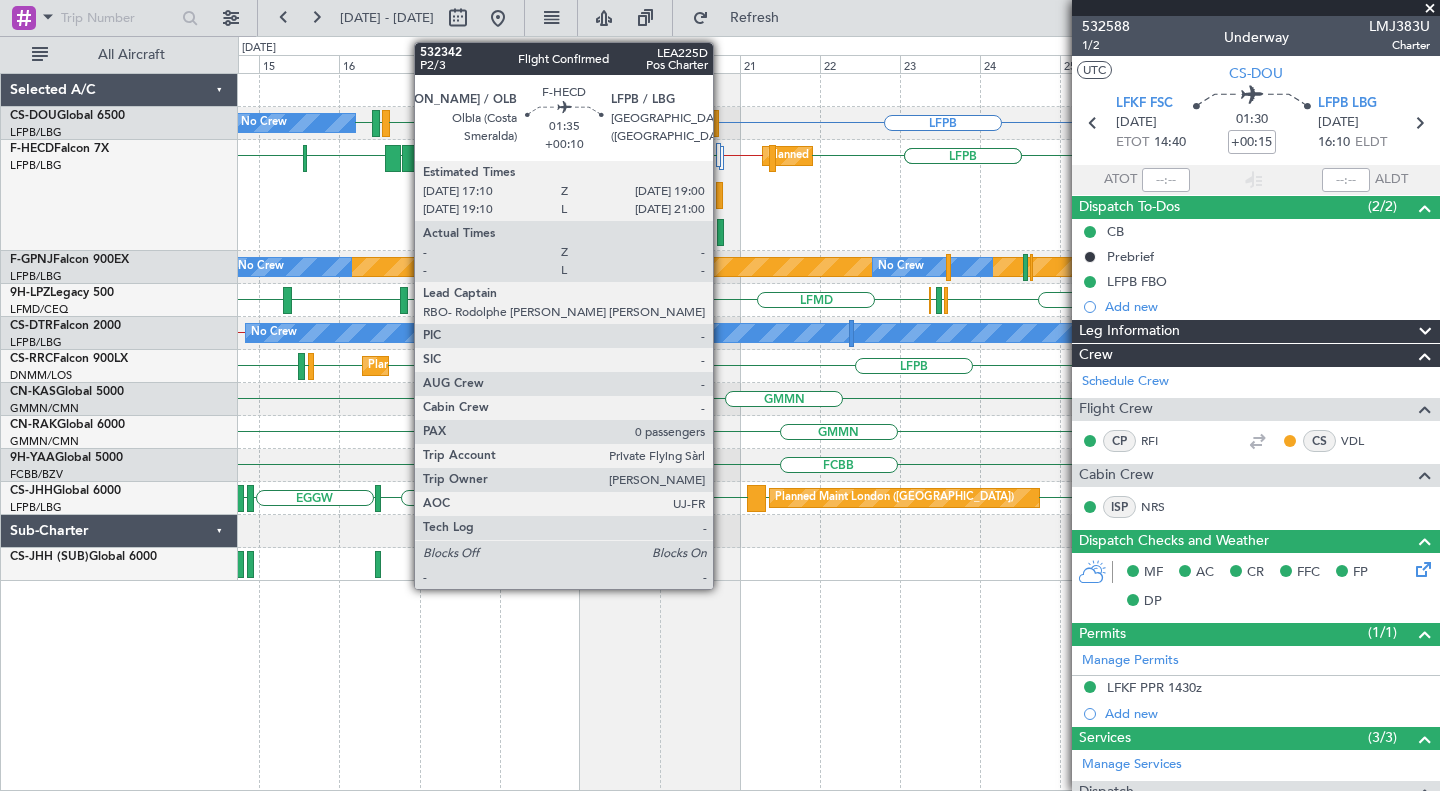 click 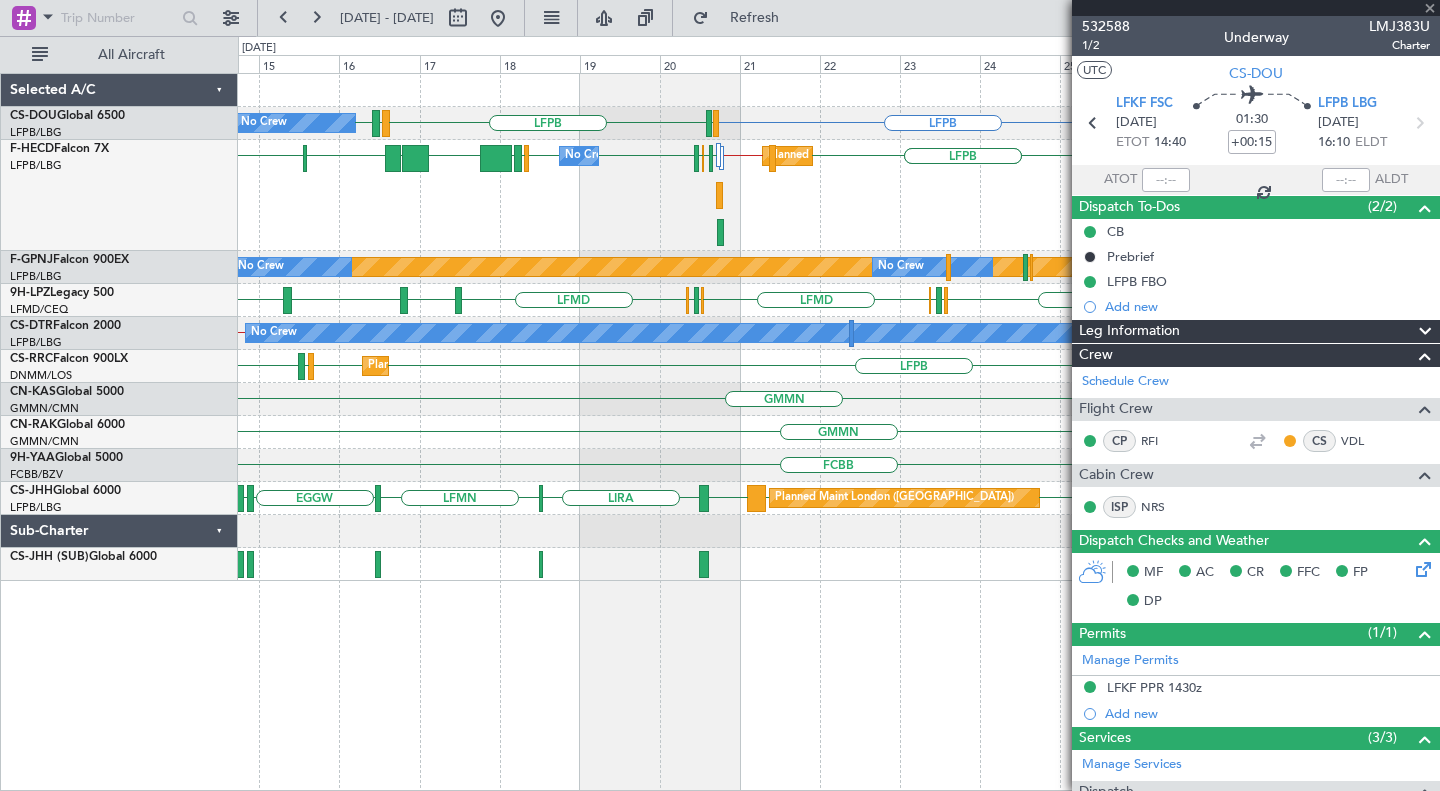 type on "+00:10" 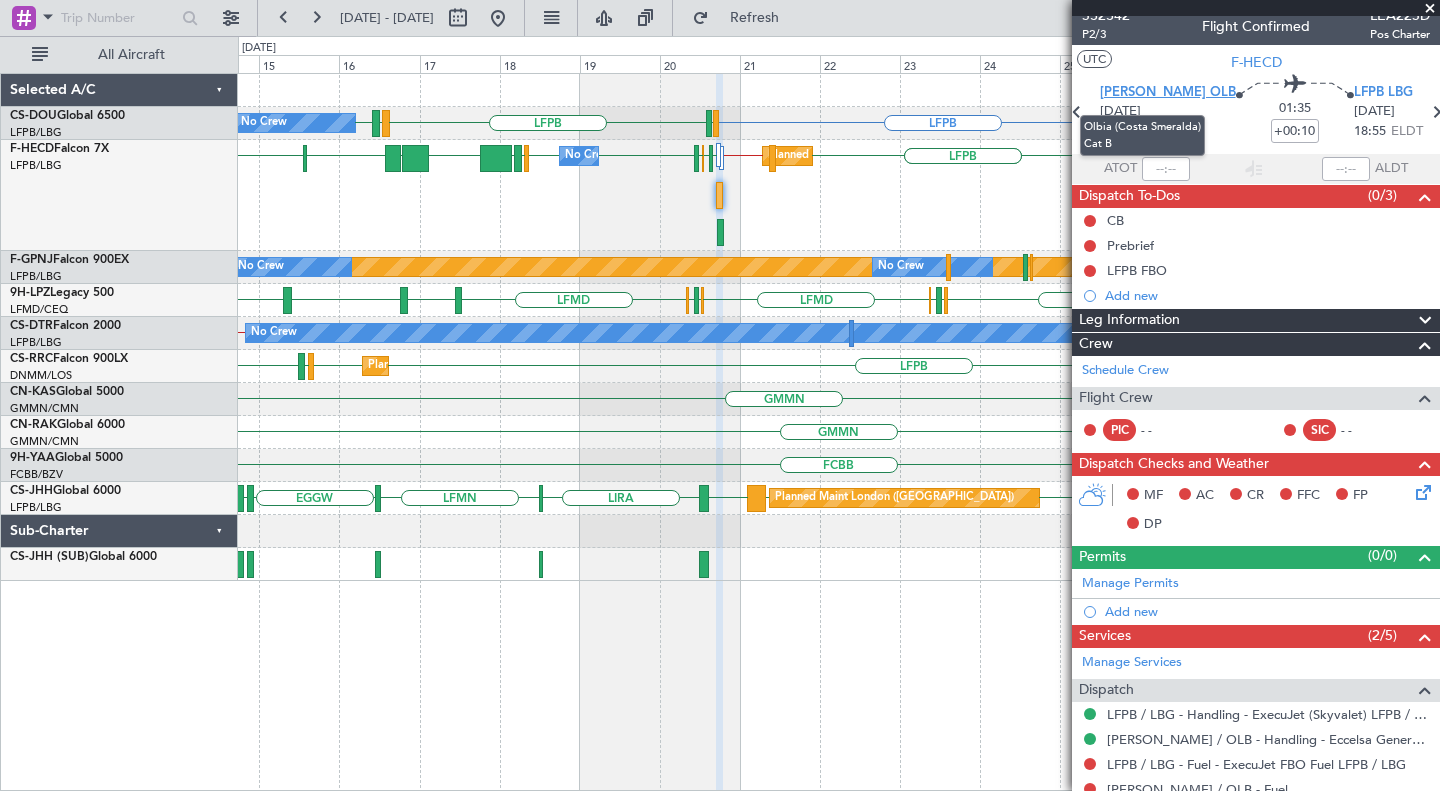 scroll, scrollTop: 0, scrollLeft: 0, axis: both 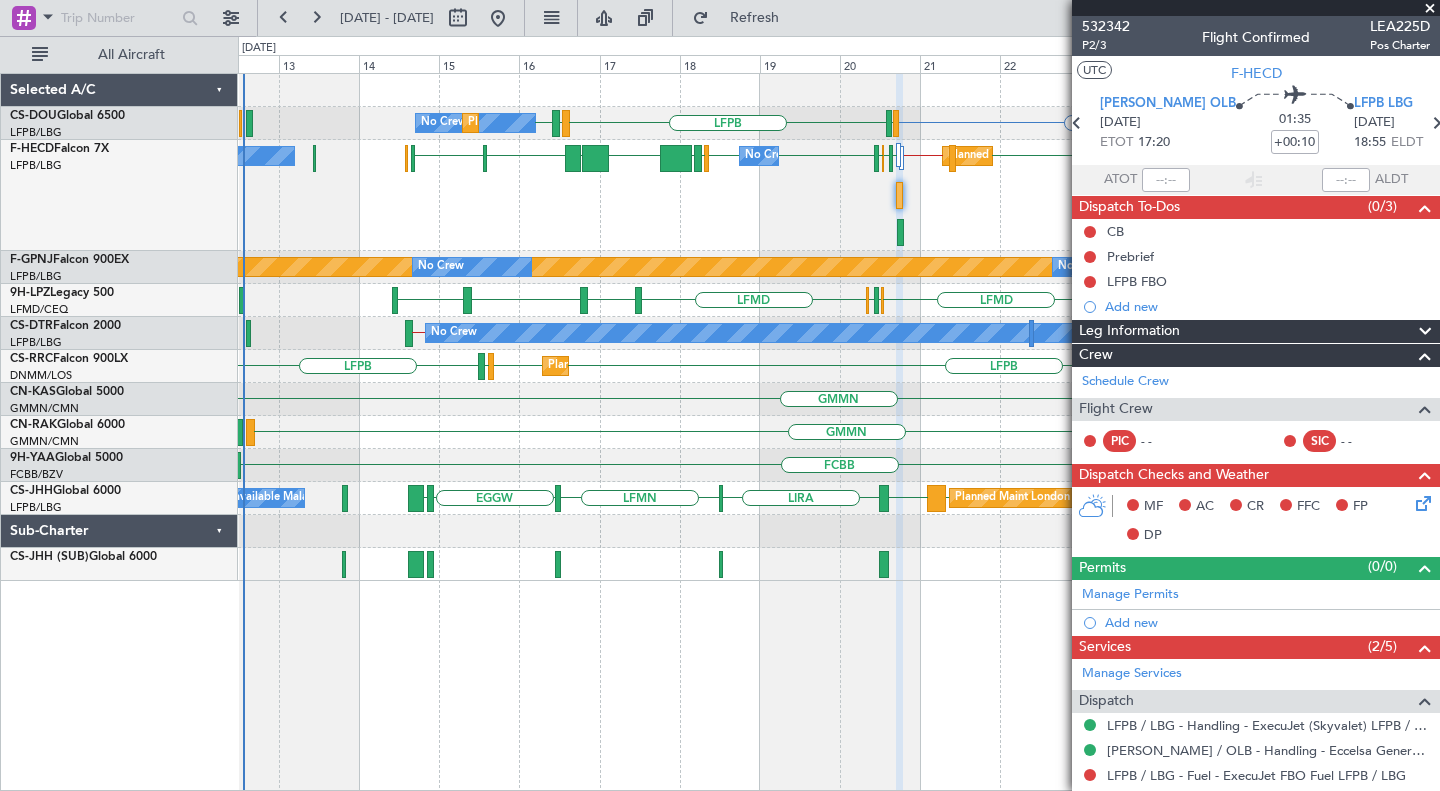 click on "GMMN" 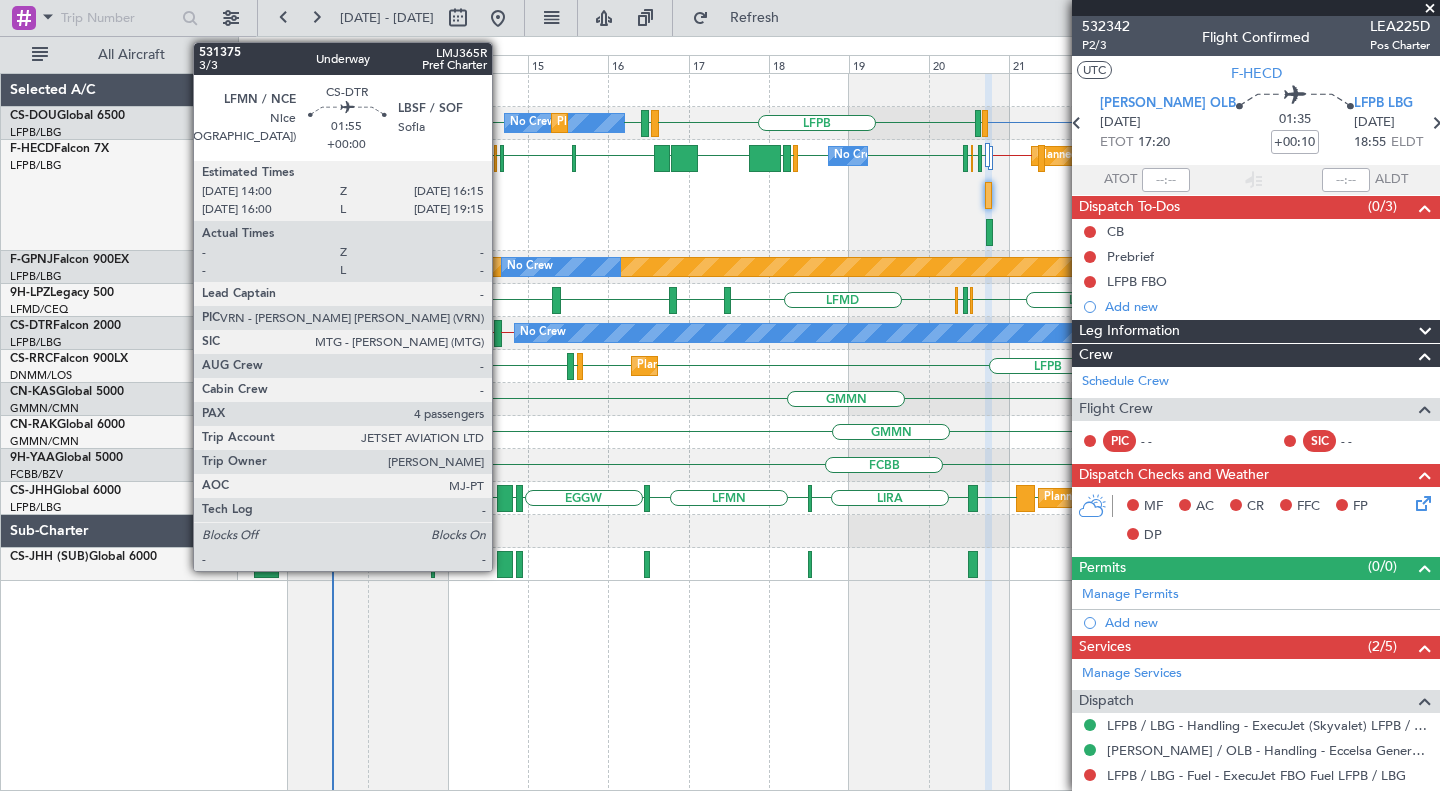 click 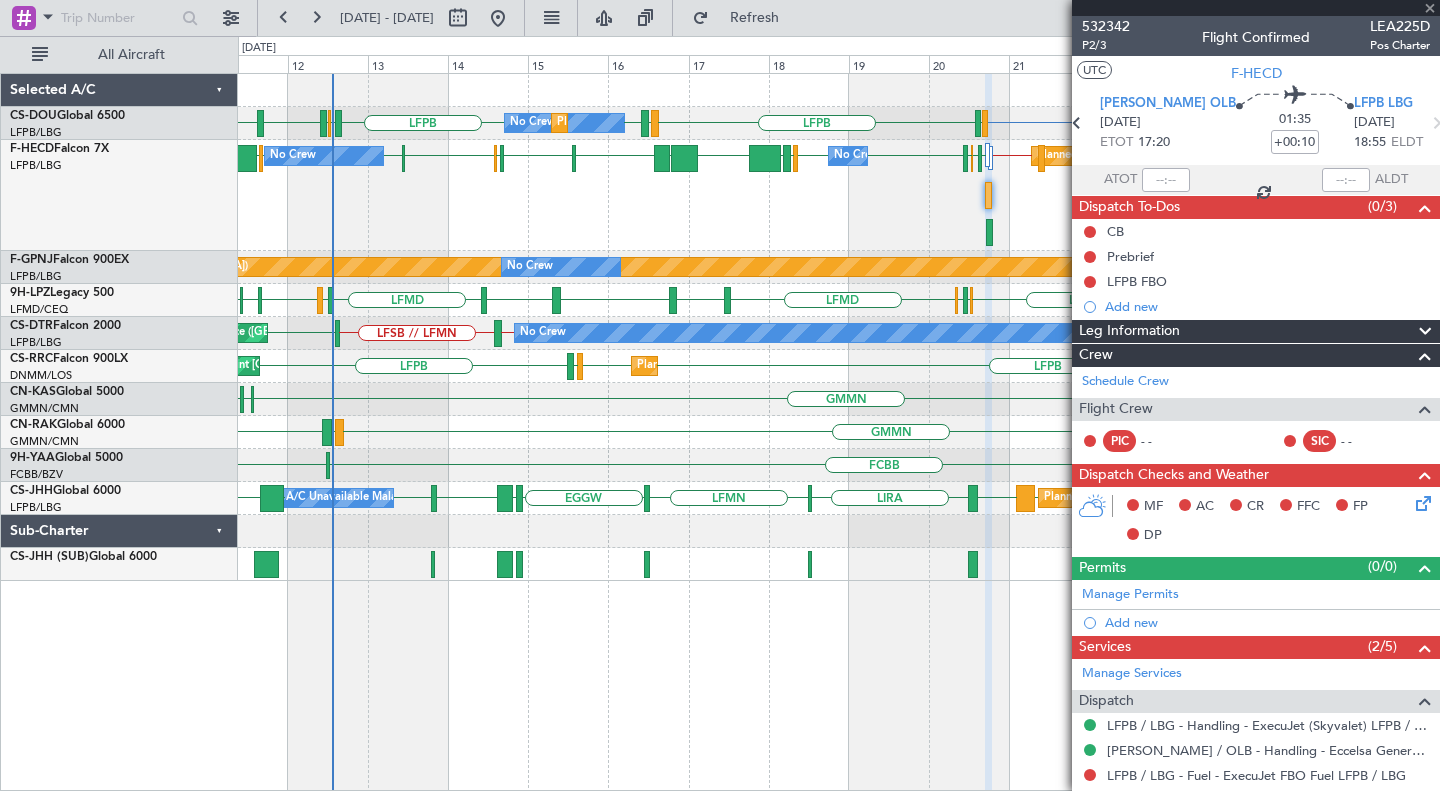 type 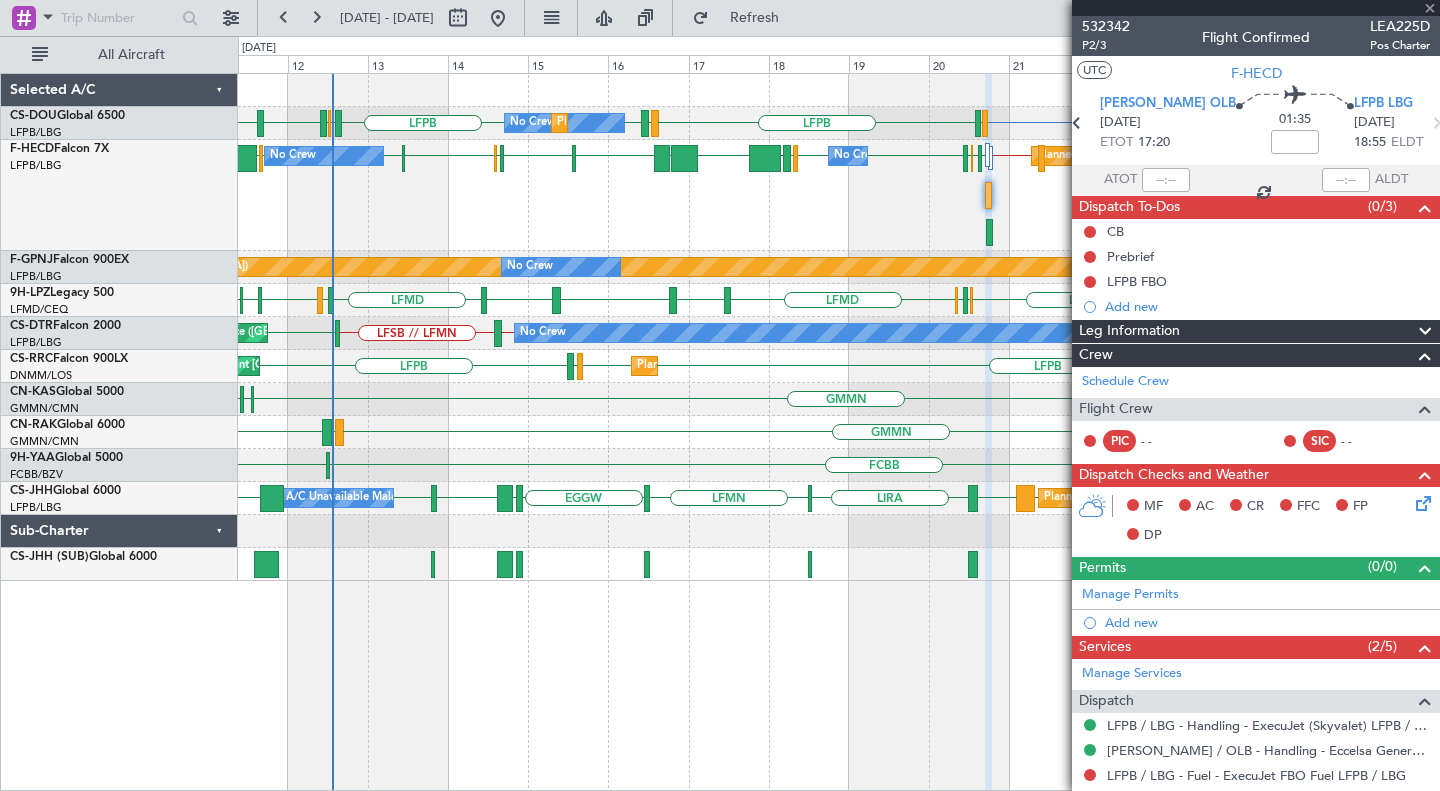 type on "4" 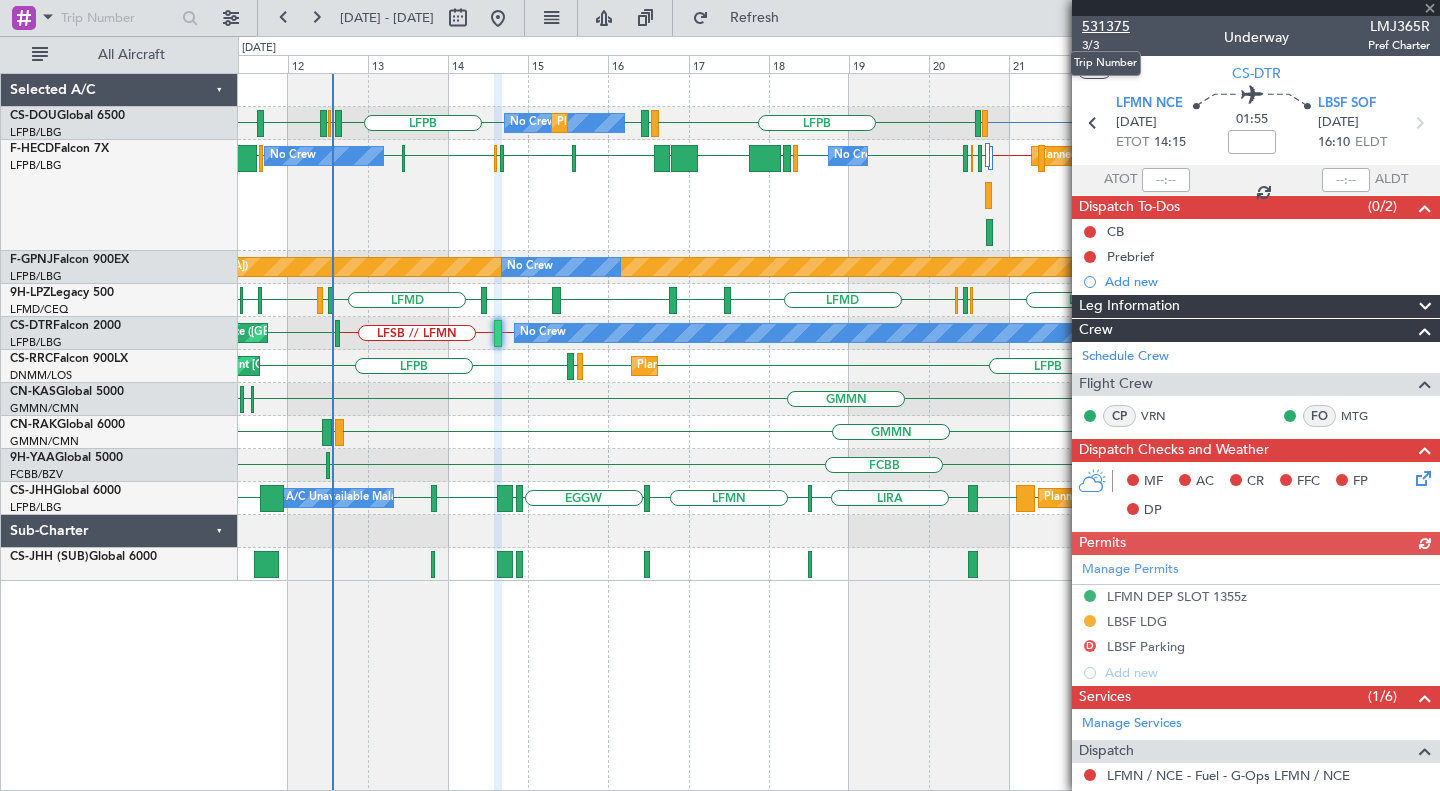 click on "531375" at bounding box center (1106, 26) 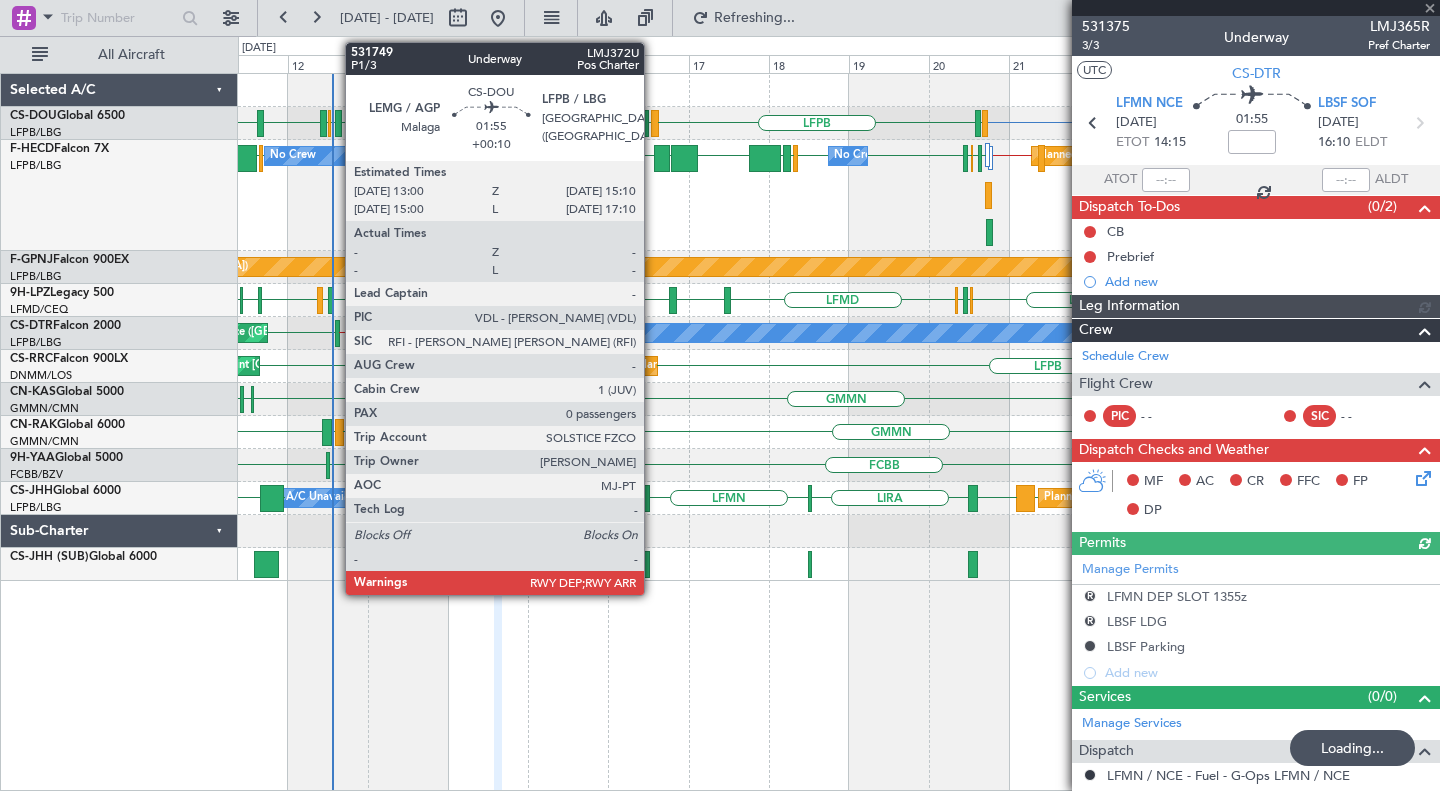 click on "LFPB
LFPB
LEMG // LFPB
[GEOGRAPHIC_DATA][PERSON_NAME][GEOGRAPHIC_DATA]
LFMN
LFTH
LFPB
EGKB
LFPB
LFPB
[GEOGRAPHIC_DATA]
LFPB
LFBP
GMAD
[GEOGRAPHIC_DATA]
HELX
LFPB
EDDK
[GEOGRAPHIC_DATA]
No Crew
Planned Maint [GEOGRAPHIC_DATA] ([GEOGRAPHIC_DATA])
No Crew
No Crew" 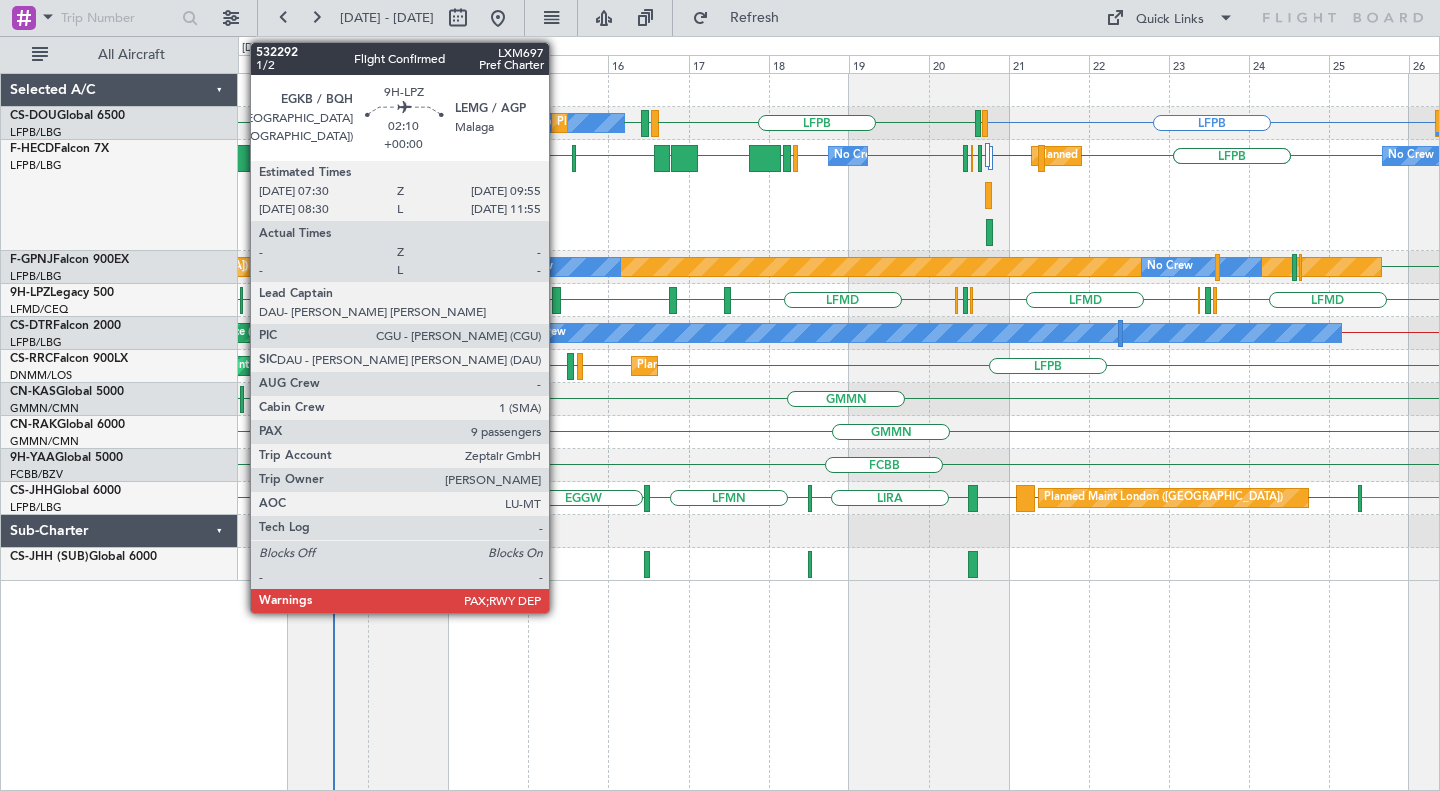 click 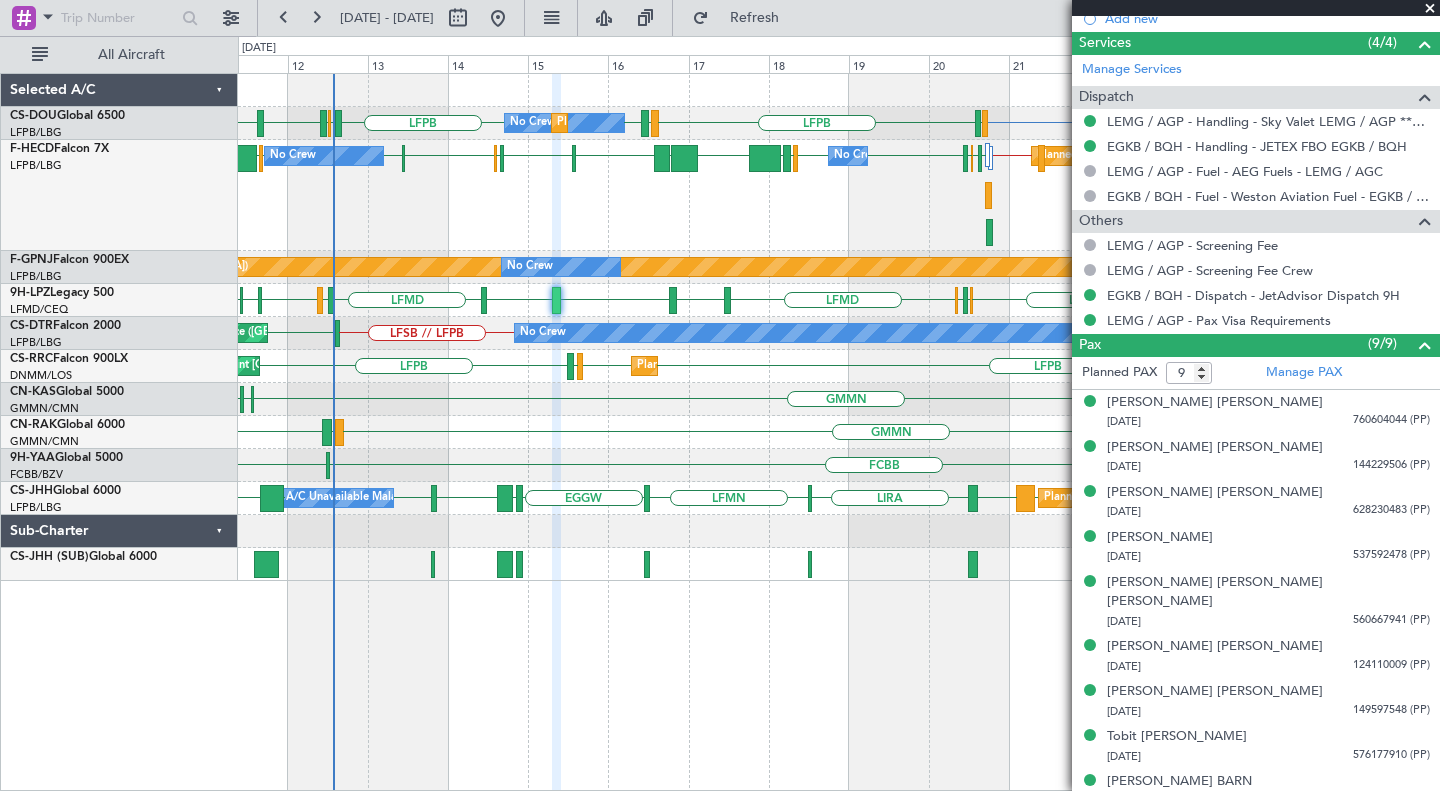 scroll, scrollTop: 747, scrollLeft: 0, axis: vertical 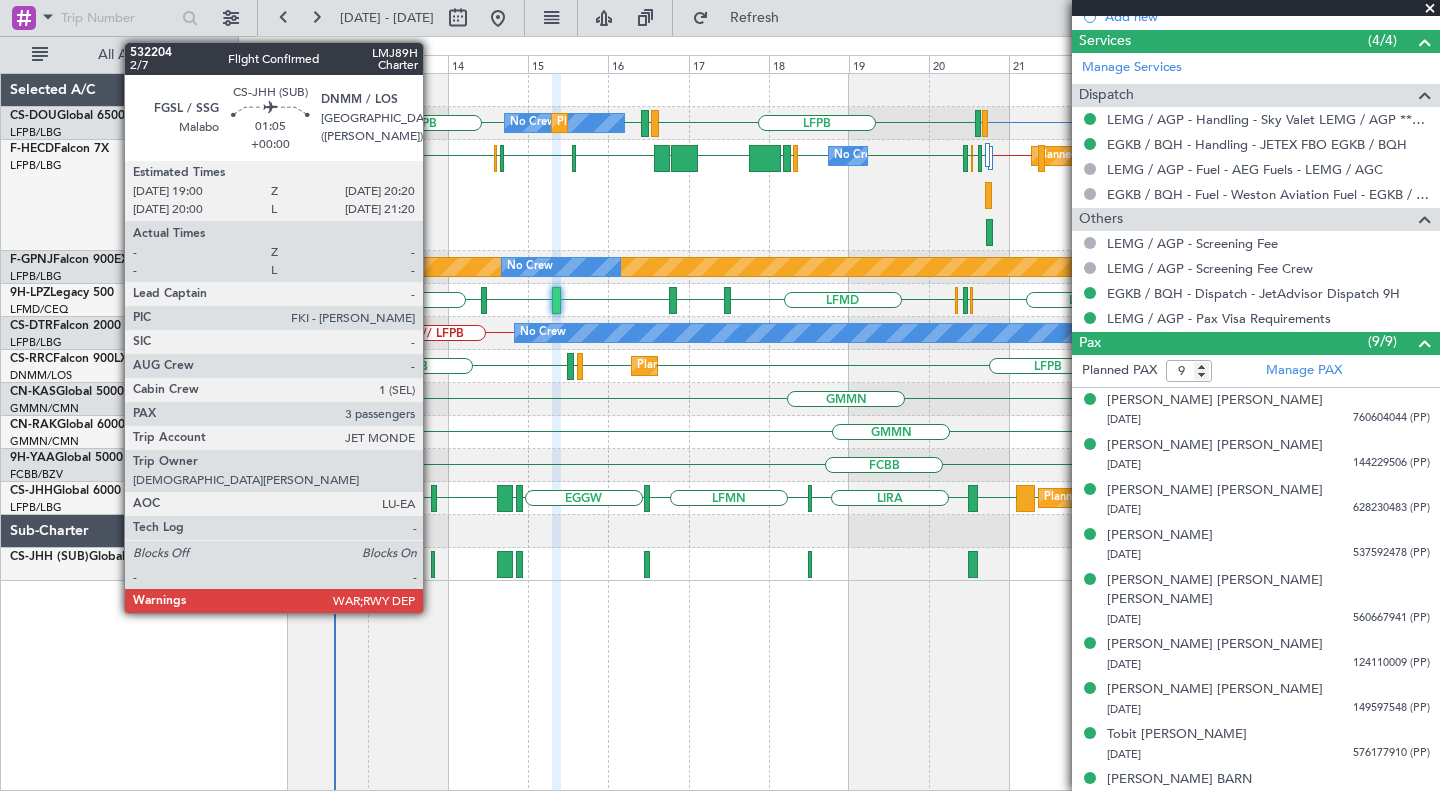click 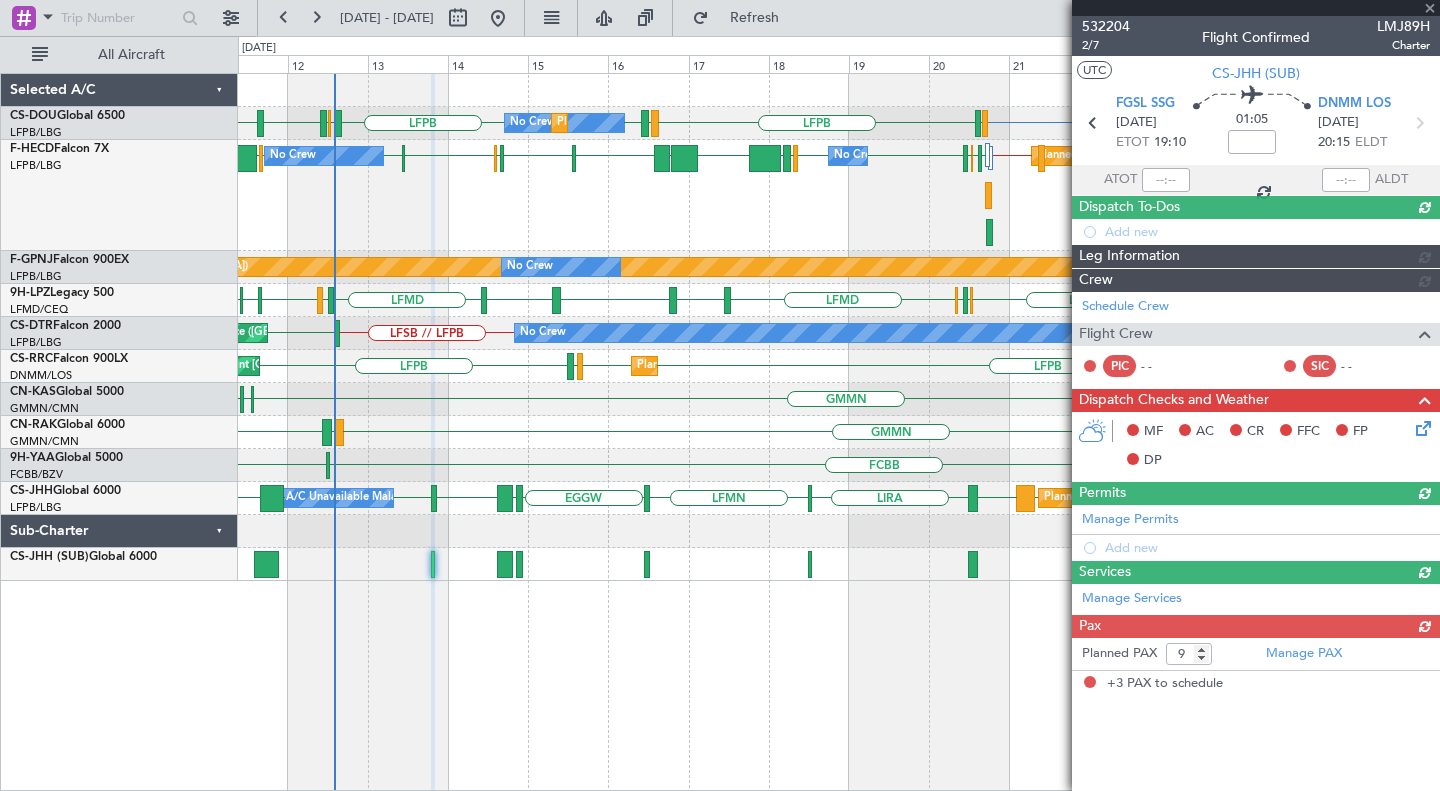 type on "3" 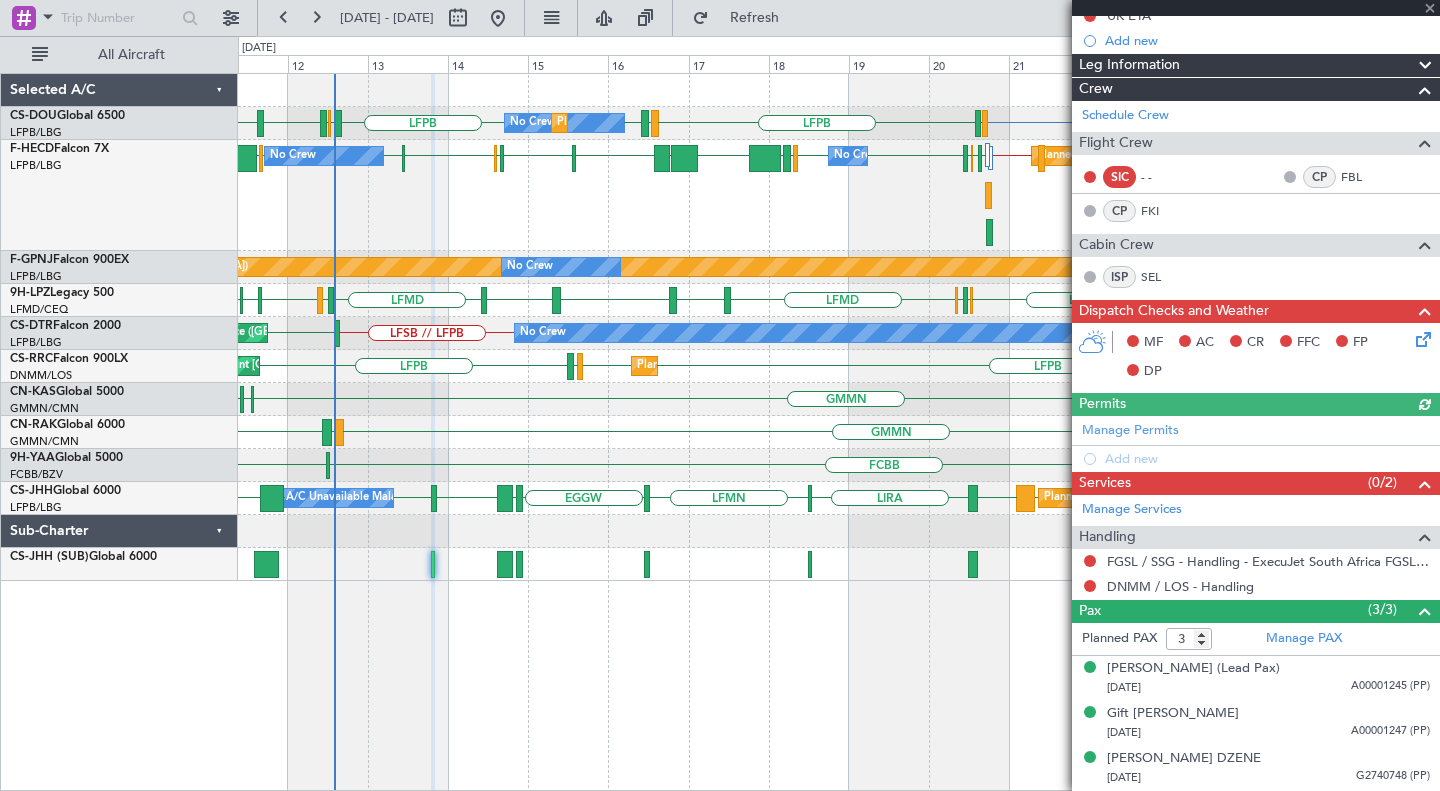 click on "532204" at bounding box center [1106, -240] 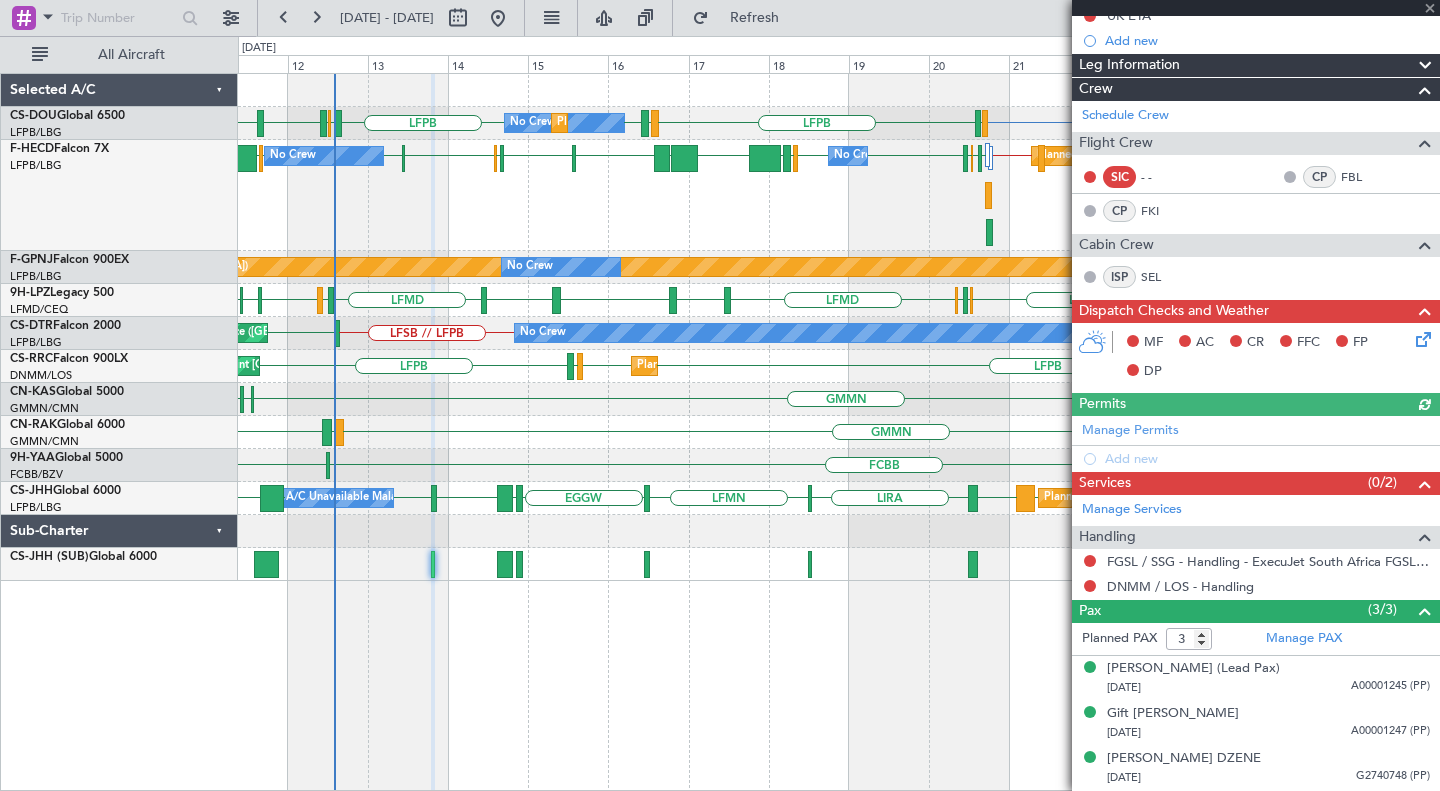 scroll, scrollTop: 0, scrollLeft: 0, axis: both 